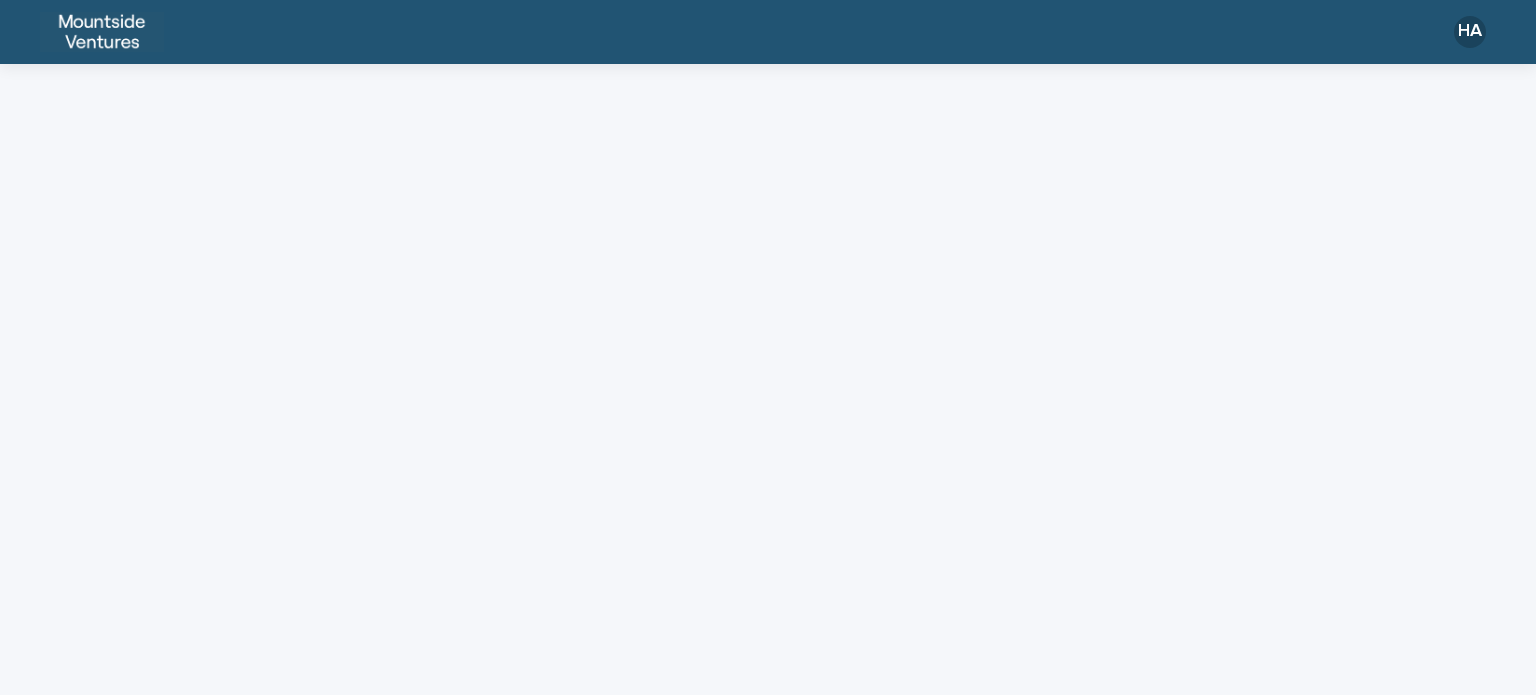scroll, scrollTop: 0, scrollLeft: 0, axis: both 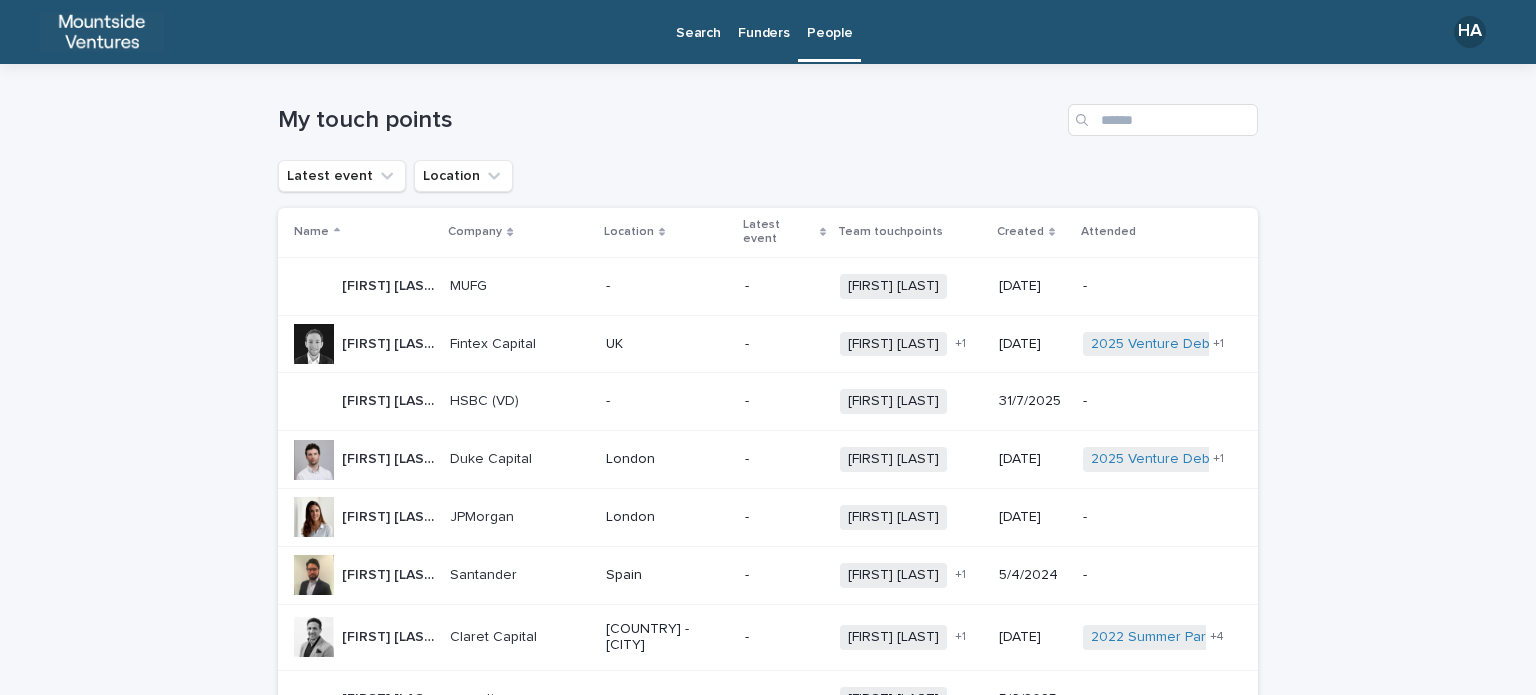 click on "Funders" at bounding box center (763, 21) 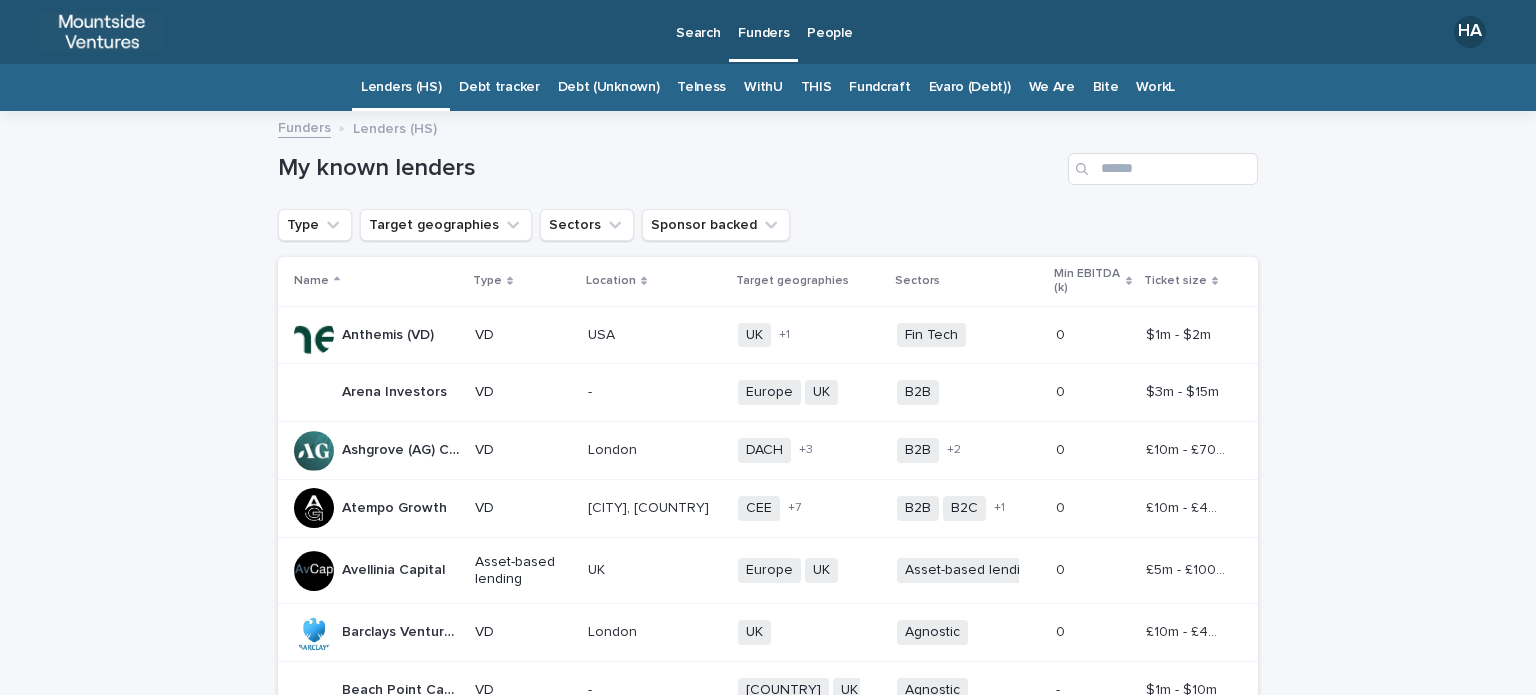 click on "THIS" at bounding box center (816, 87) 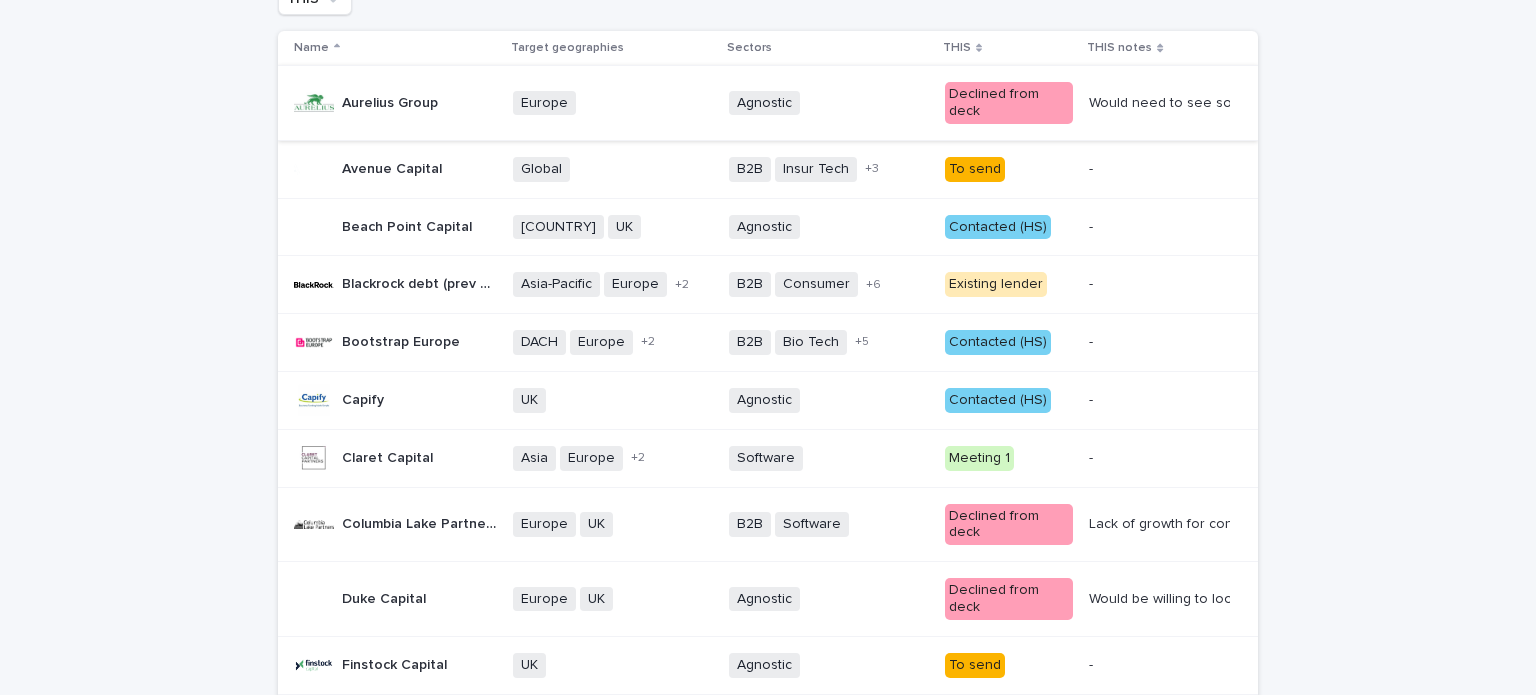 scroll, scrollTop: 228, scrollLeft: 0, axis: vertical 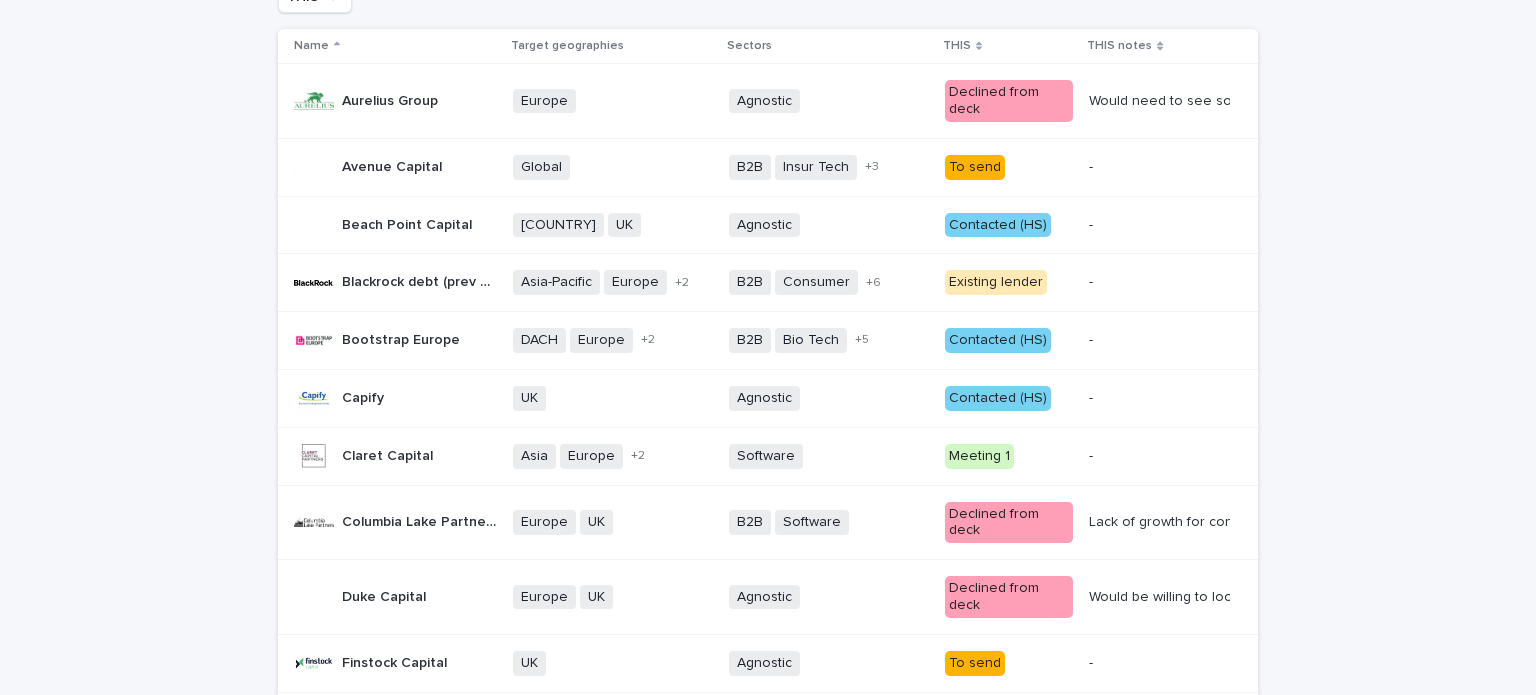 click at bounding box center [1157, 340] 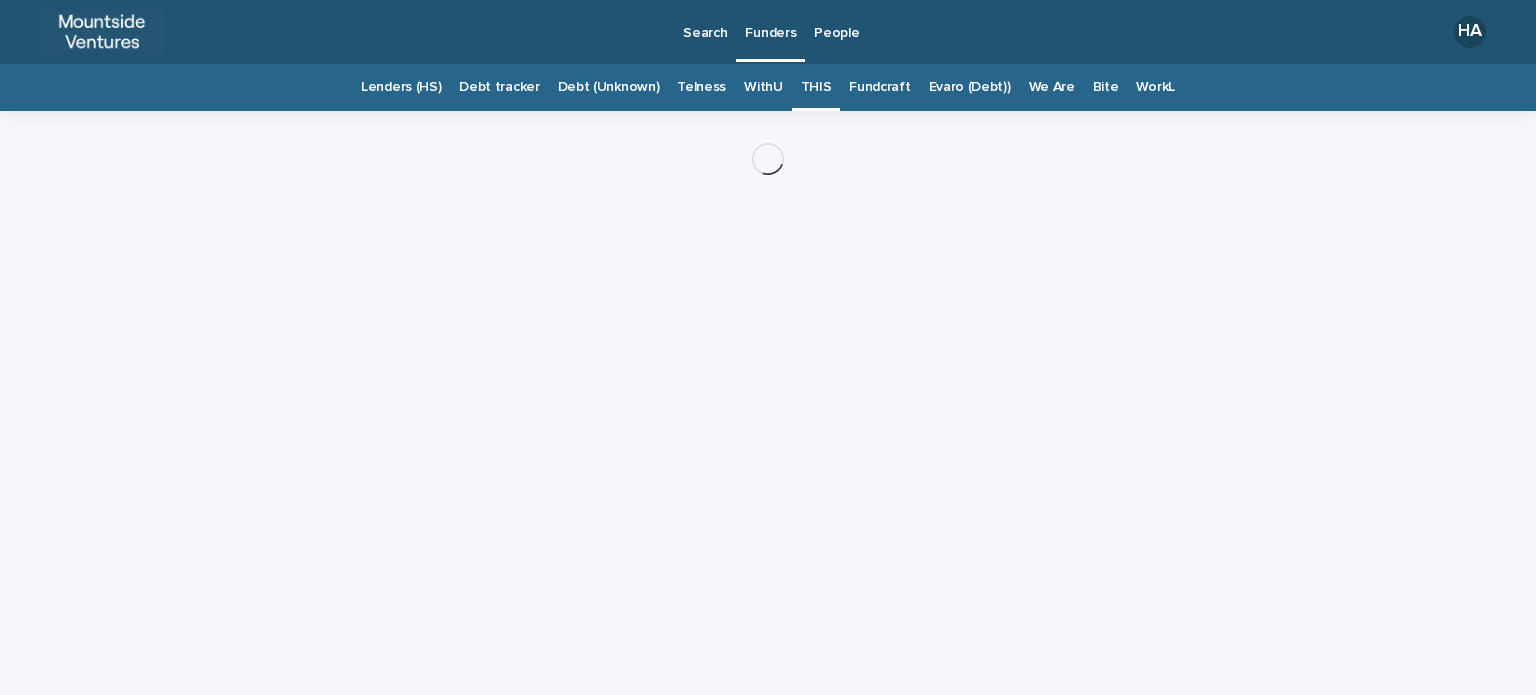 scroll, scrollTop: 0, scrollLeft: 0, axis: both 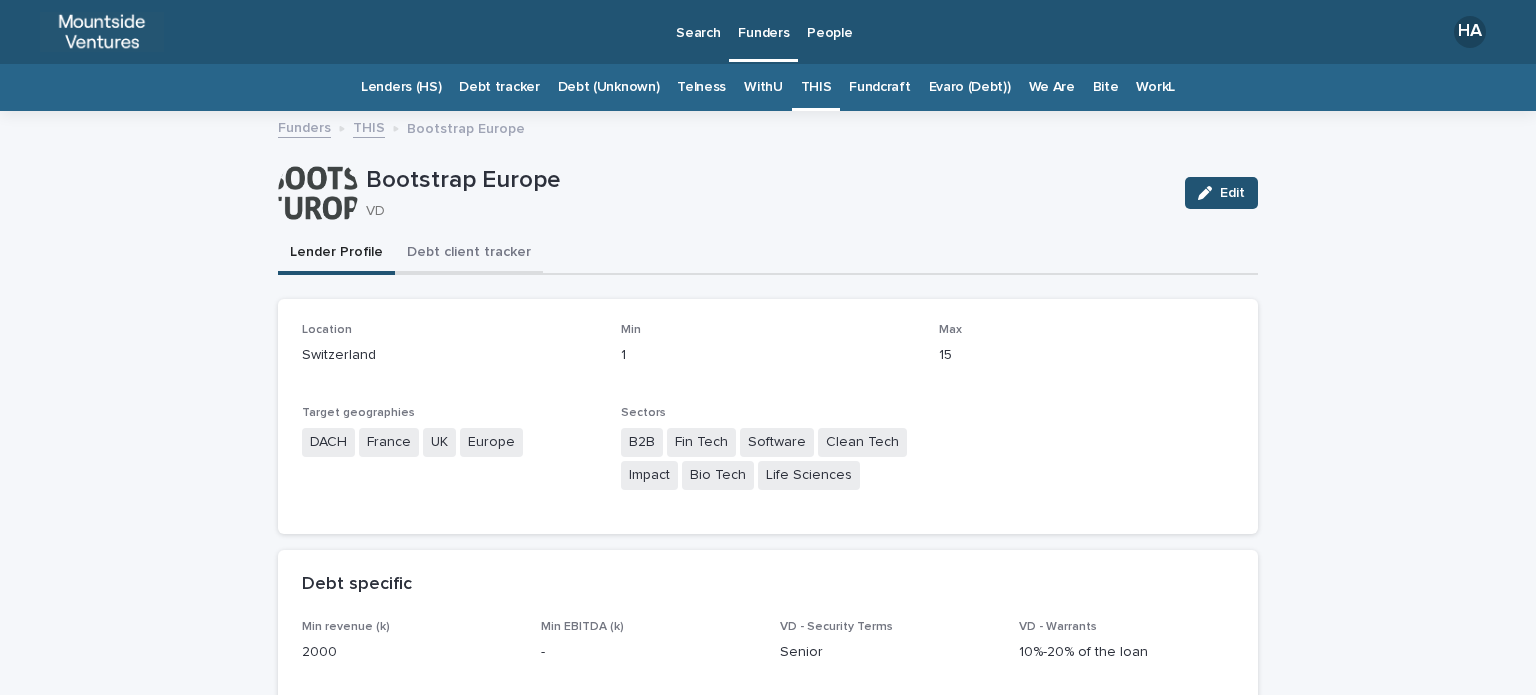 click on "Debt client tracker" at bounding box center (469, 254) 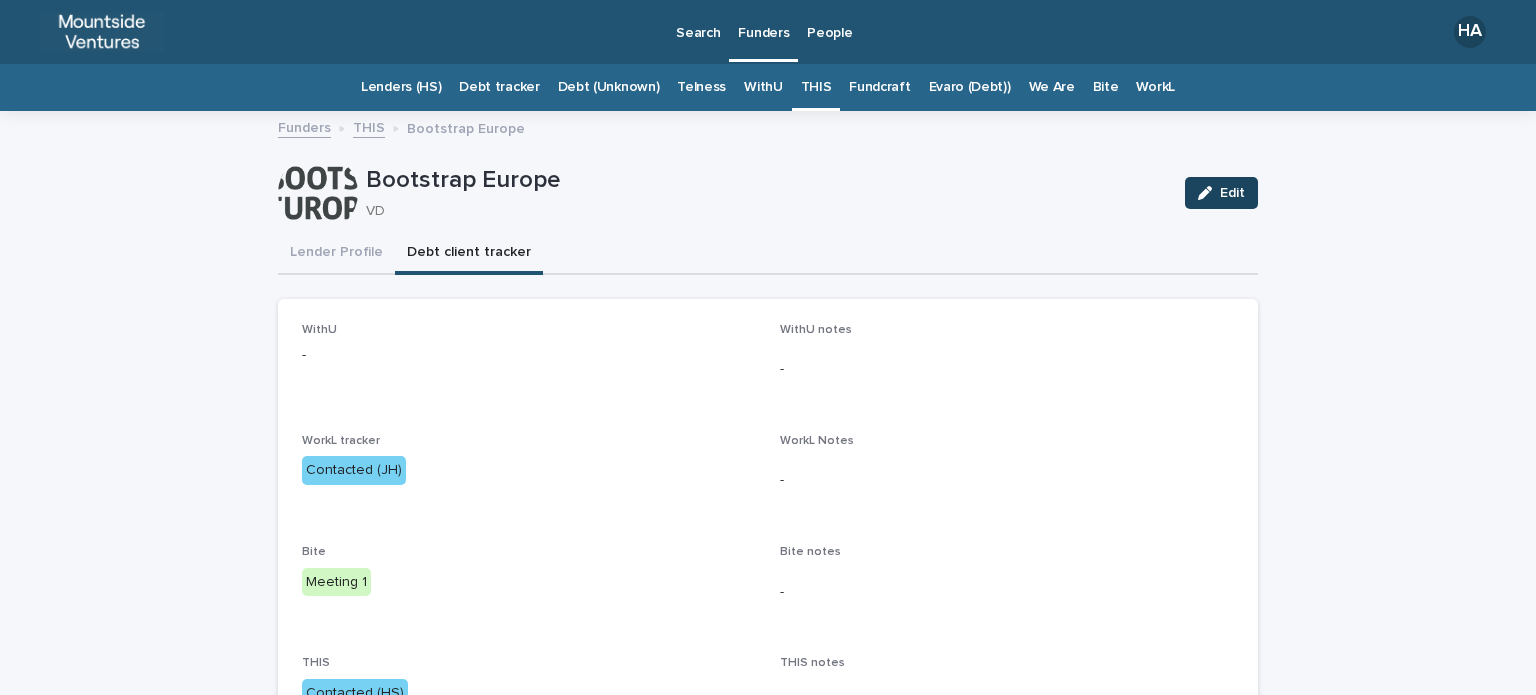 click on "Edit" at bounding box center (1232, 193) 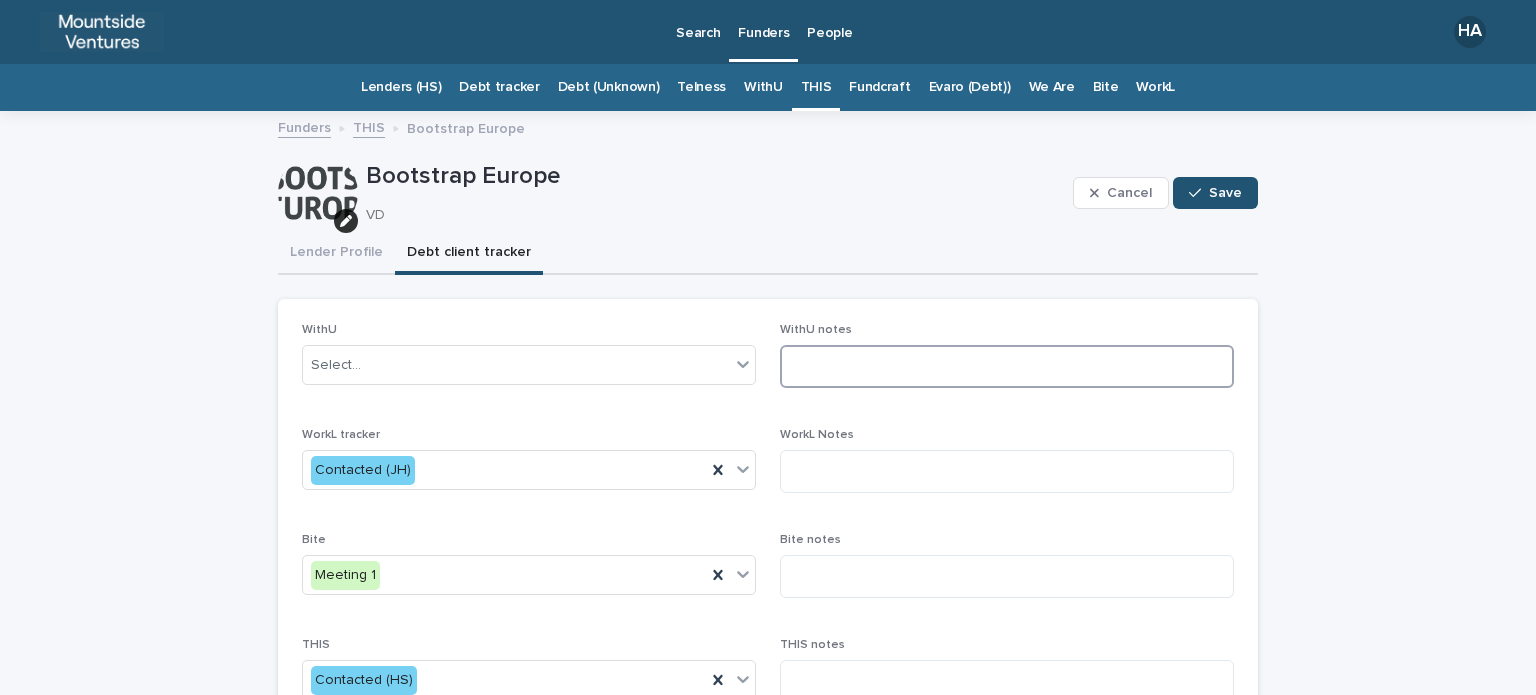click at bounding box center [1007, 366] 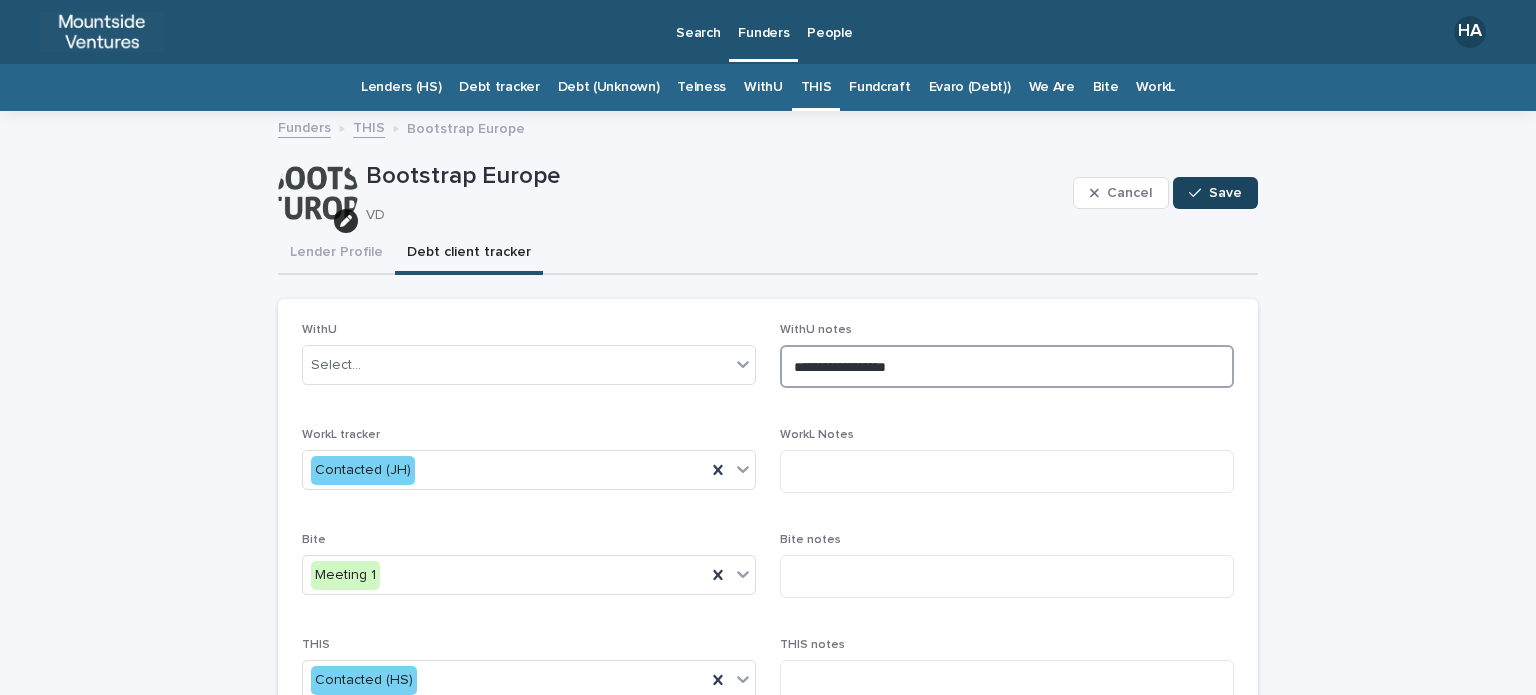 type on "**********" 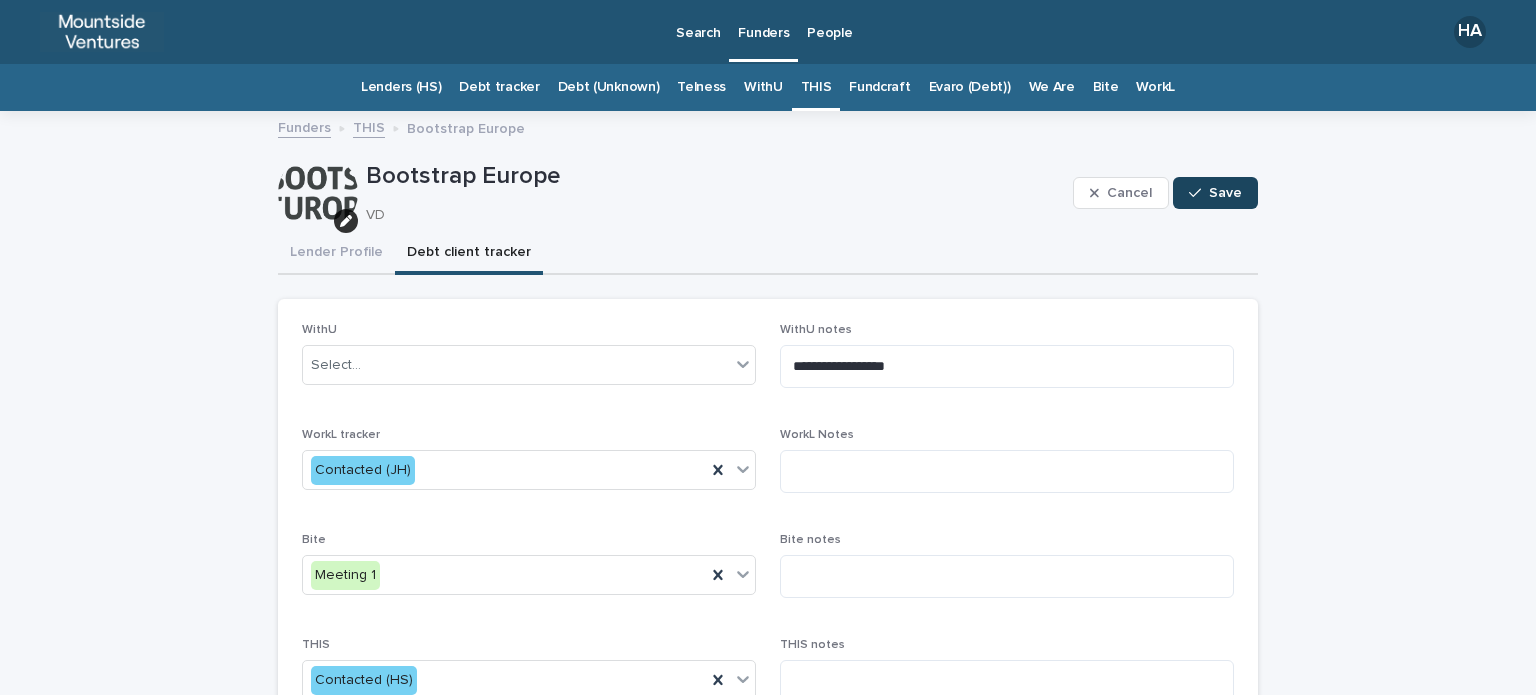 click 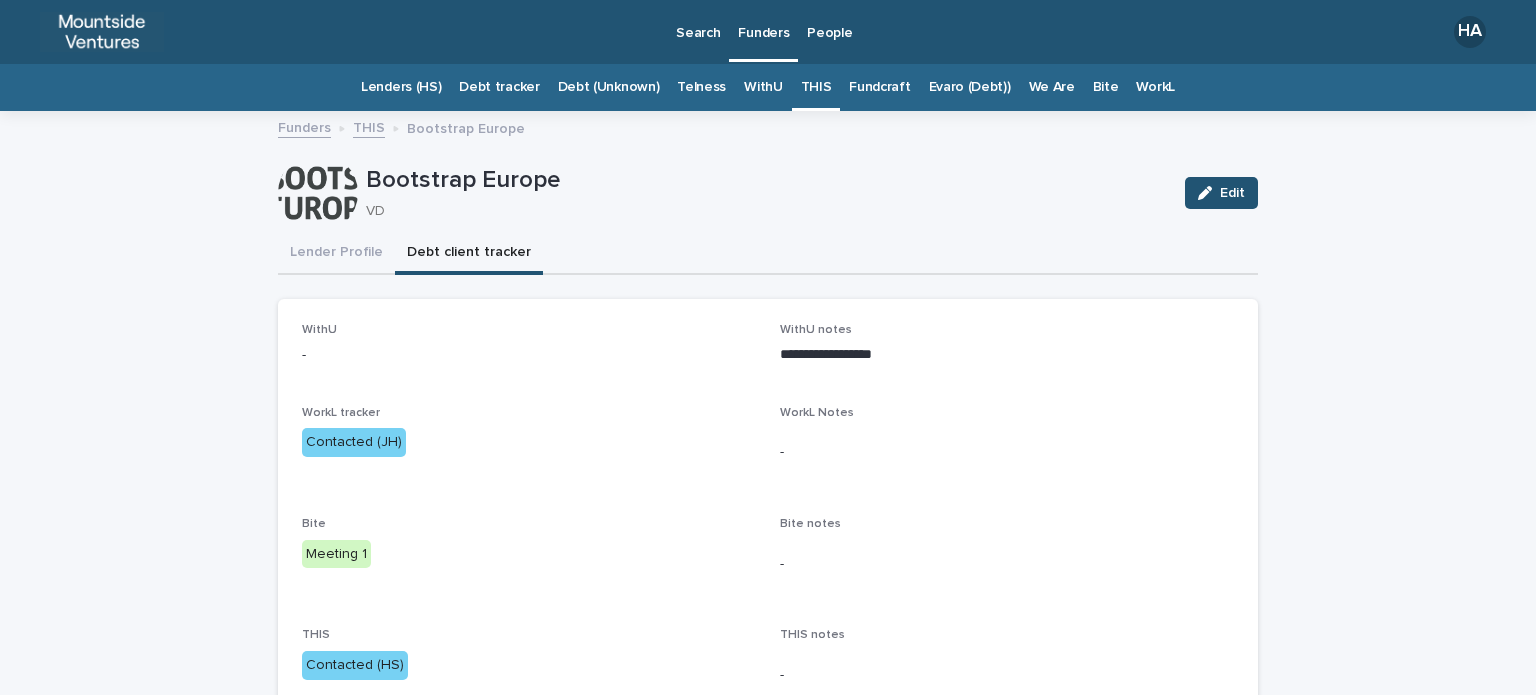 click on "THIS" at bounding box center (816, 87) 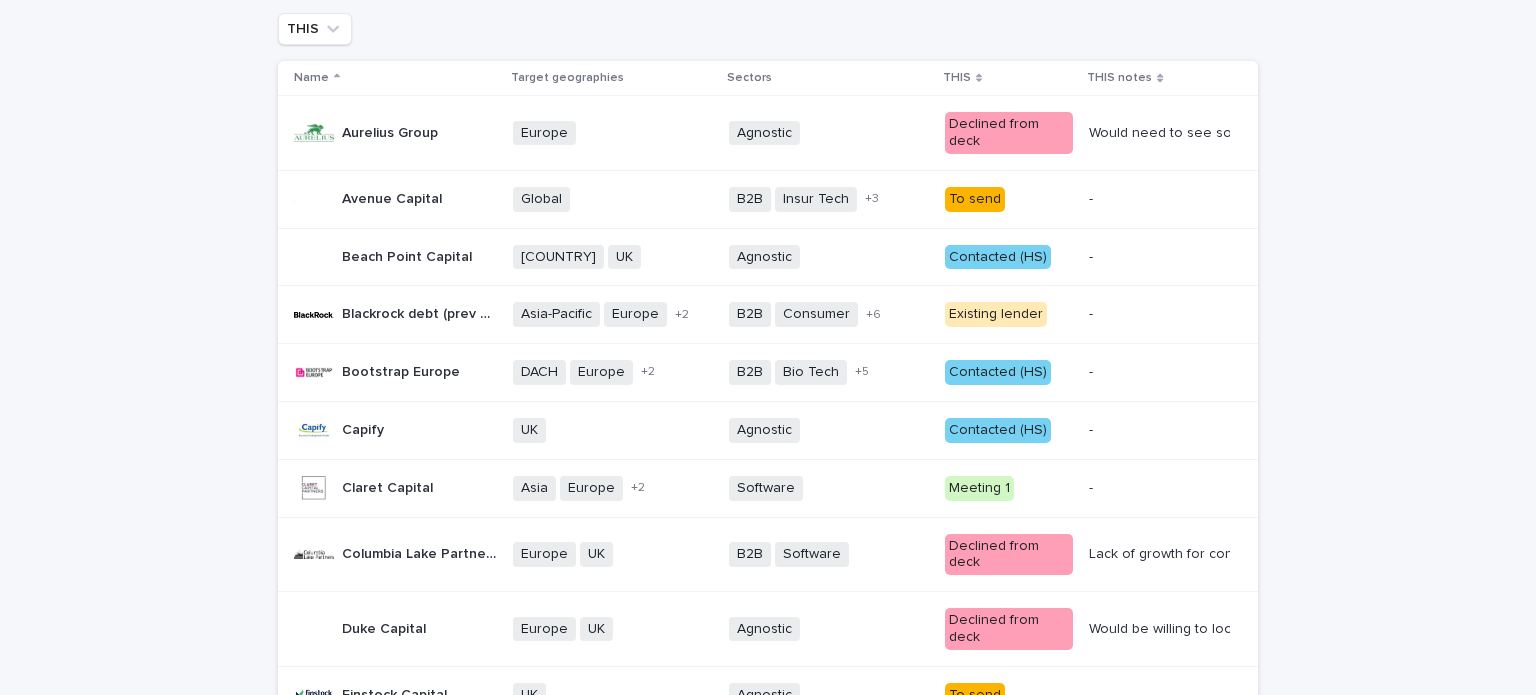 scroll, scrollTop: 196, scrollLeft: 0, axis: vertical 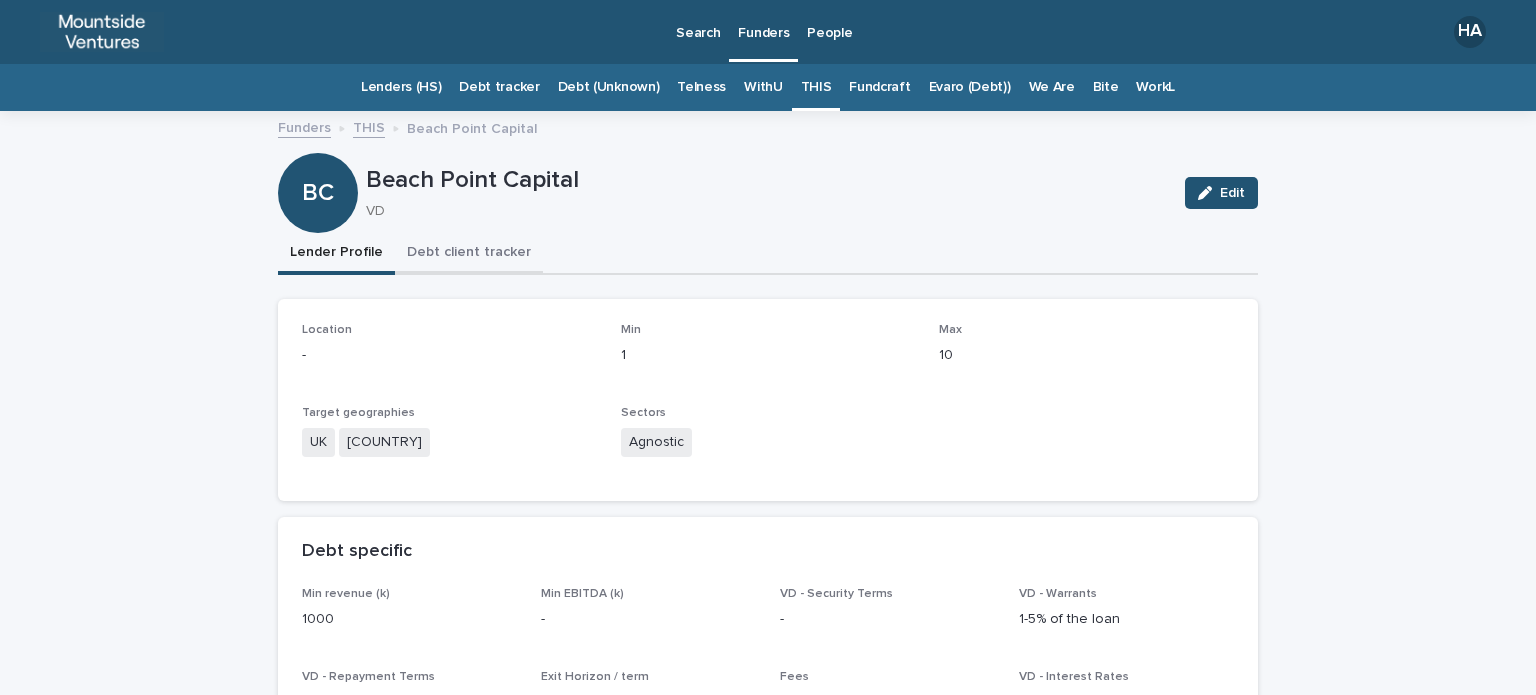 click on "Debt client tracker" at bounding box center [469, 254] 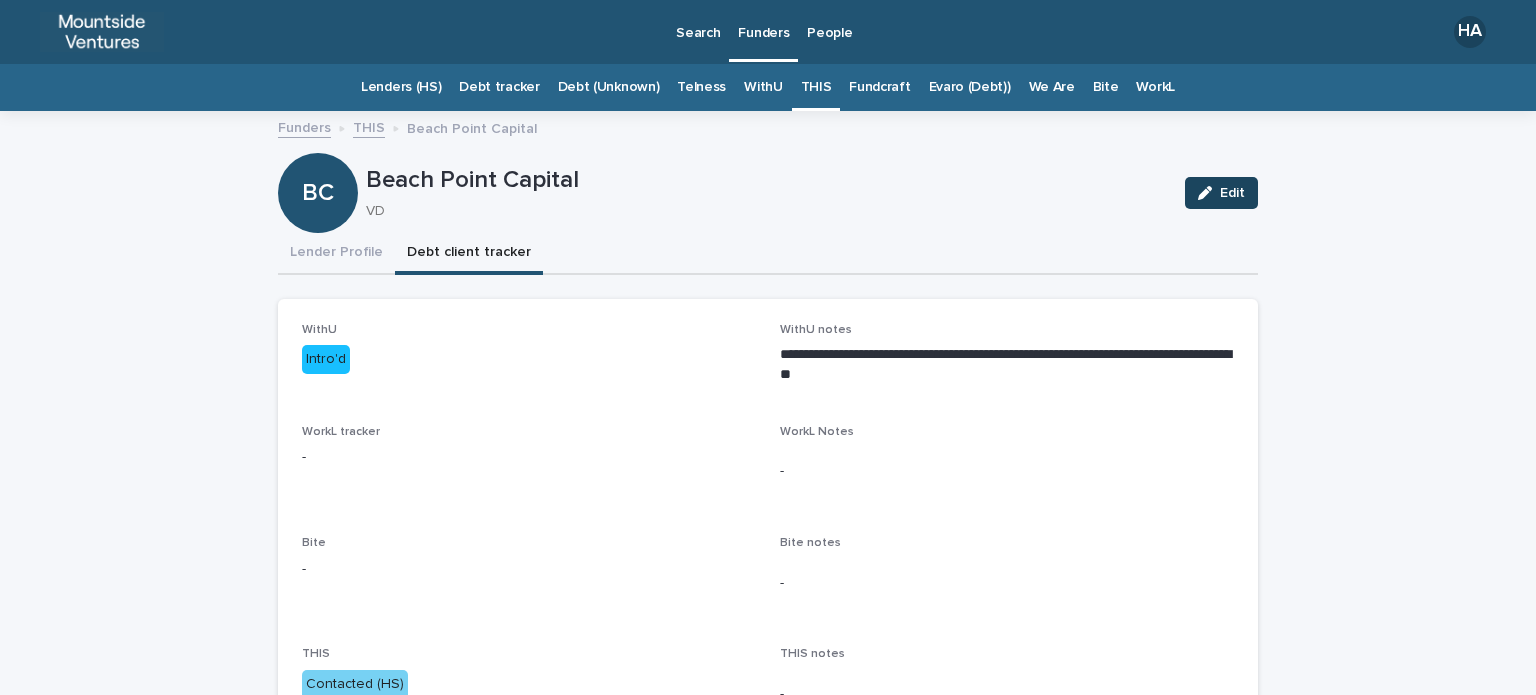 click at bounding box center [1209, 193] 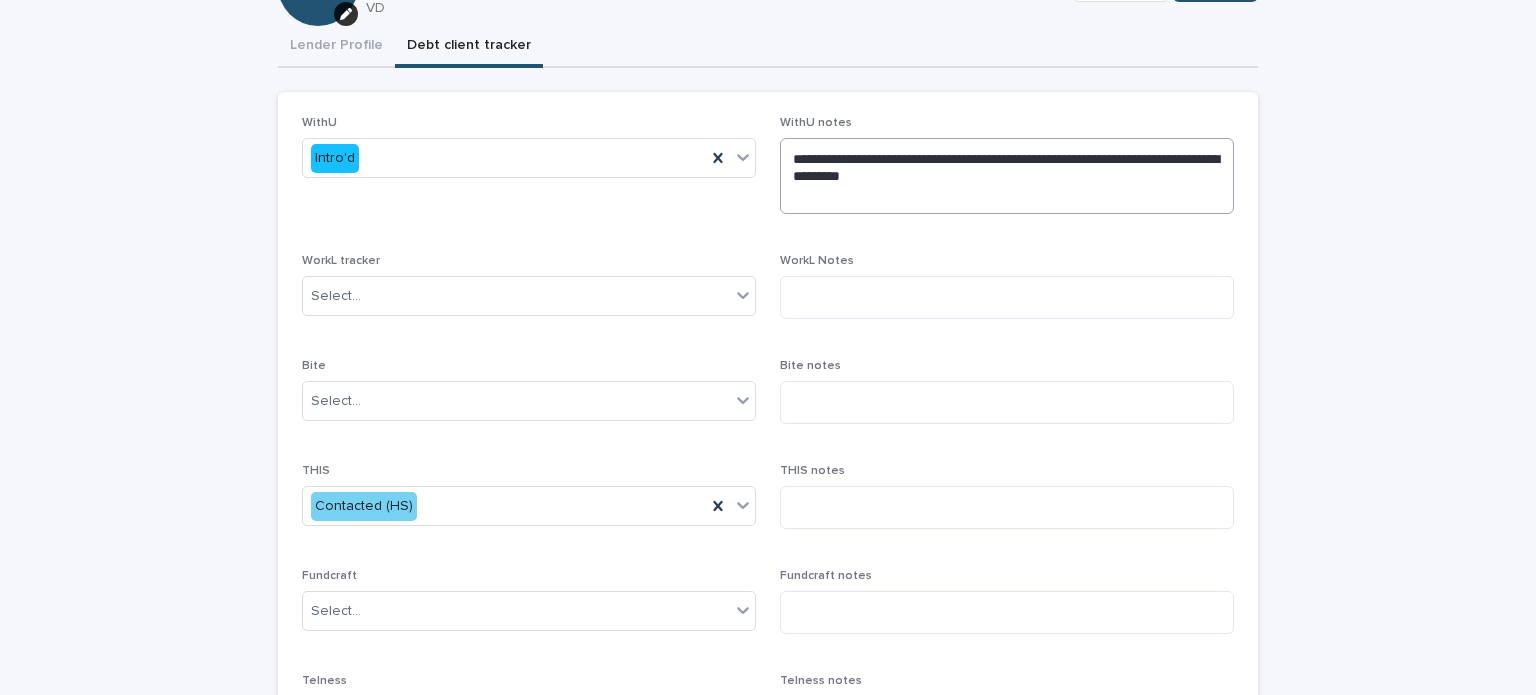 scroll, scrollTop: 208, scrollLeft: 0, axis: vertical 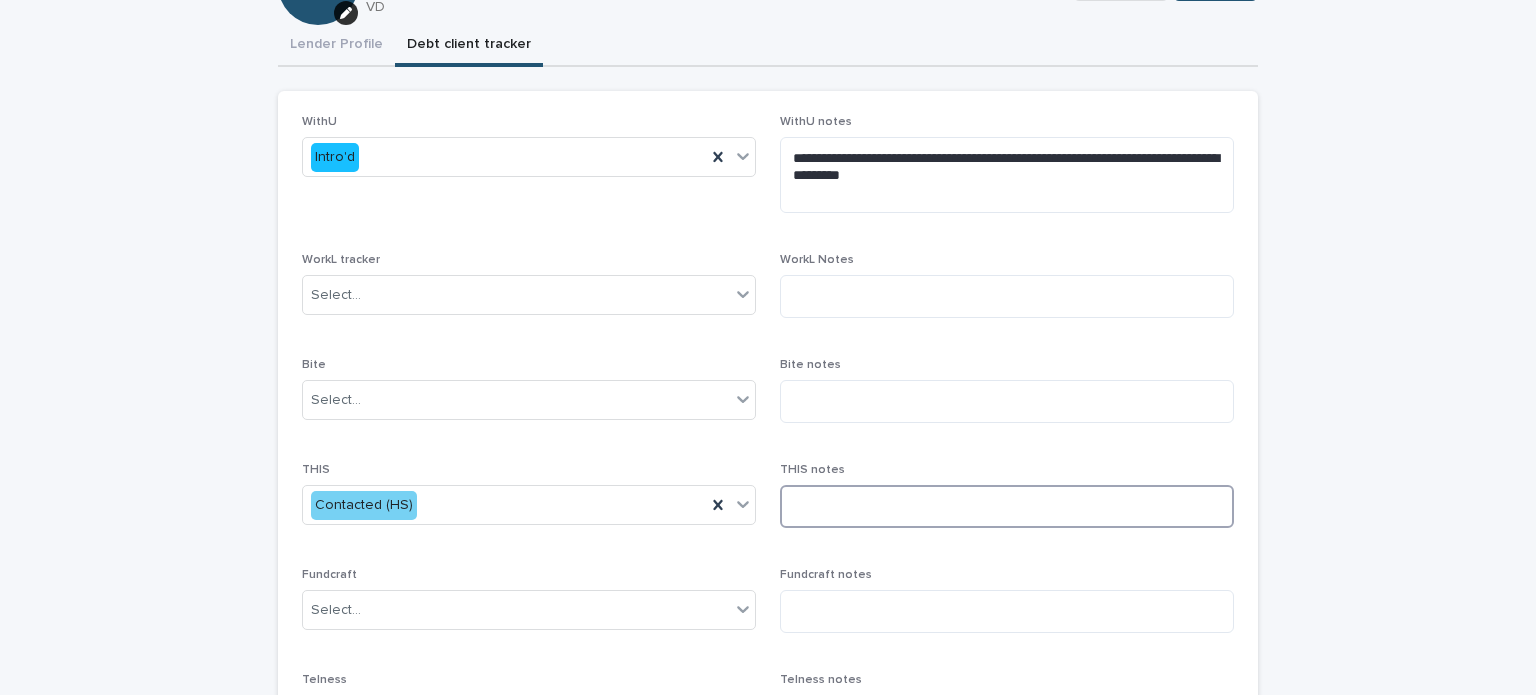 click at bounding box center (1007, 506) 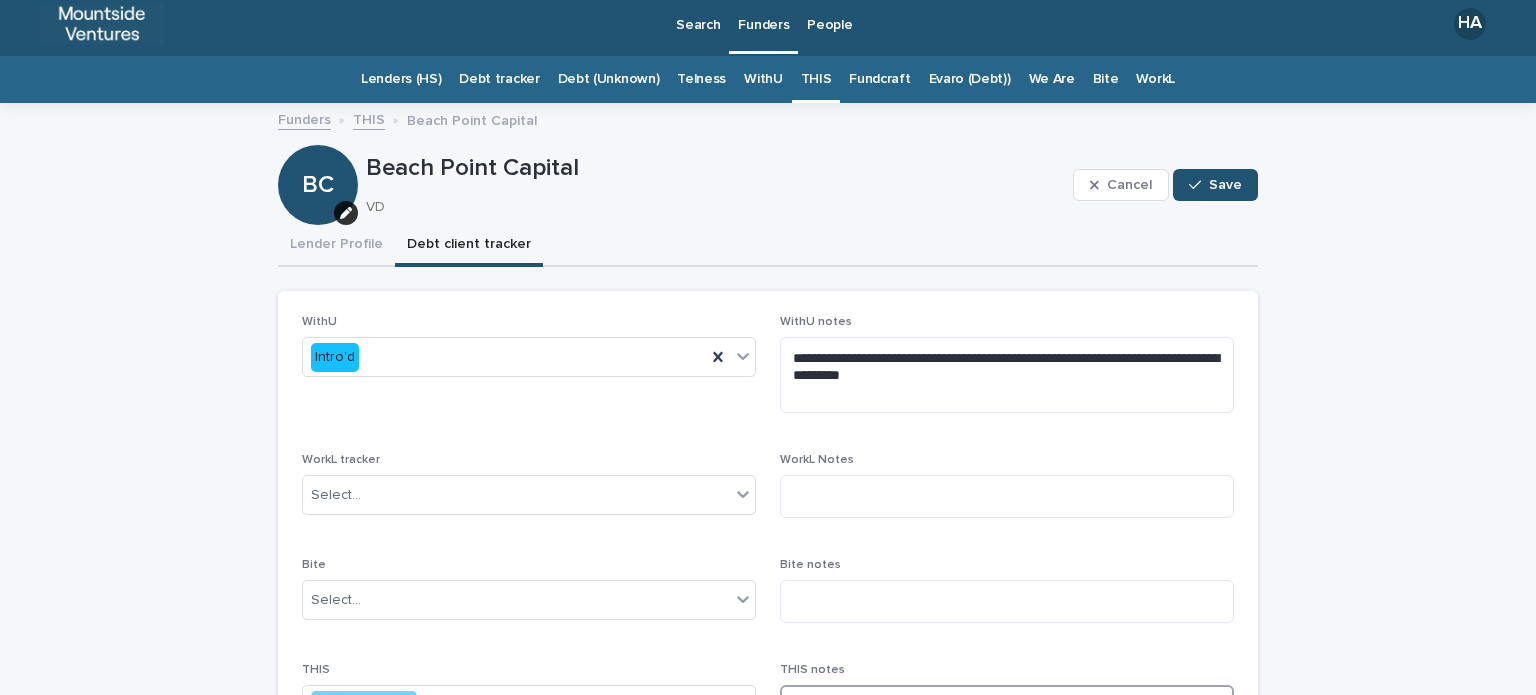 scroll, scrollTop: 0, scrollLeft: 0, axis: both 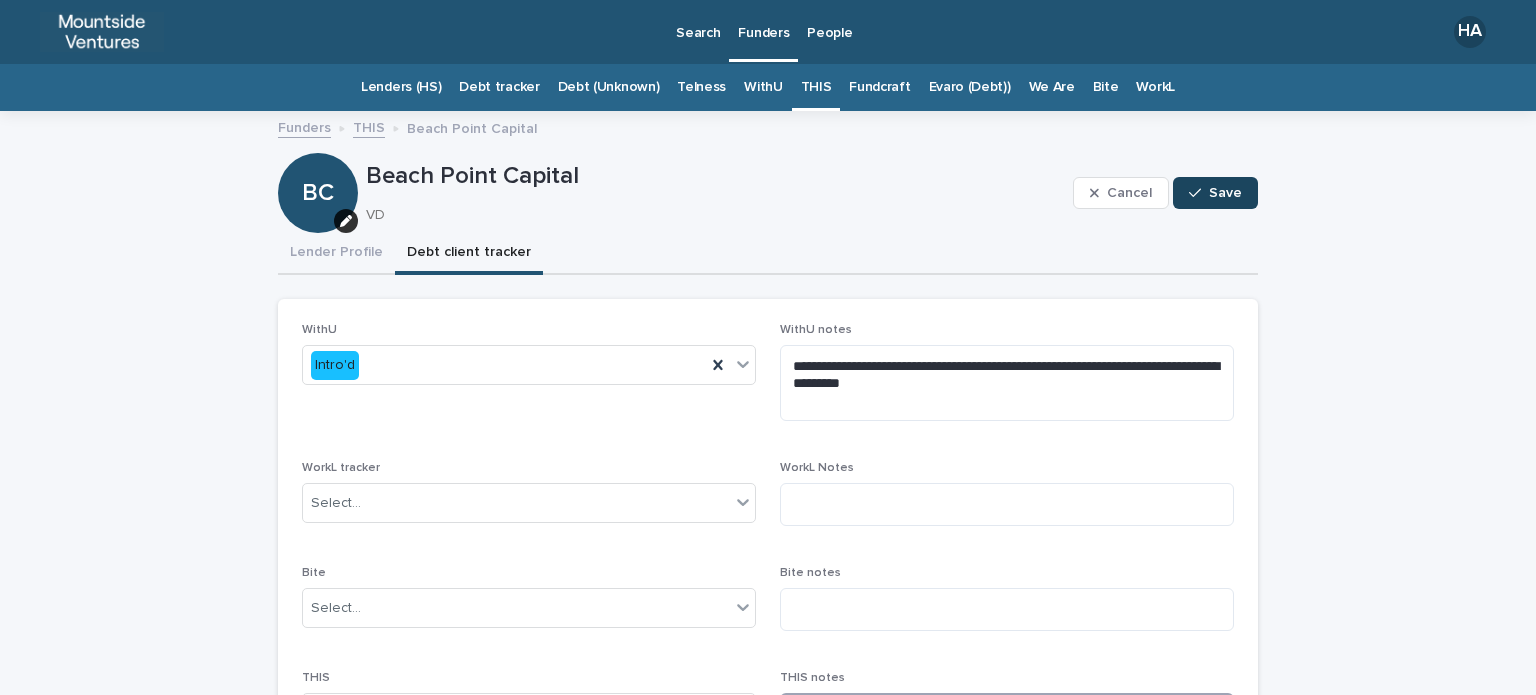 type on "**********" 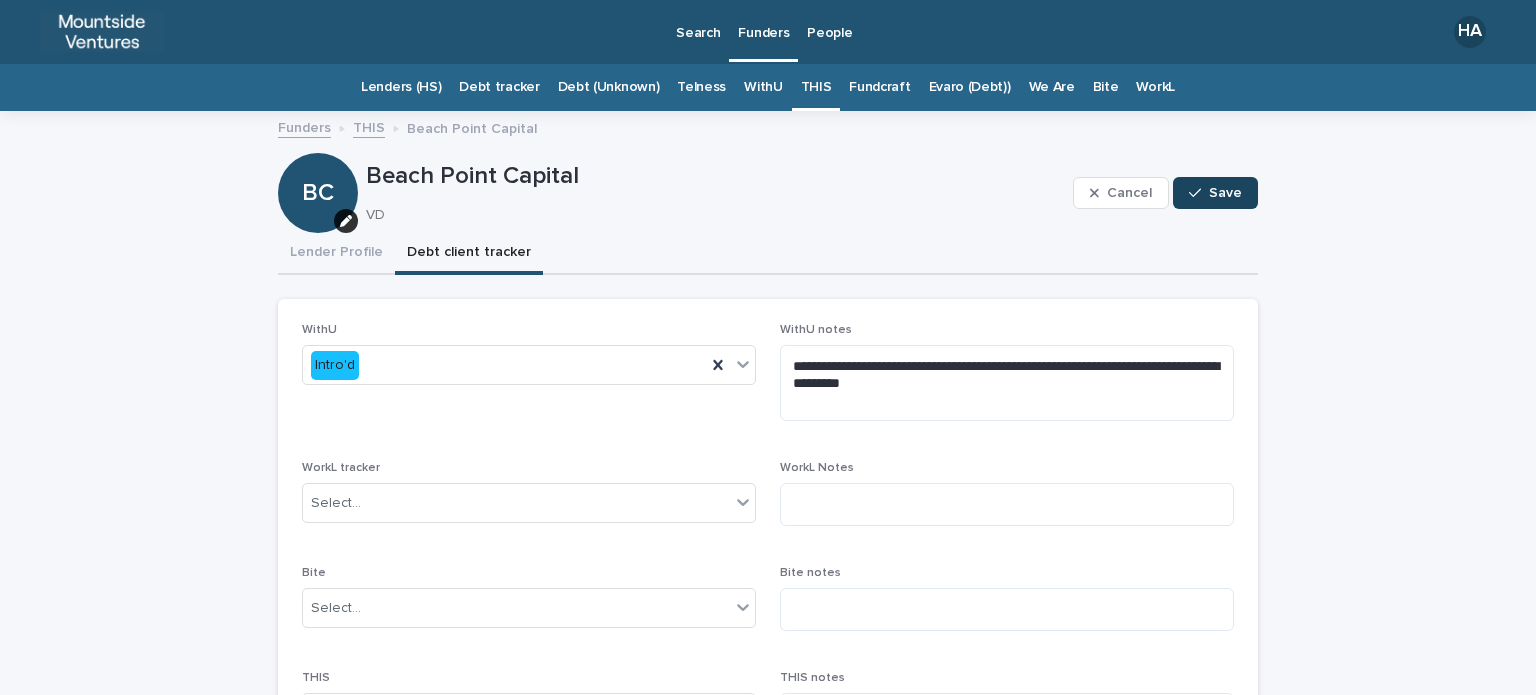 click 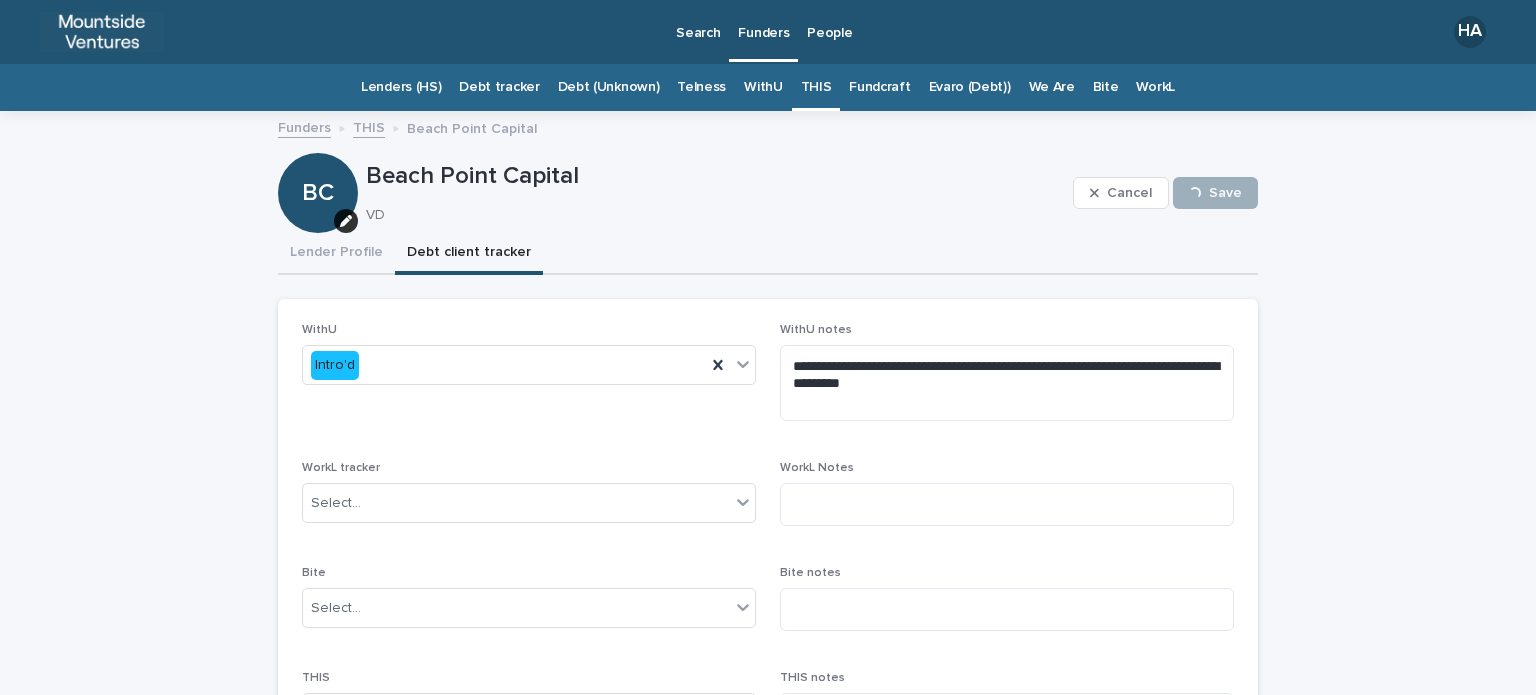 click on "THIS" at bounding box center (816, 87) 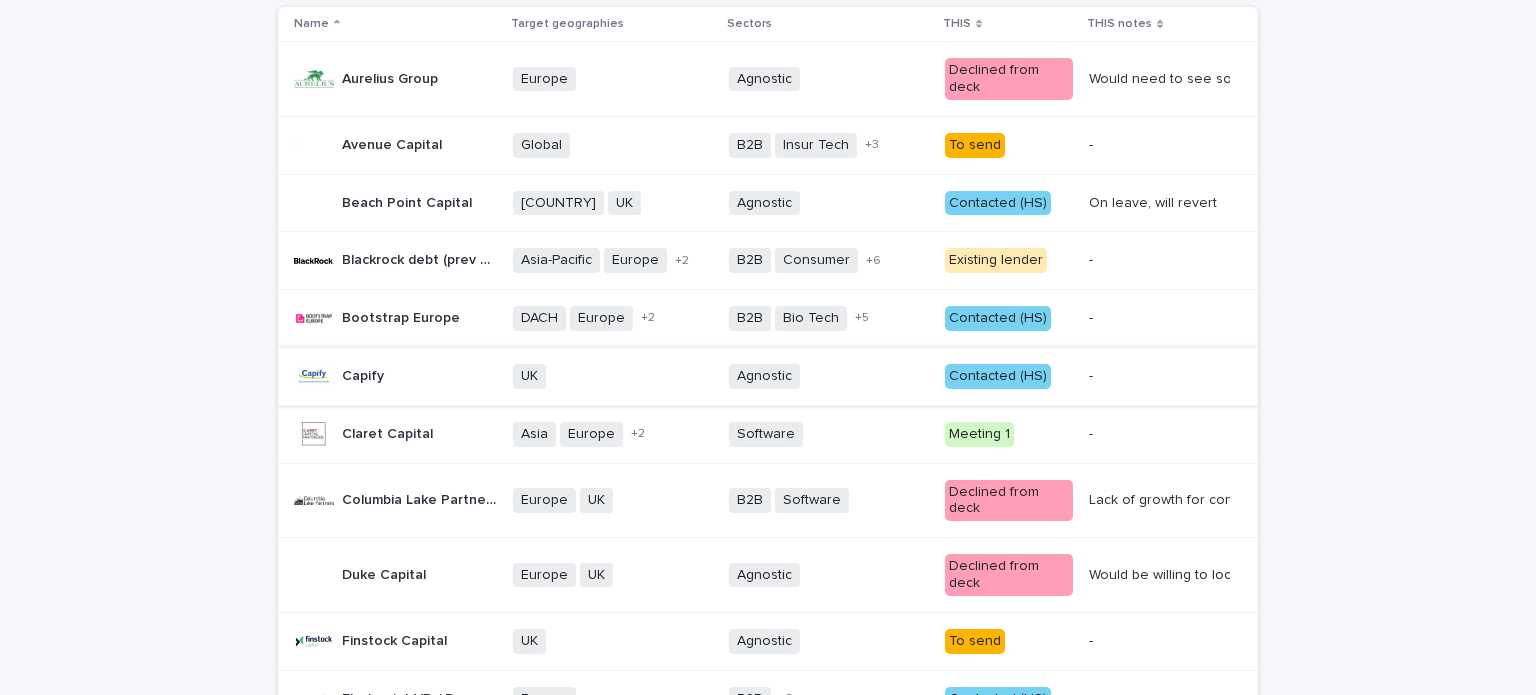 scroll, scrollTop: 240, scrollLeft: 0, axis: vertical 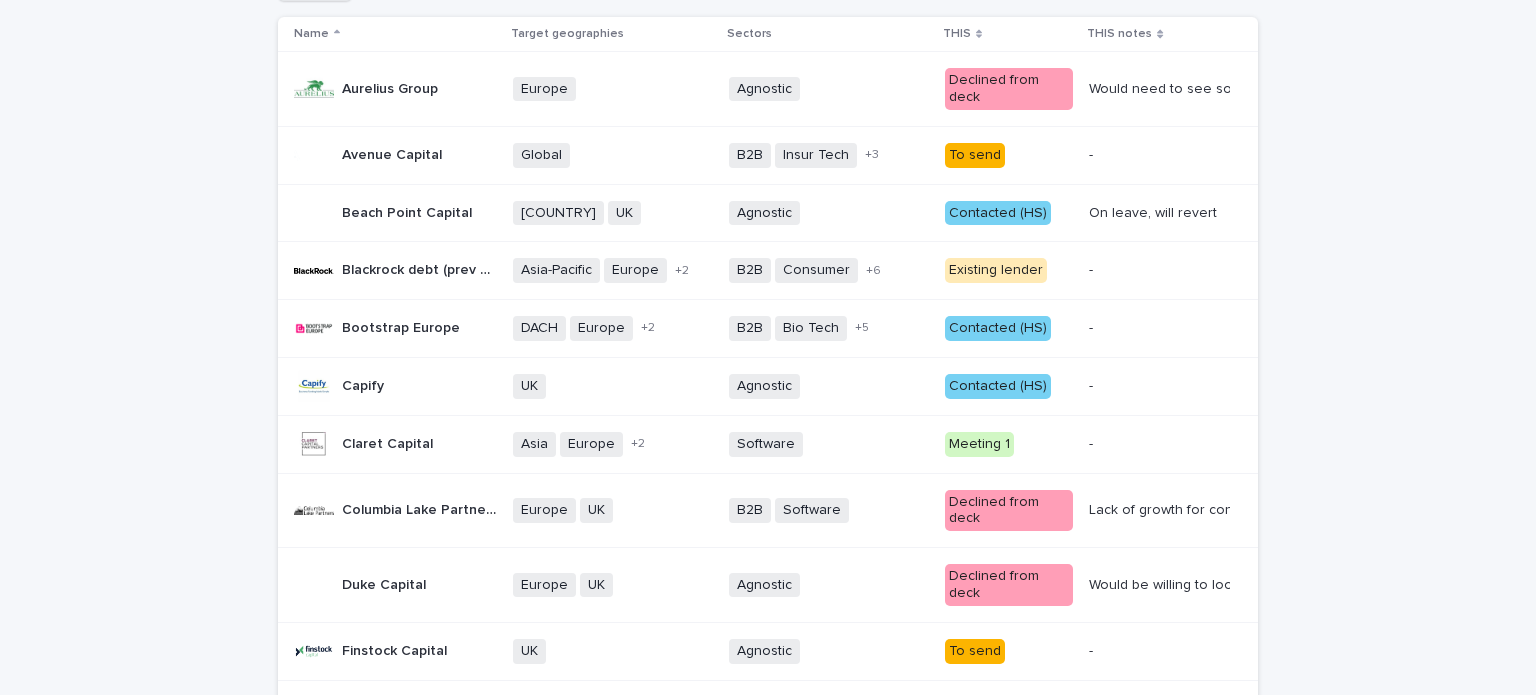 click at bounding box center [1157, 328] 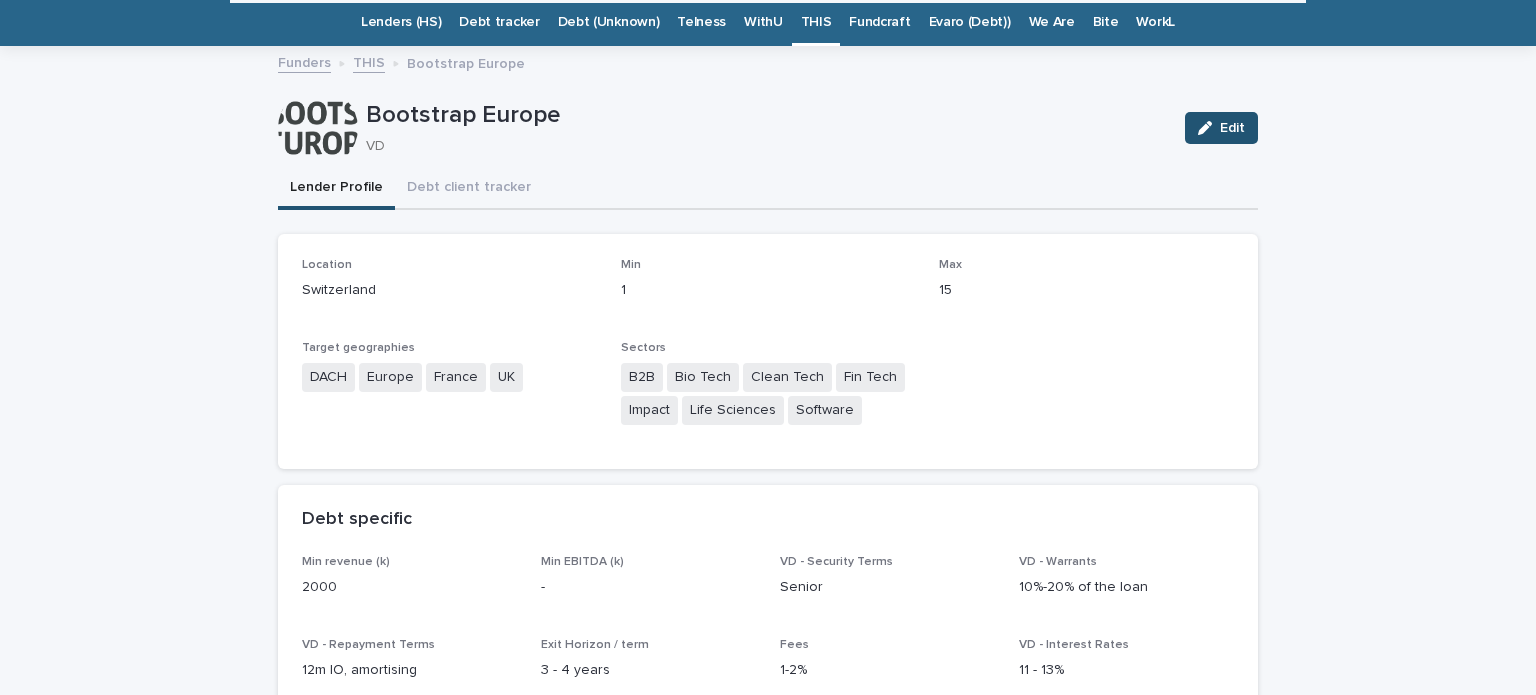 scroll, scrollTop: 64, scrollLeft: 0, axis: vertical 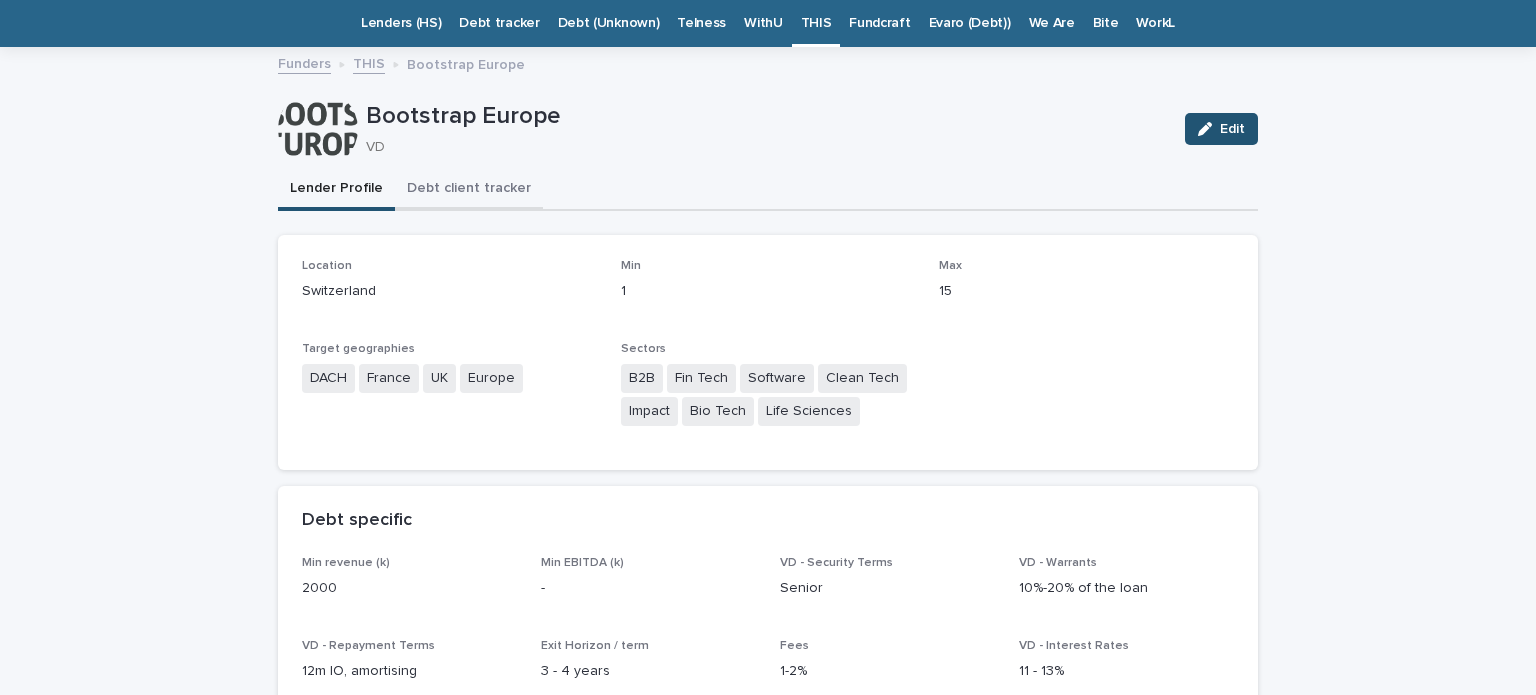 click on "Debt client tracker" at bounding box center [469, 190] 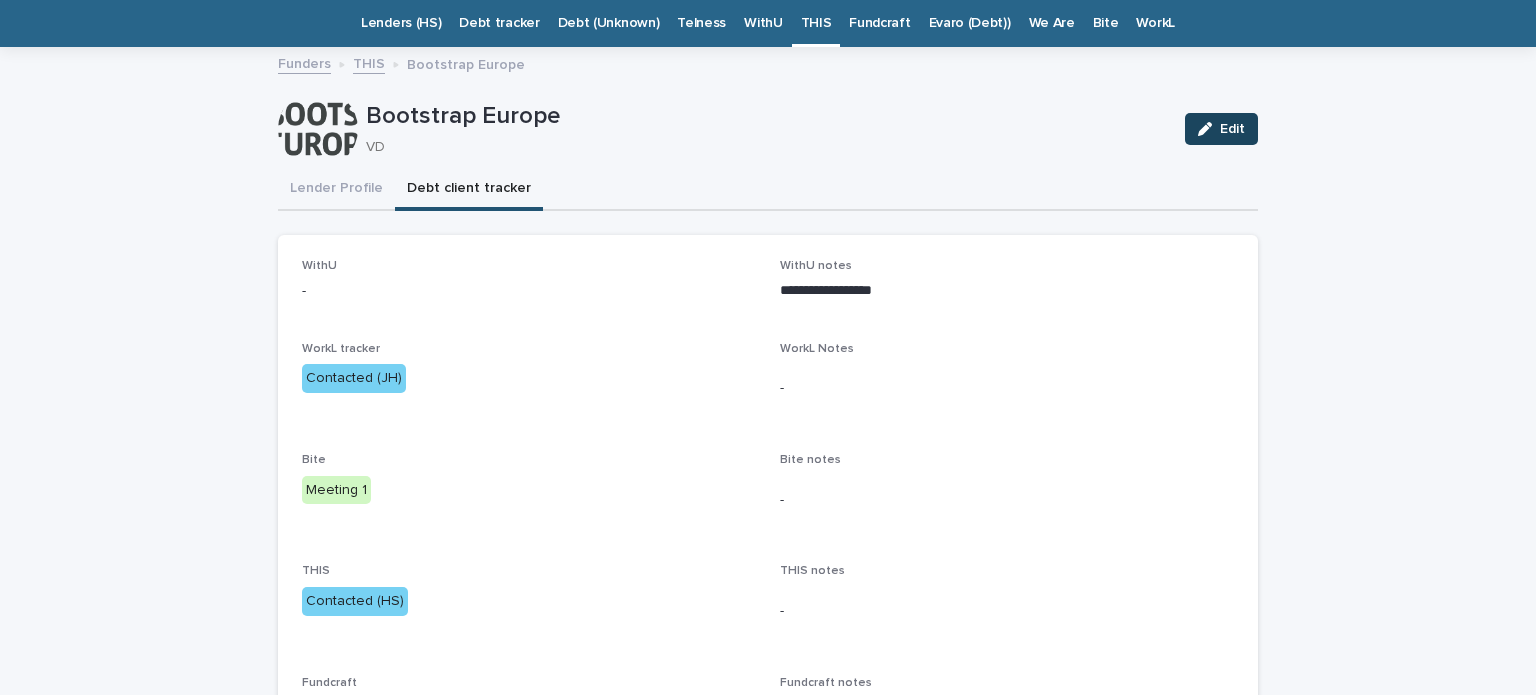 click on "Edit" at bounding box center [1221, 129] 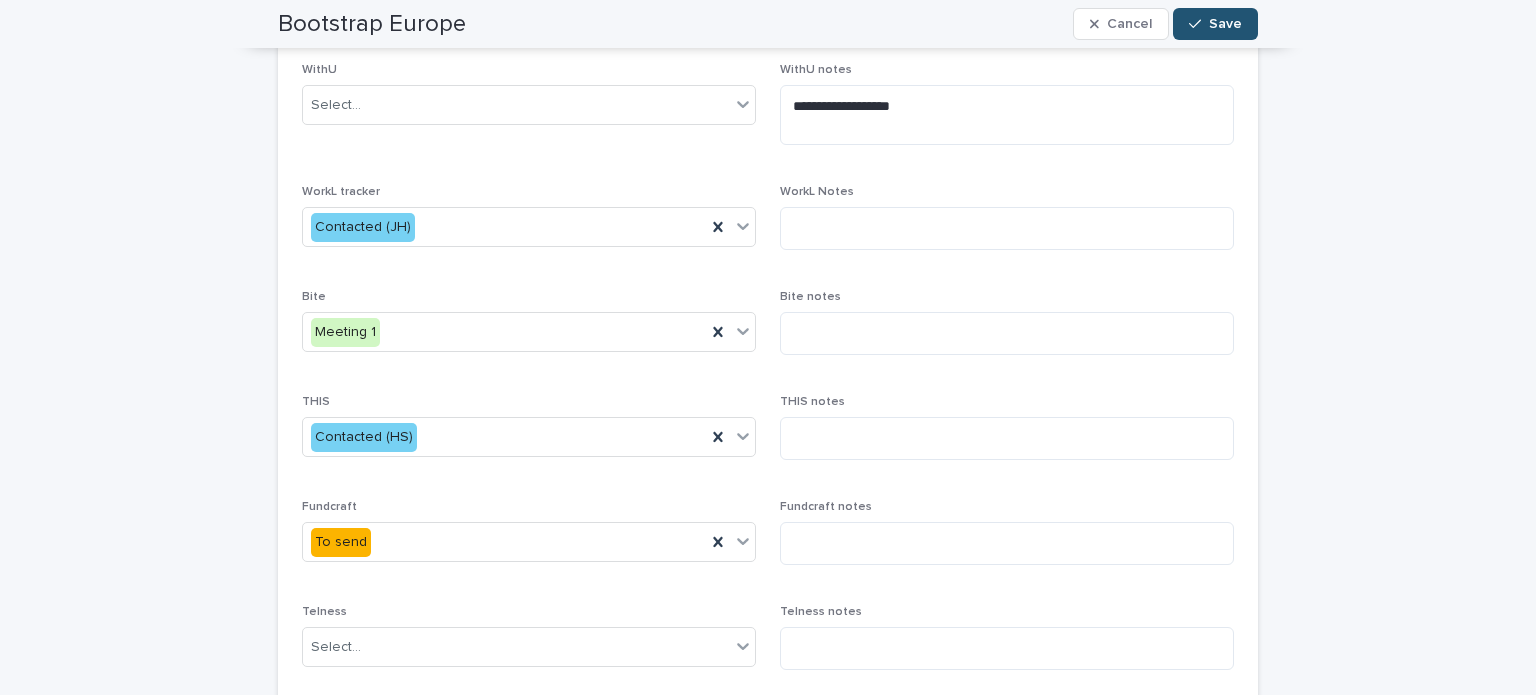 scroll, scrollTop: 252, scrollLeft: 0, axis: vertical 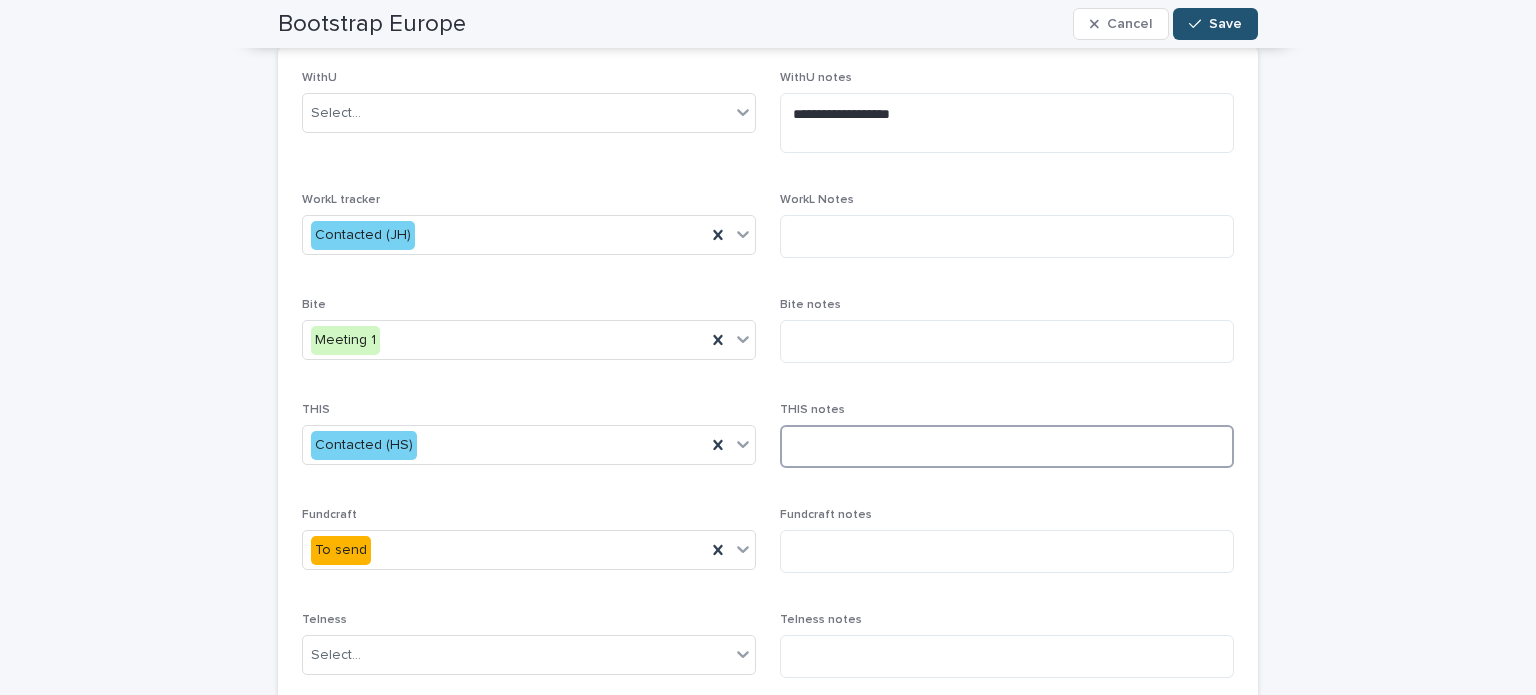 click at bounding box center [1007, 446] 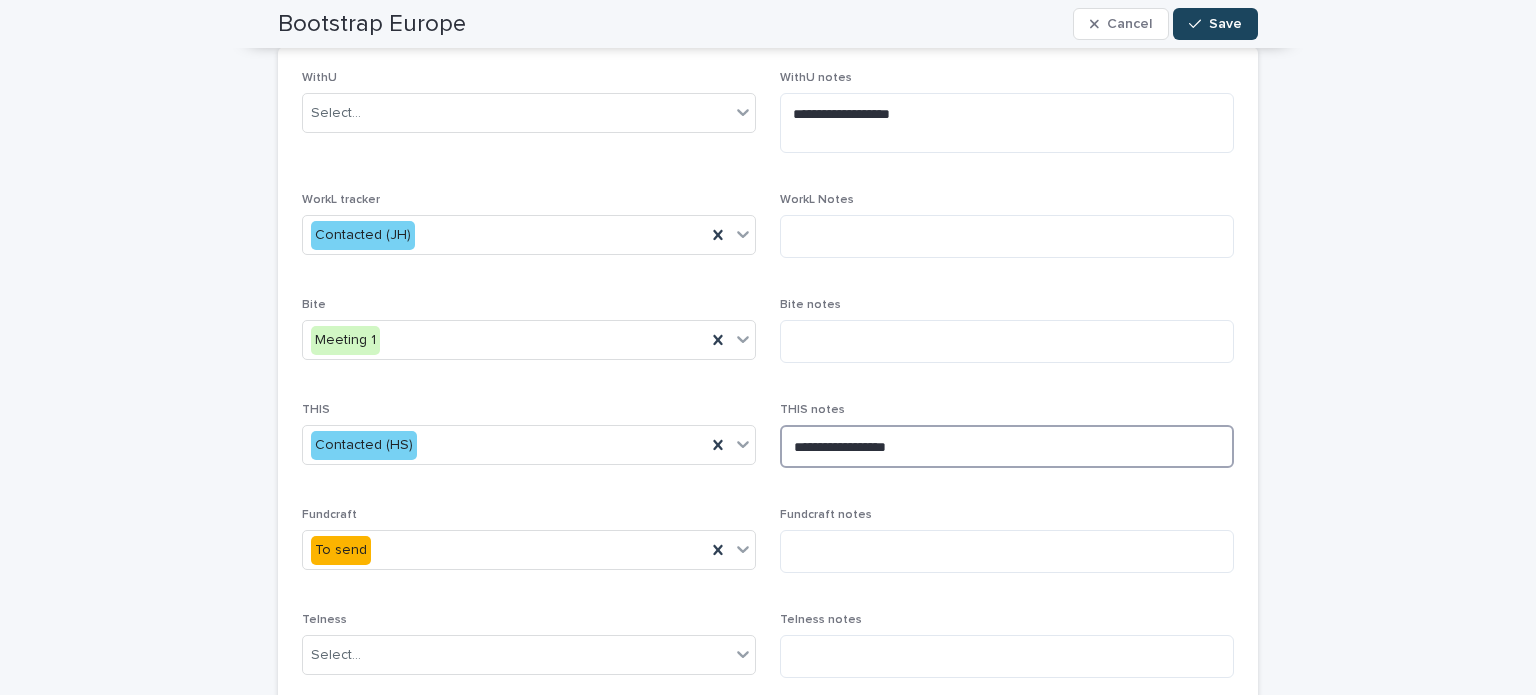 type on "**********" 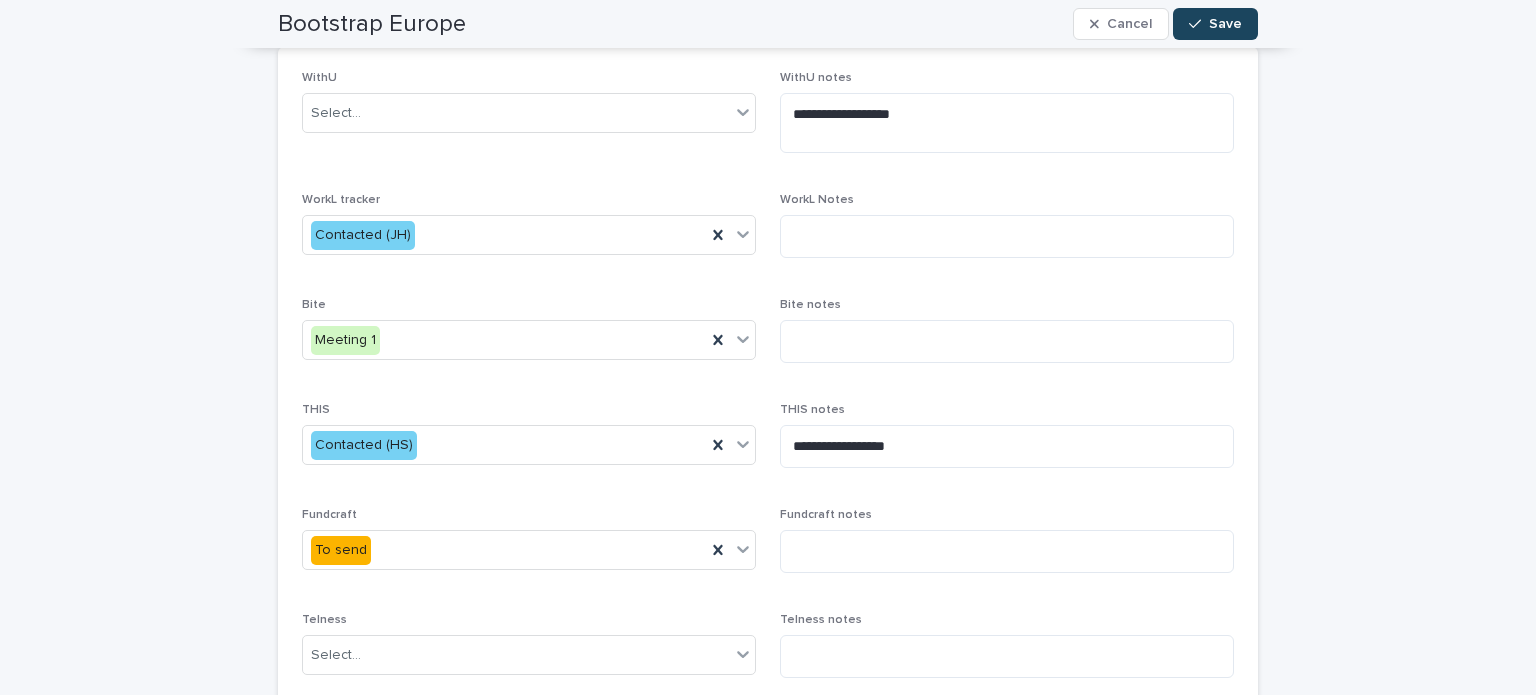 click 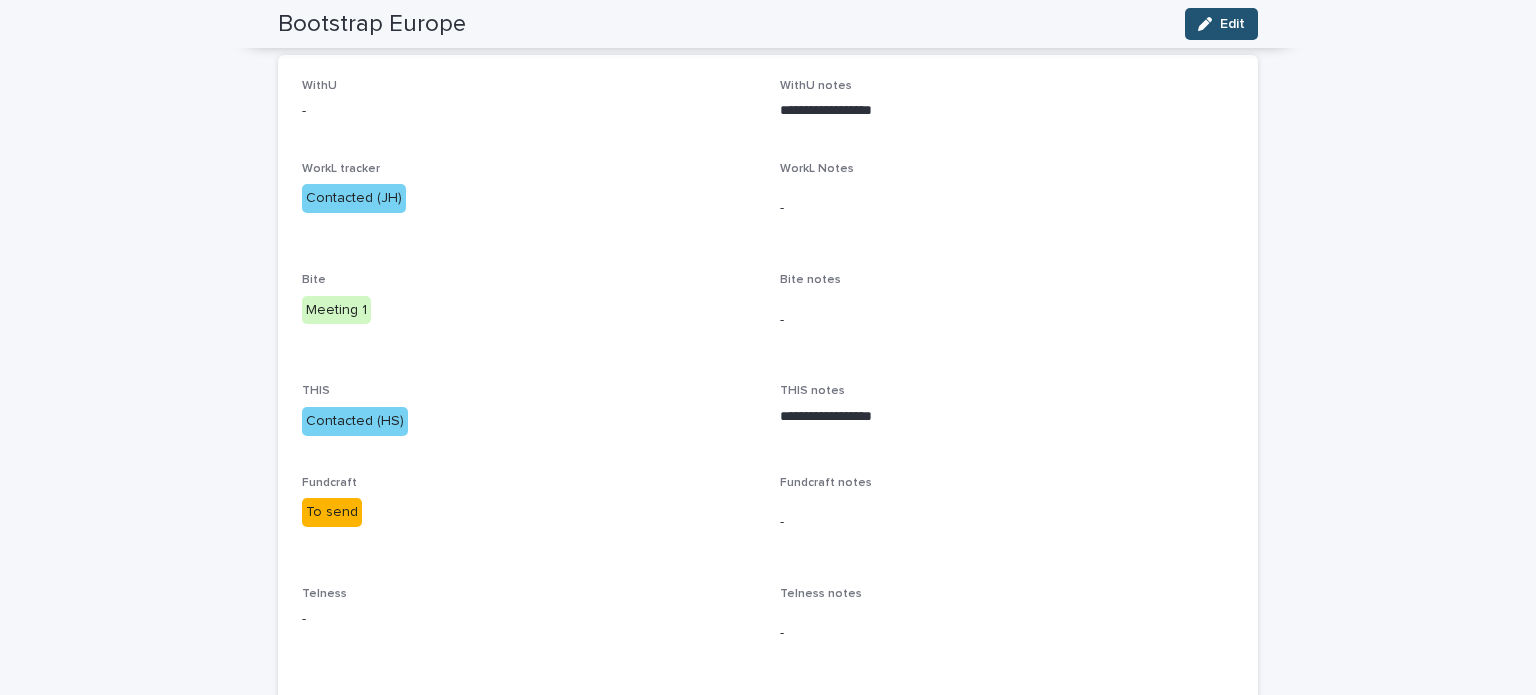 scroll, scrollTop: 0, scrollLeft: 0, axis: both 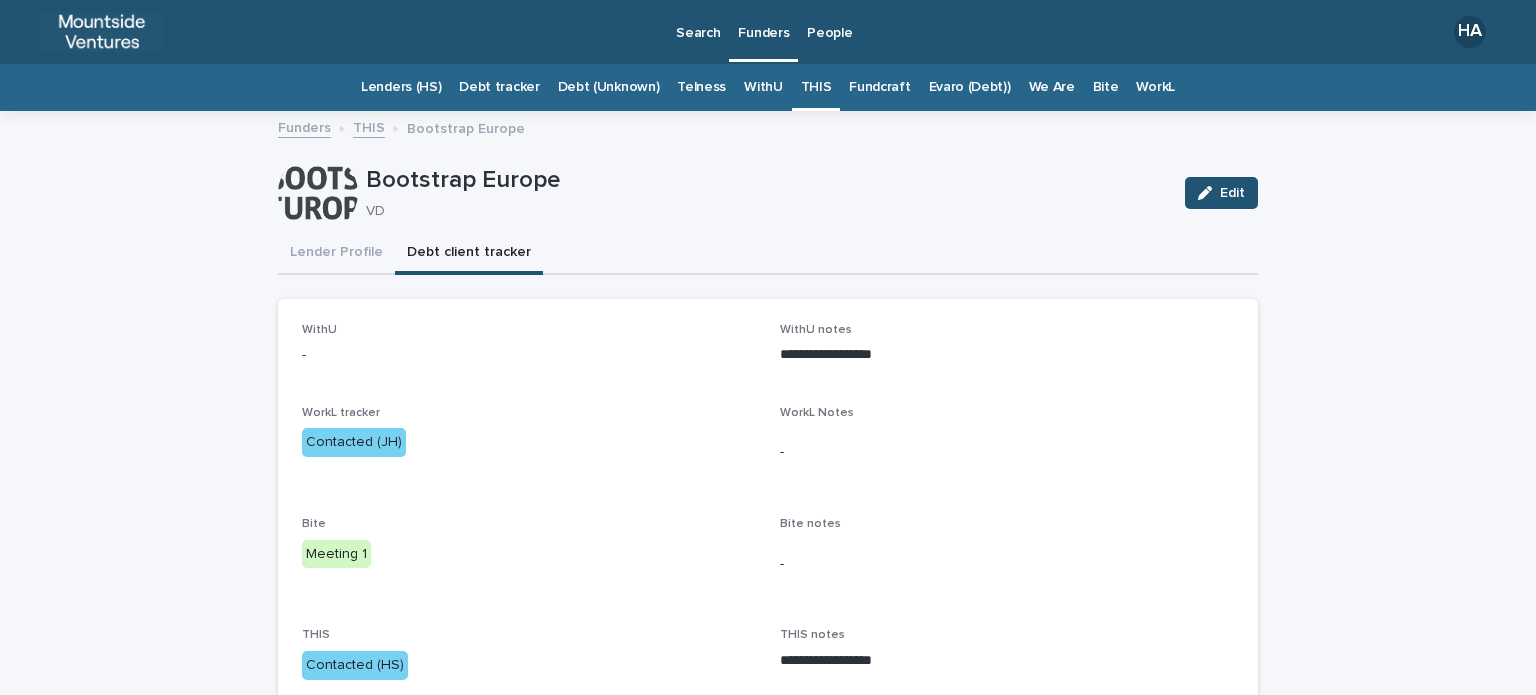 click on "THIS" at bounding box center [816, 87] 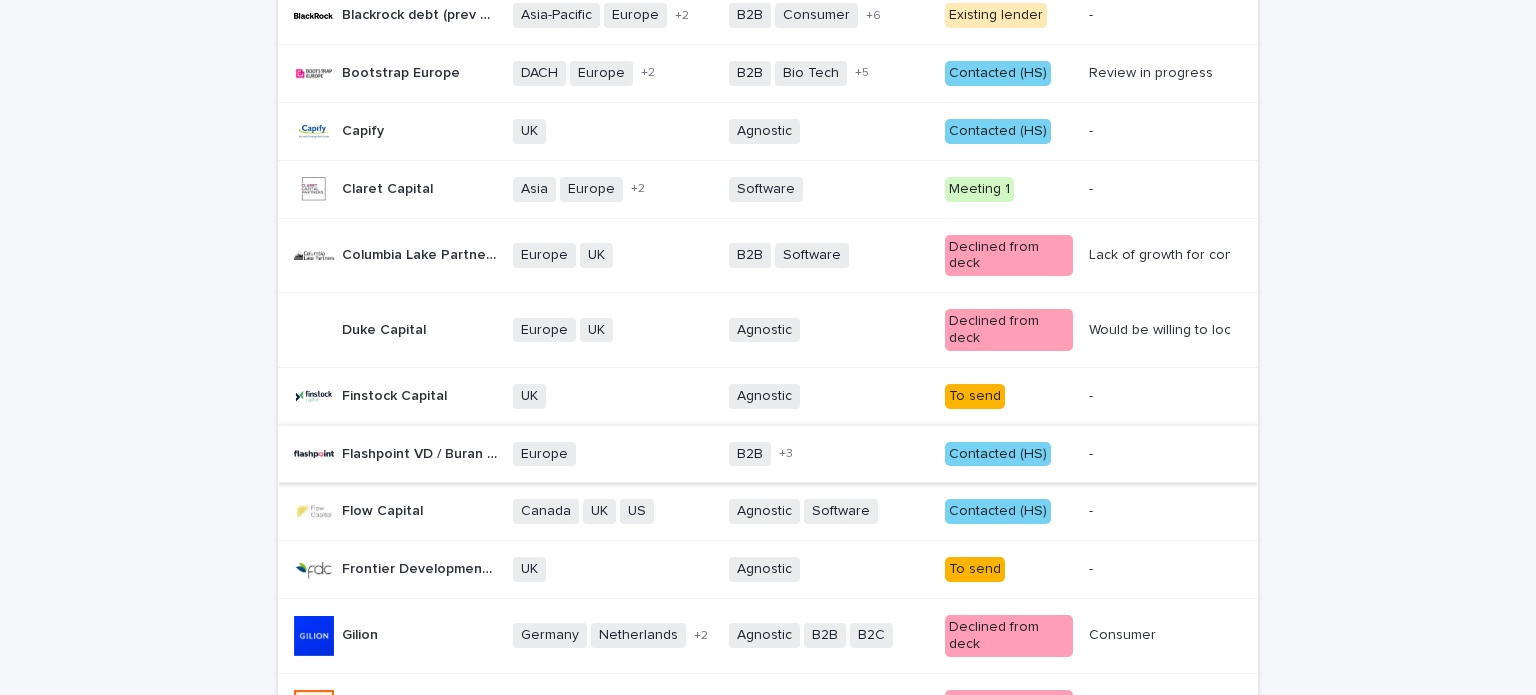 scroll, scrollTop: 644, scrollLeft: 0, axis: vertical 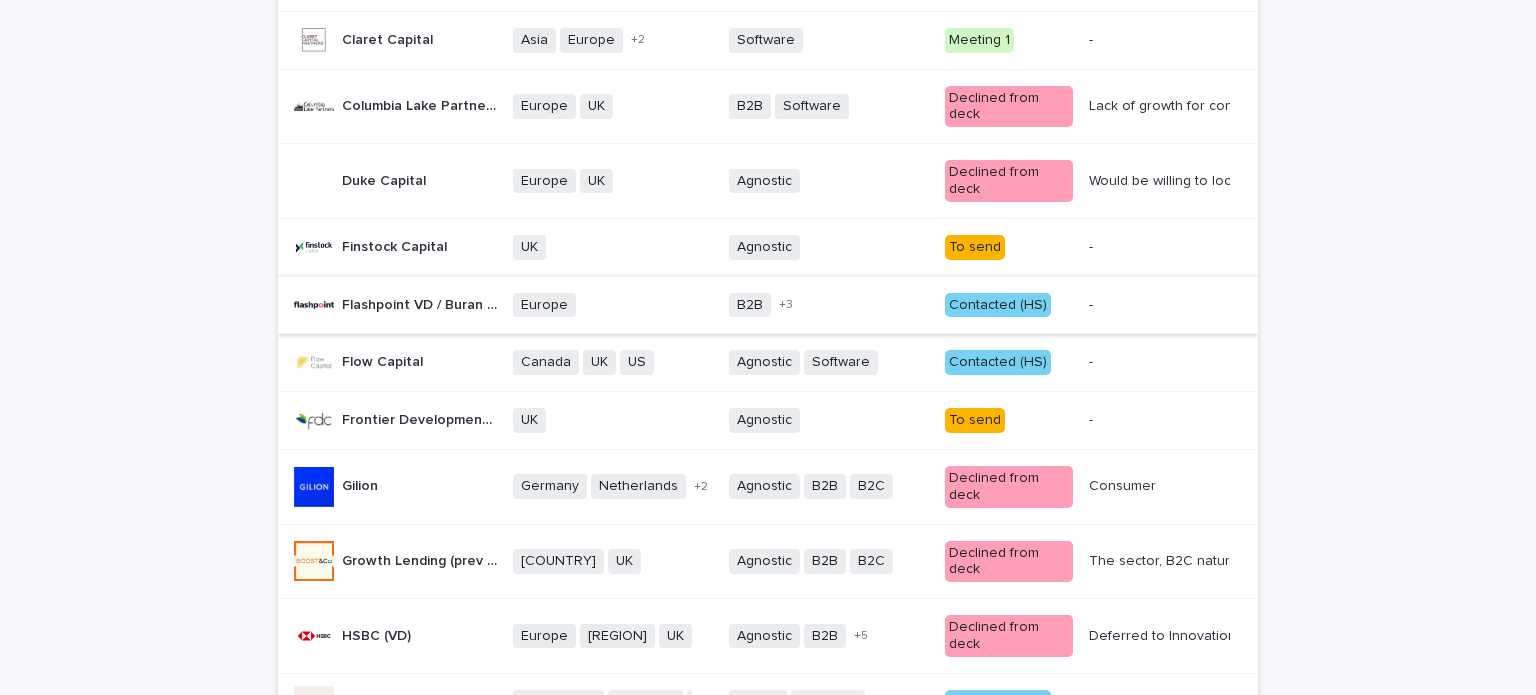 click on "- -" at bounding box center [1169, 421] 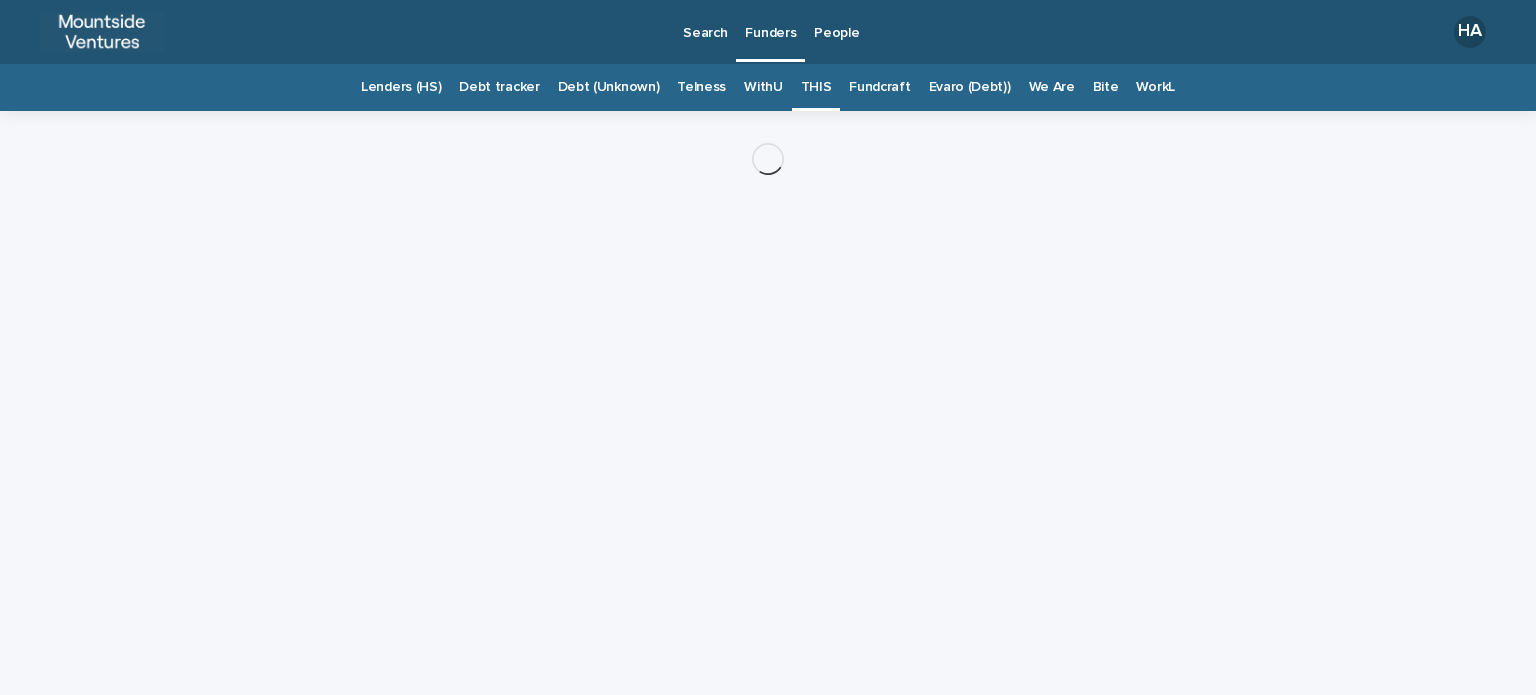 scroll, scrollTop: 0, scrollLeft: 0, axis: both 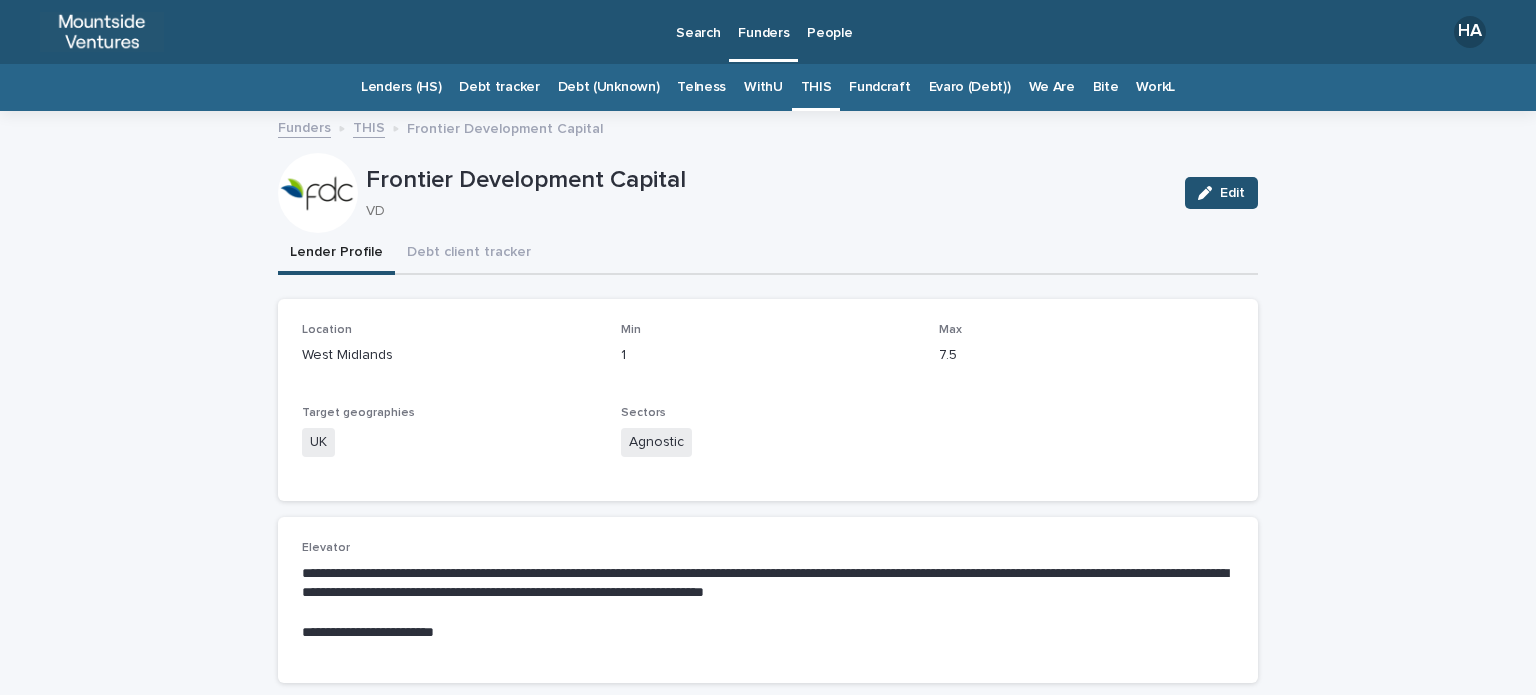 click on "THIS" at bounding box center (816, 87) 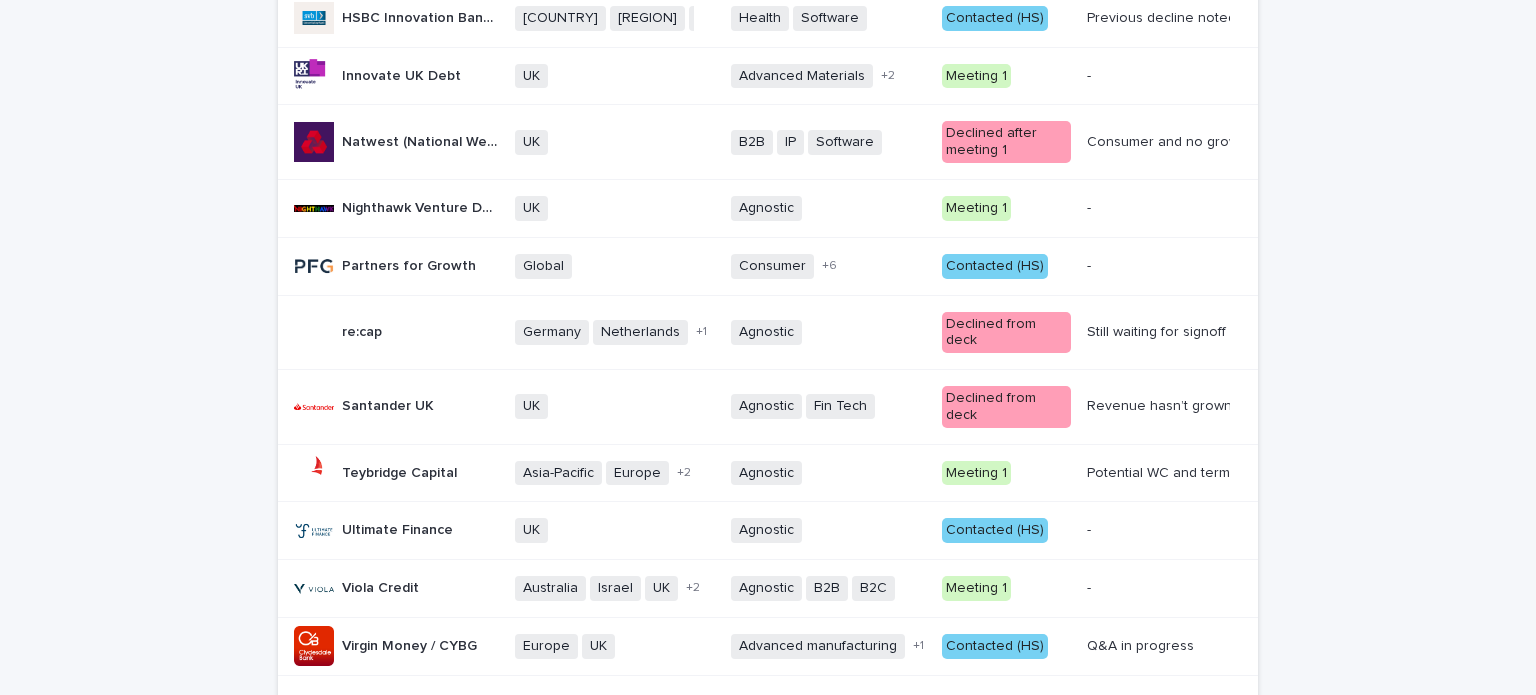 scroll, scrollTop: 1332, scrollLeft: 0, axis: vertical 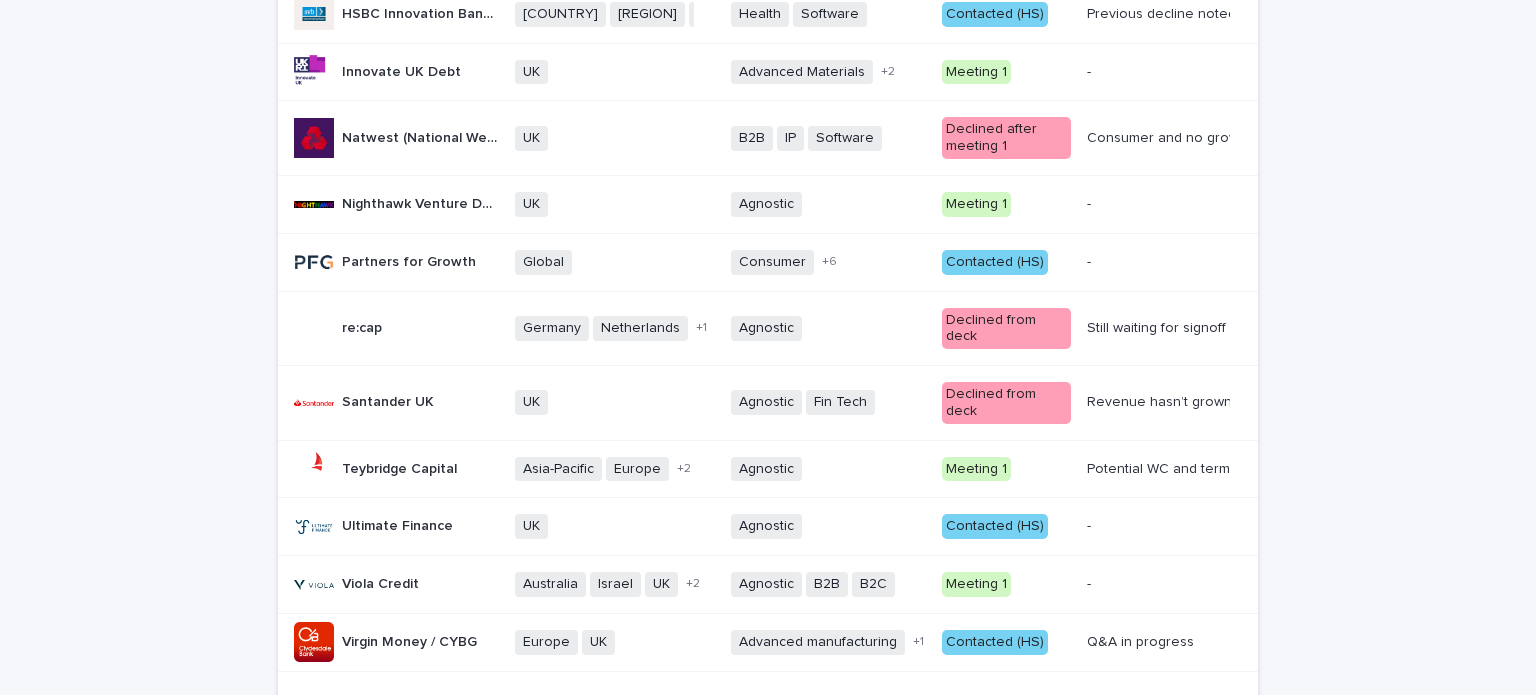 click on "Contacted (HS)" at bounding box center [995, 642] 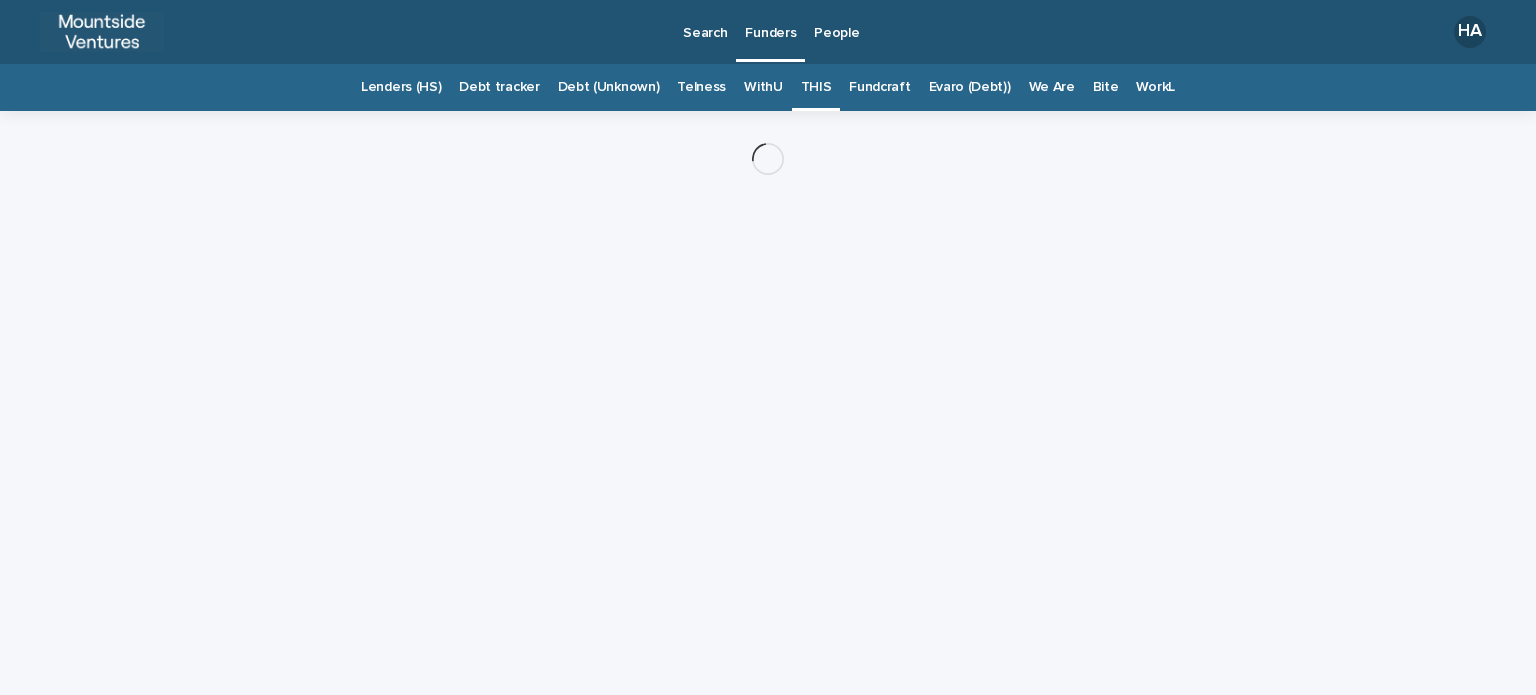 scroll, scrollTop: 0, scrollLeft: 0, axis: both 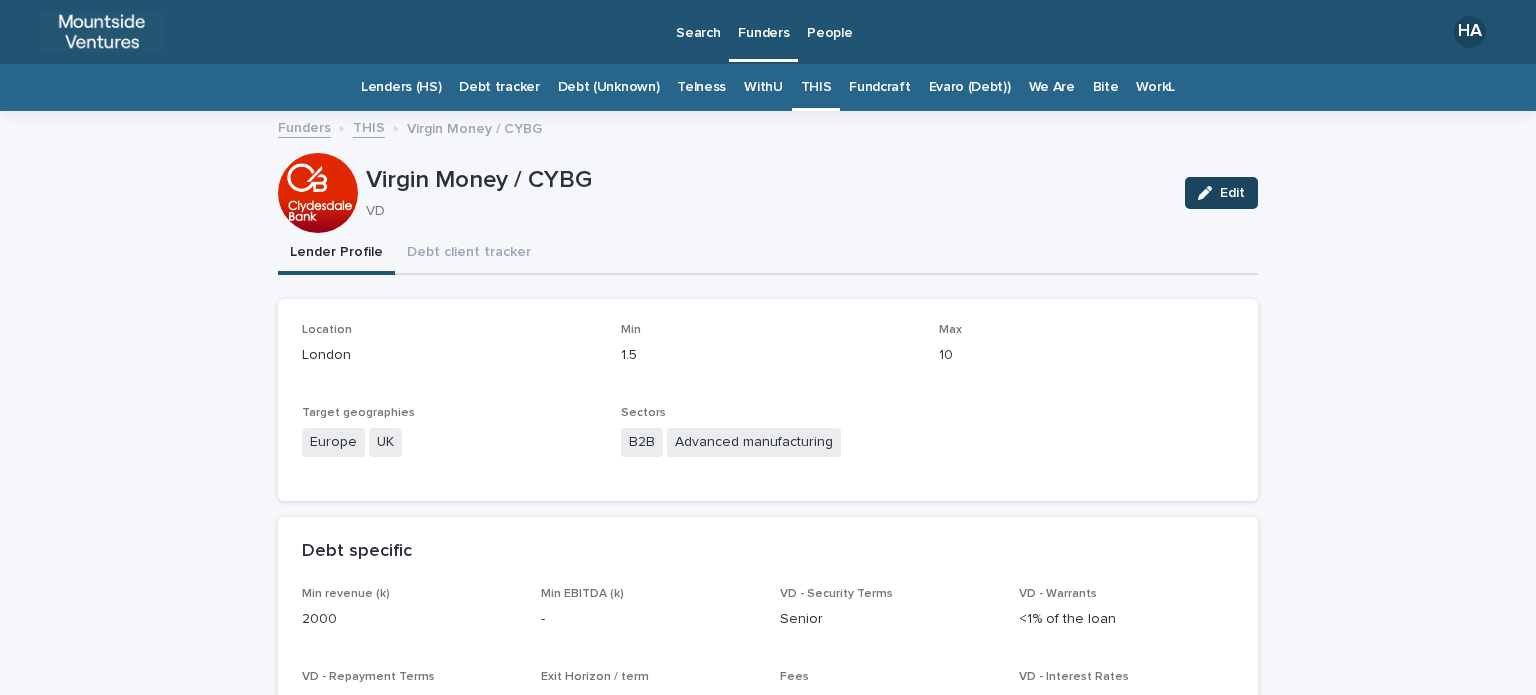 click 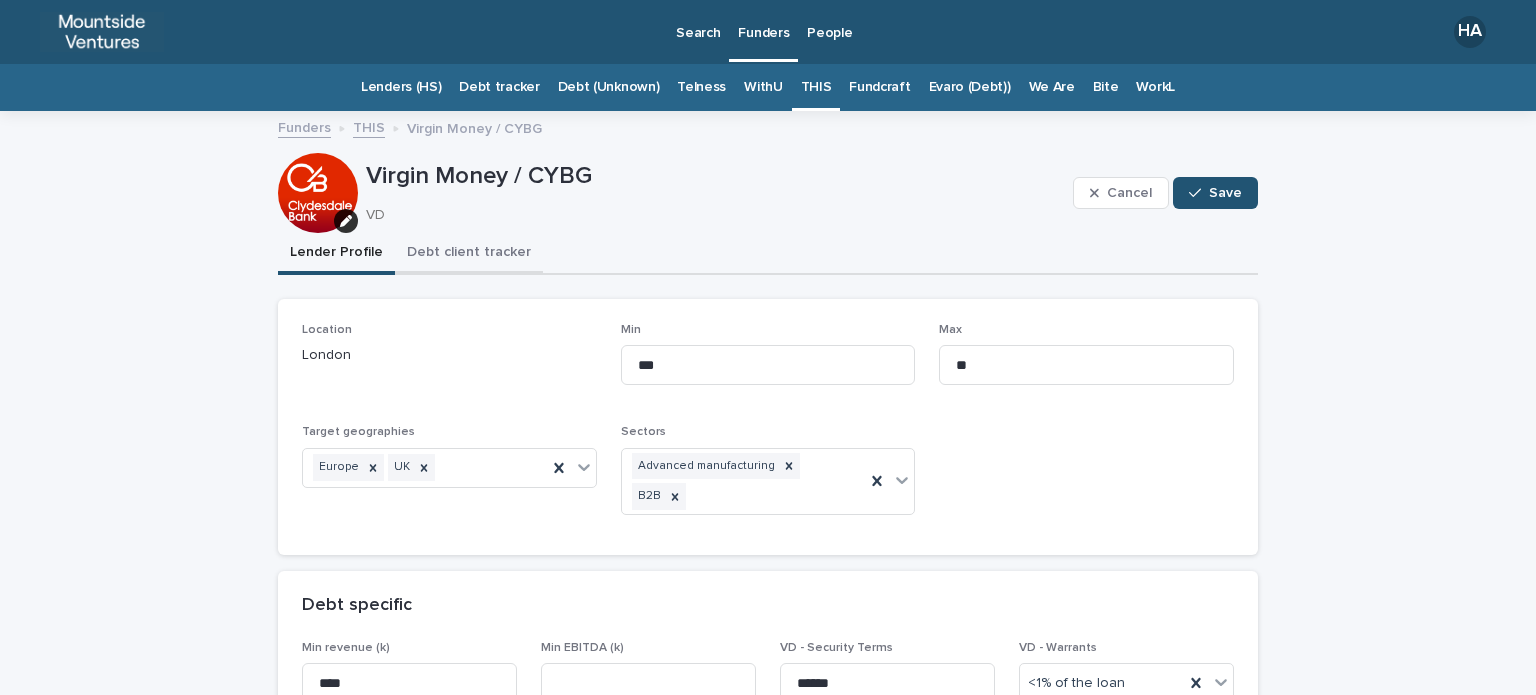 click on "Debt client tracker" at bounding box center [469, 254] 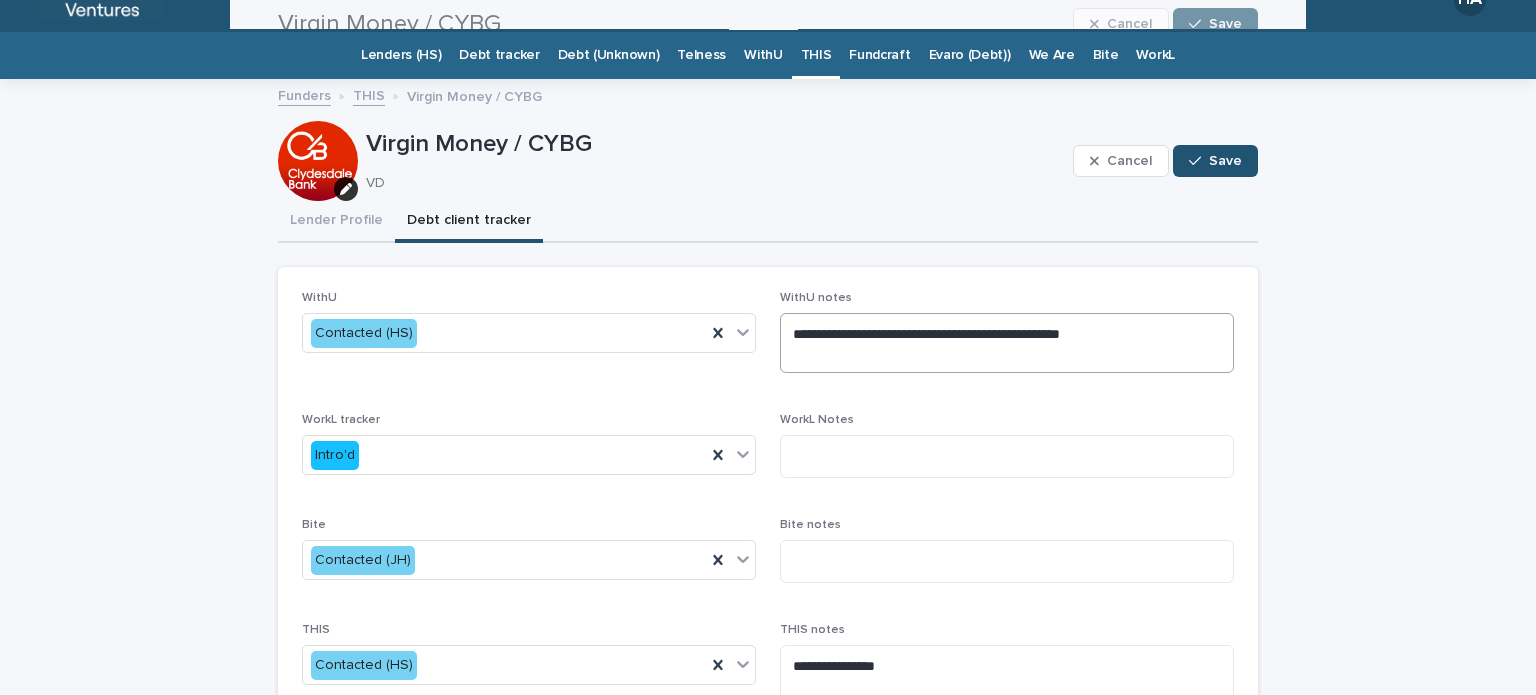 scroll, scrollTop: 0, scrollLeft: 0, axis: both 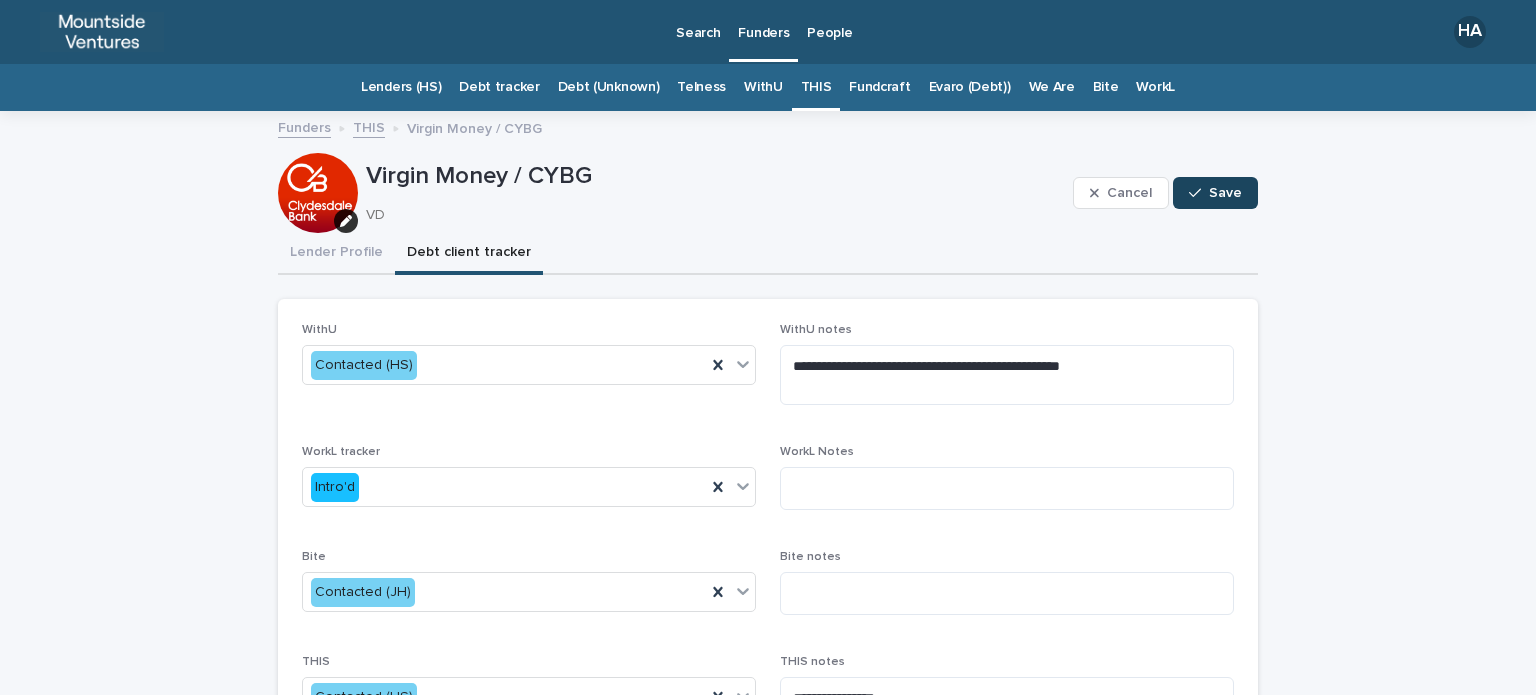 click on "Save" at bounding box center (1225, 193) 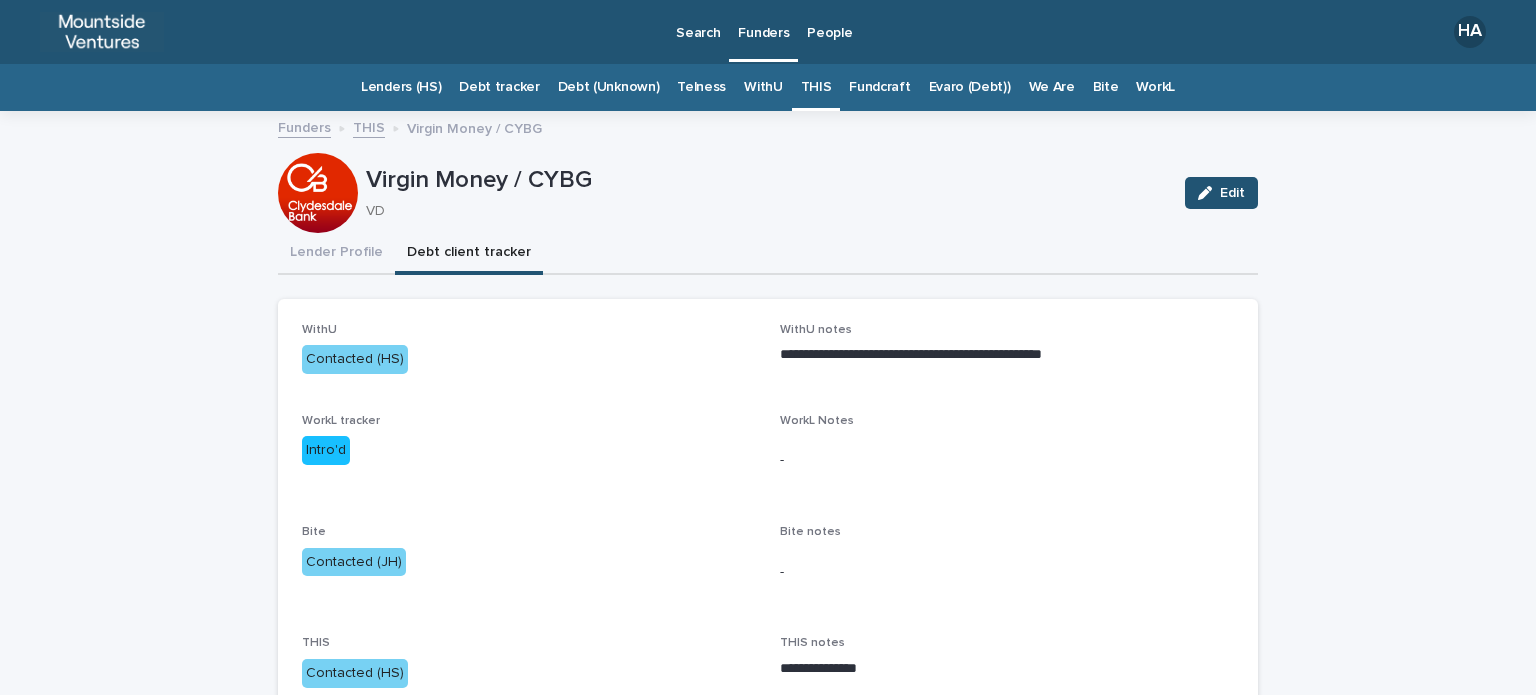 click on "THIS" at bounding box center (816, 87) 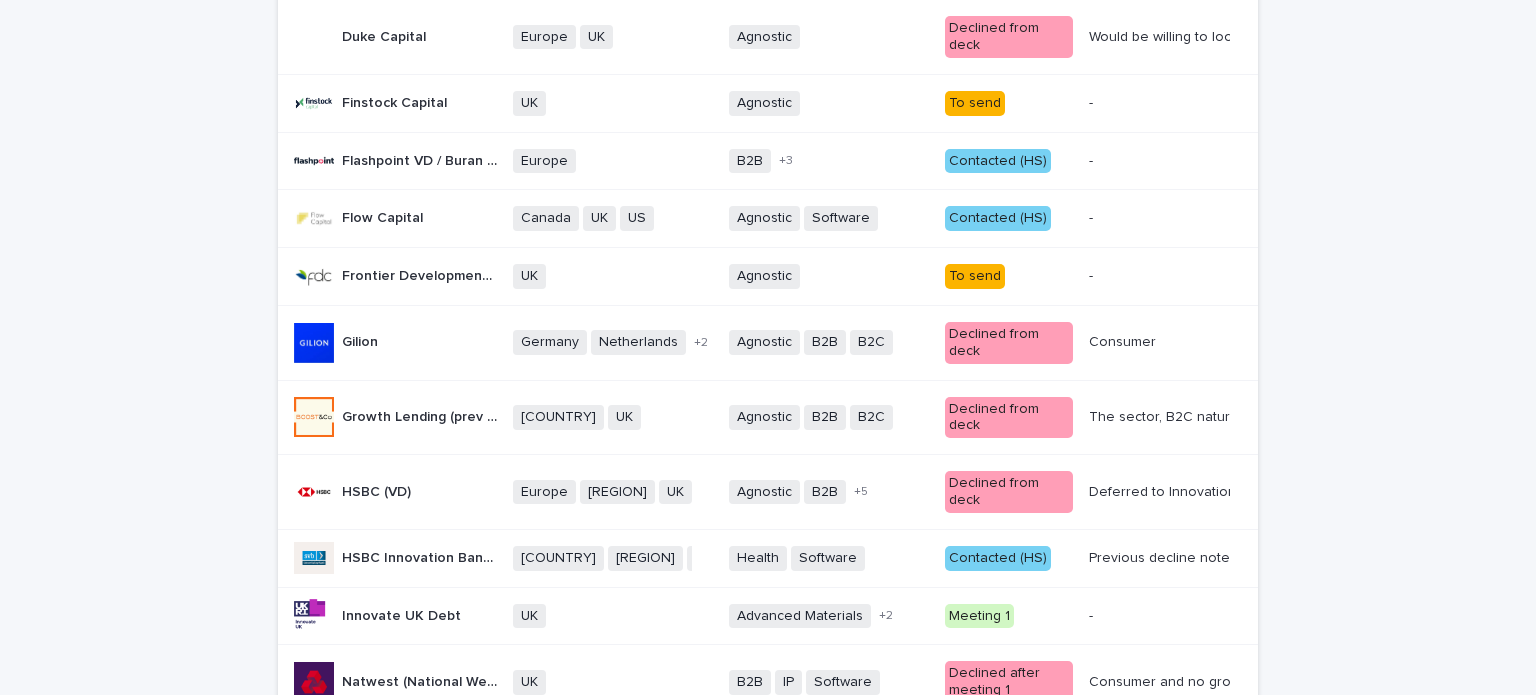 scroll, scrollTop: 799, scrollLeft: 0, axis: vertical 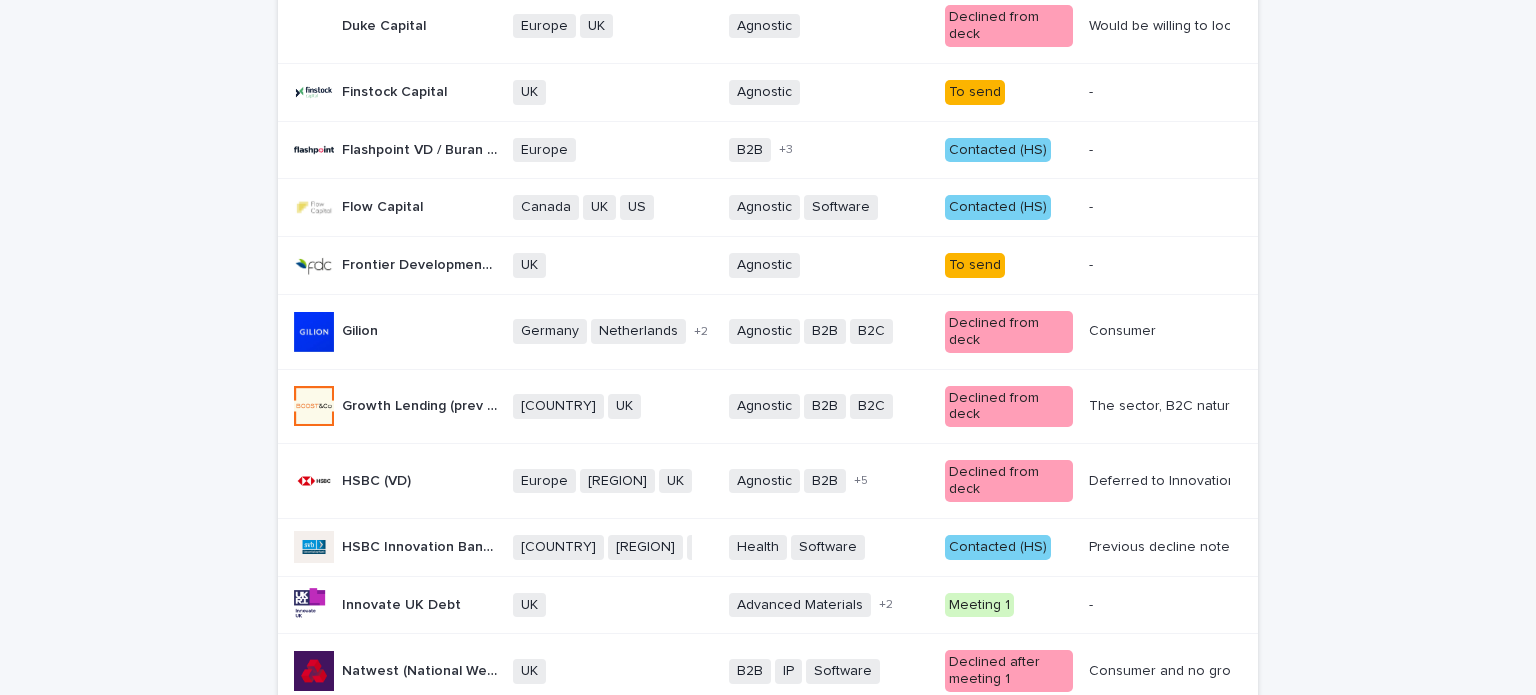 click at bounding box center [1157, 207] 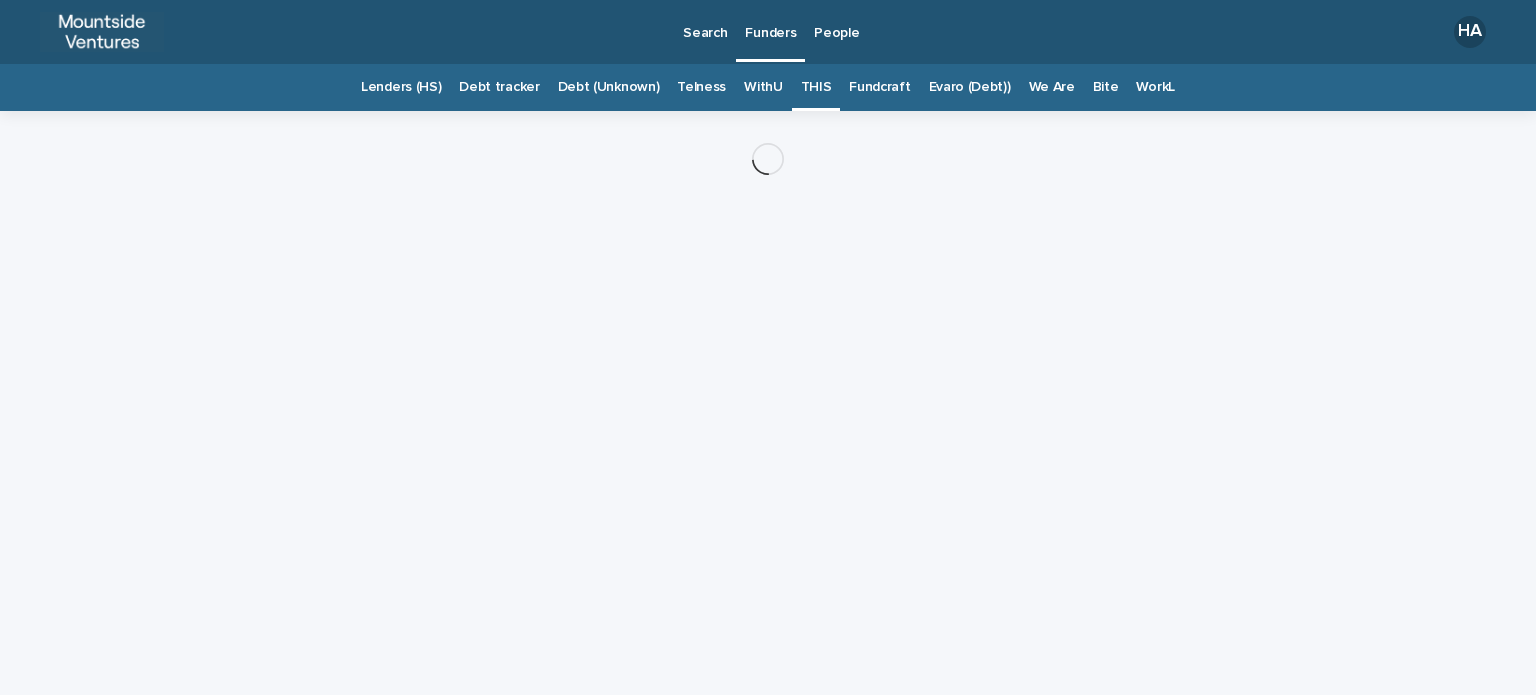 scroll, scrollTop: 0, scrollLeft: 0, axis: both 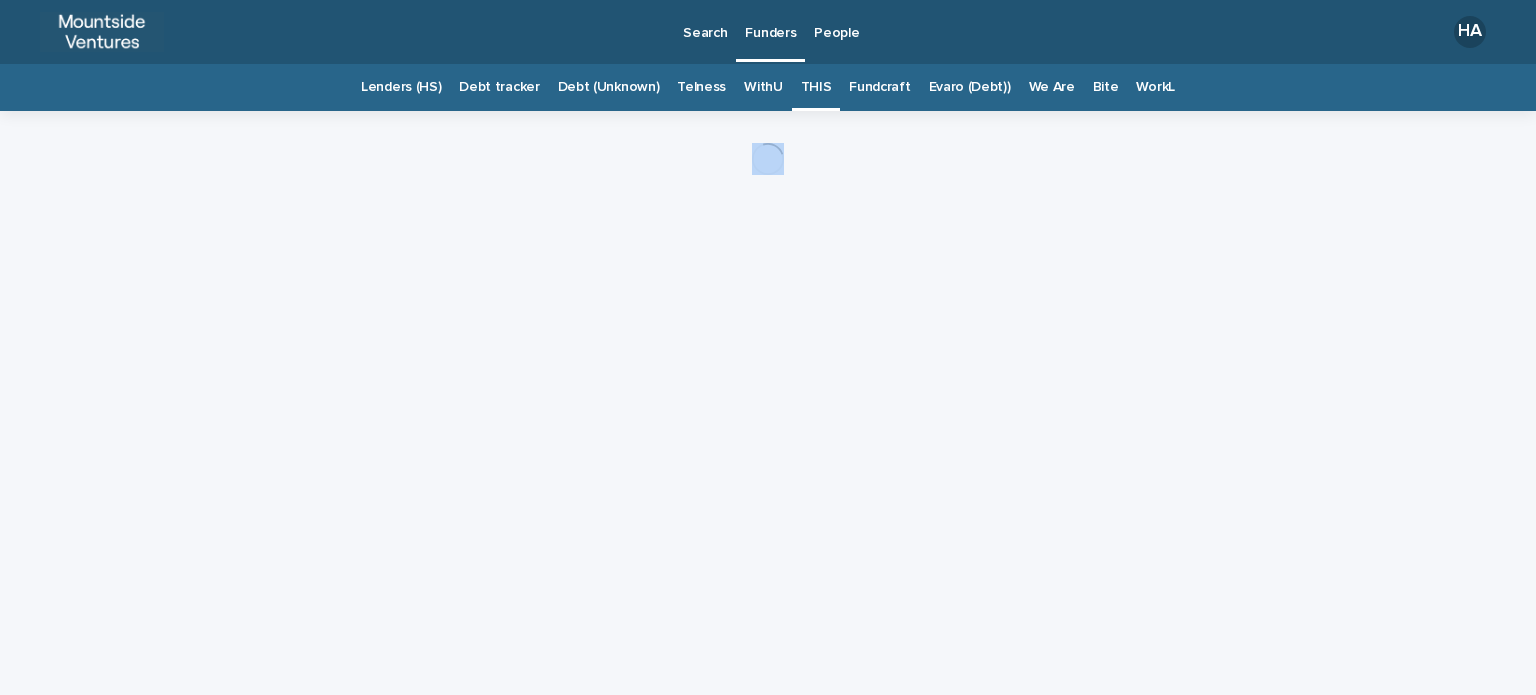click at bounding box center (768, 159) 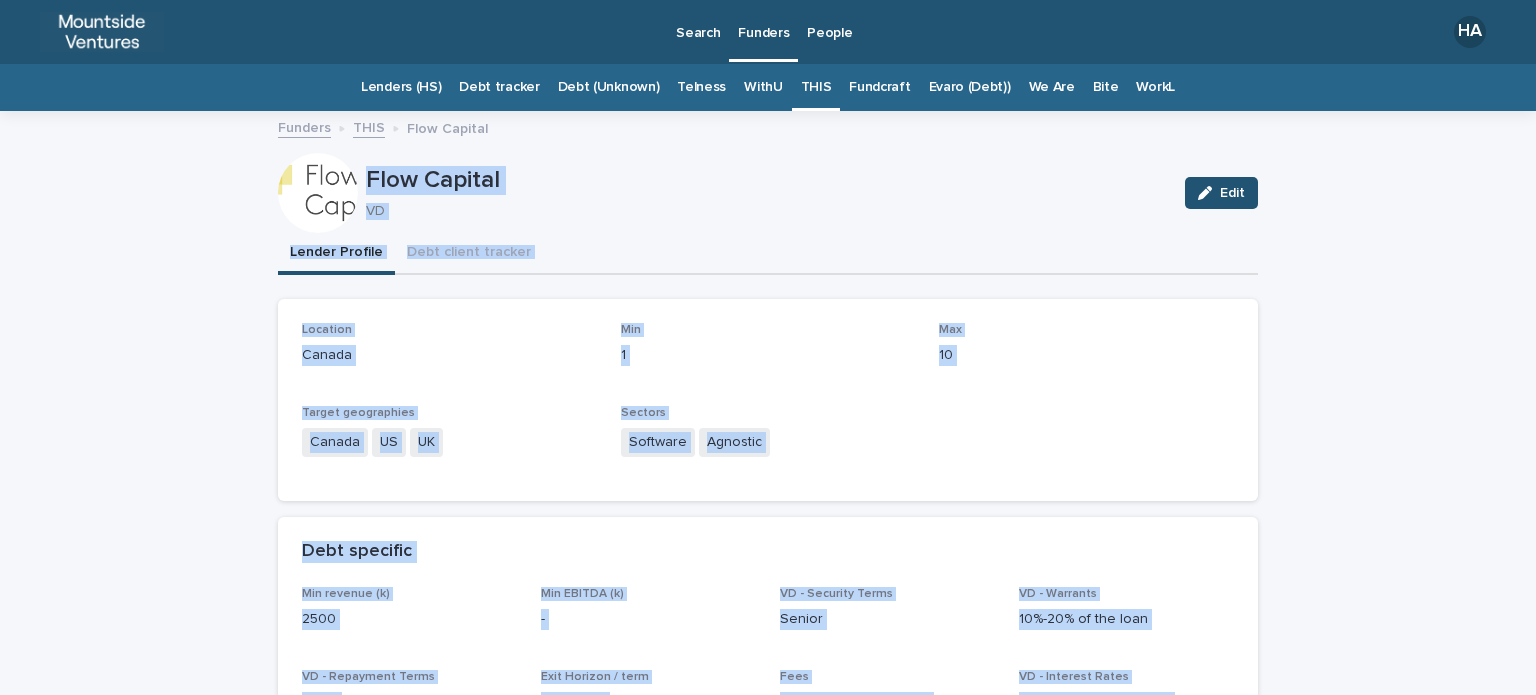 click on "[COMPANY] VD Edit" at bounding box center (768, 193) 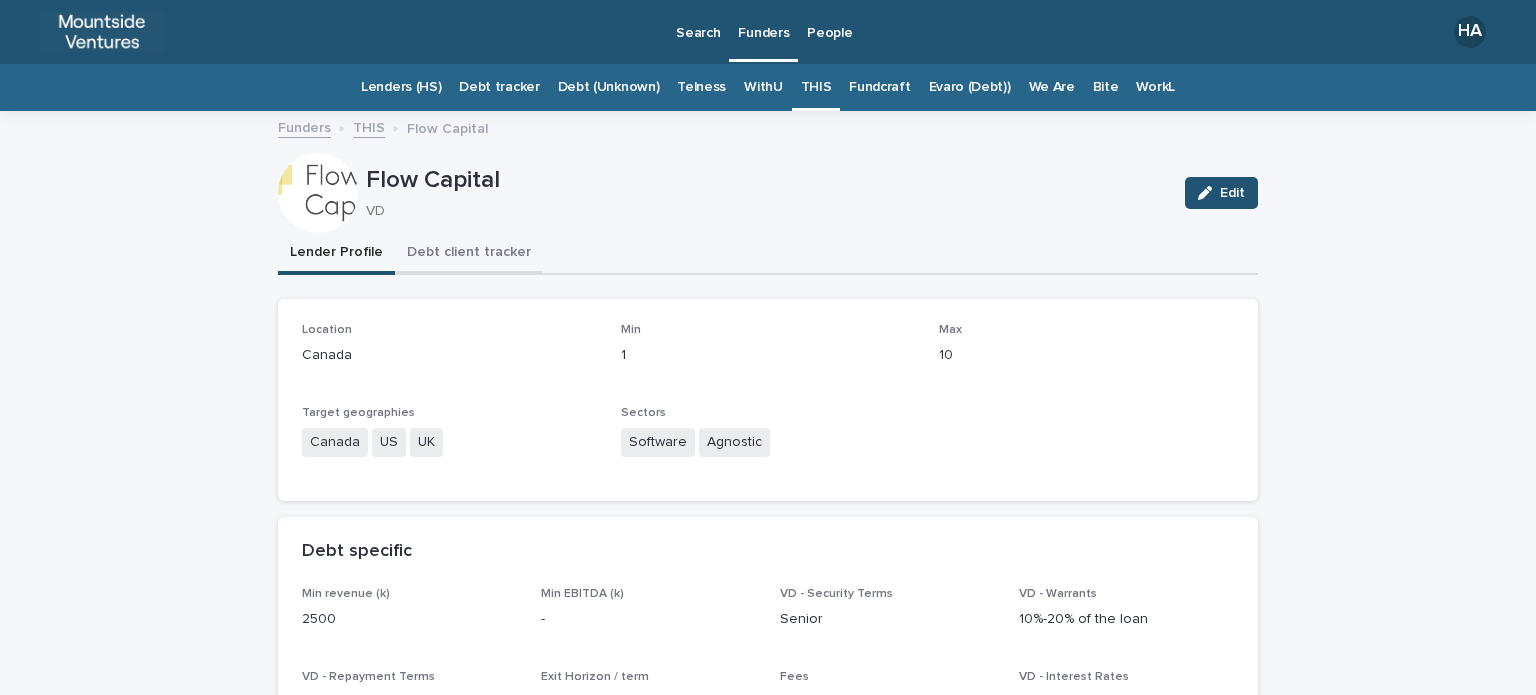 click on "Debt client tracker" at bounding box center [469, 254] 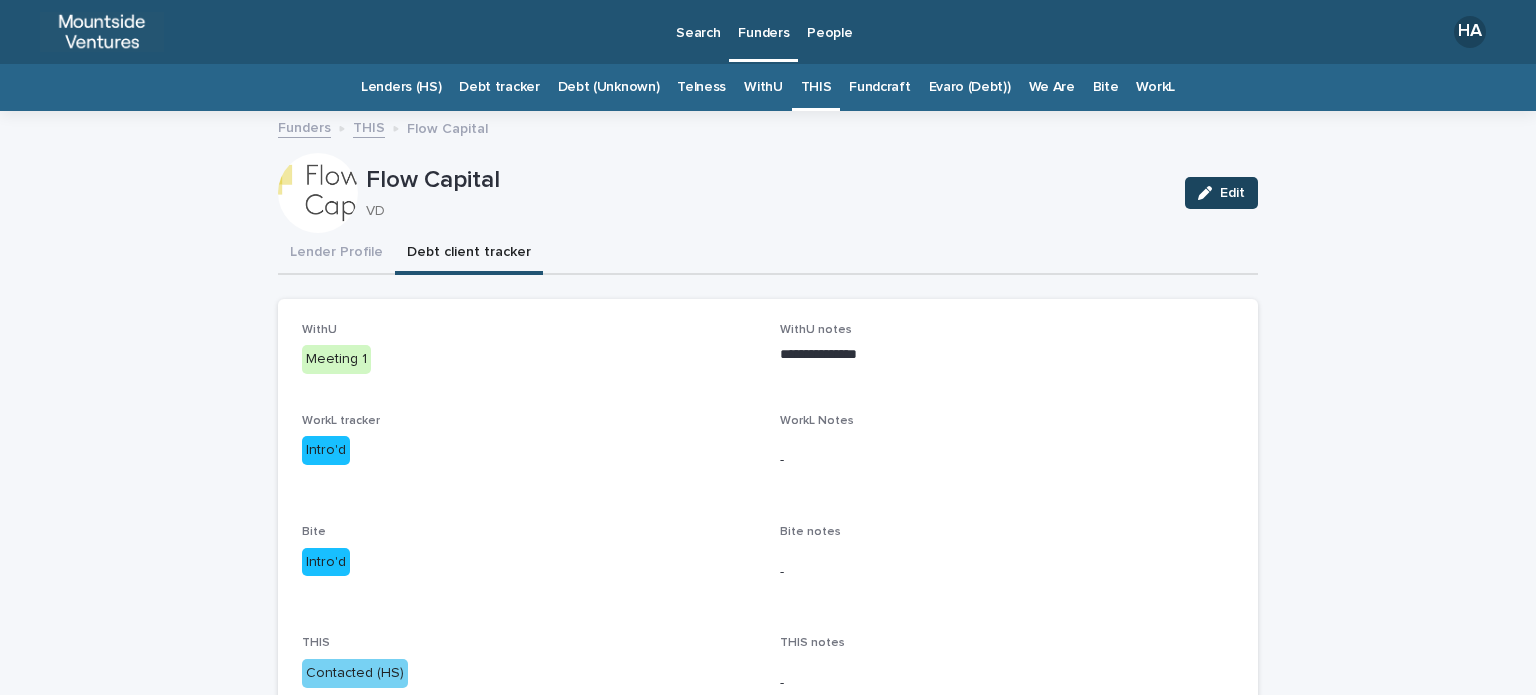 click on "Edit" at bounding box center (1232, 193) 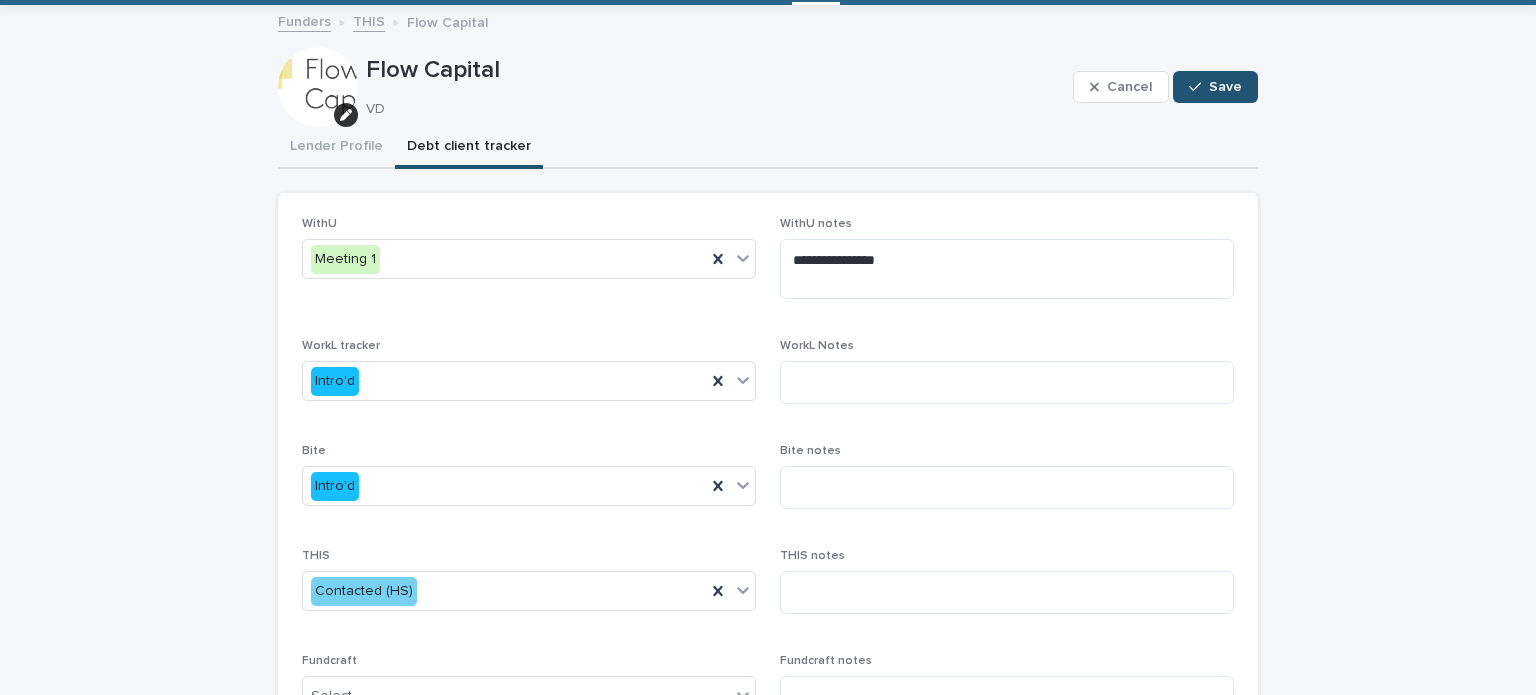 scroll, scrollTop: 138, scrollLeft: 0, axis: vertical 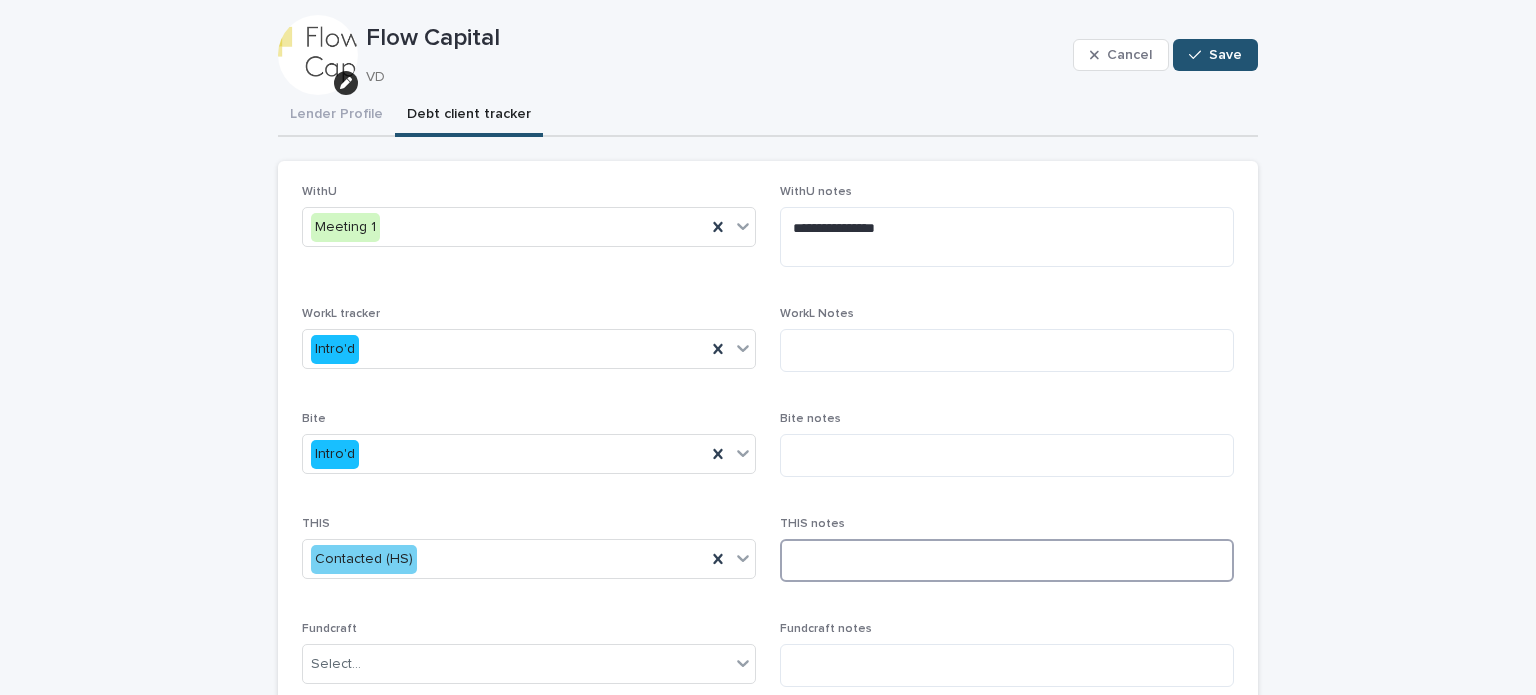 click at bounding box center [1007, 560] 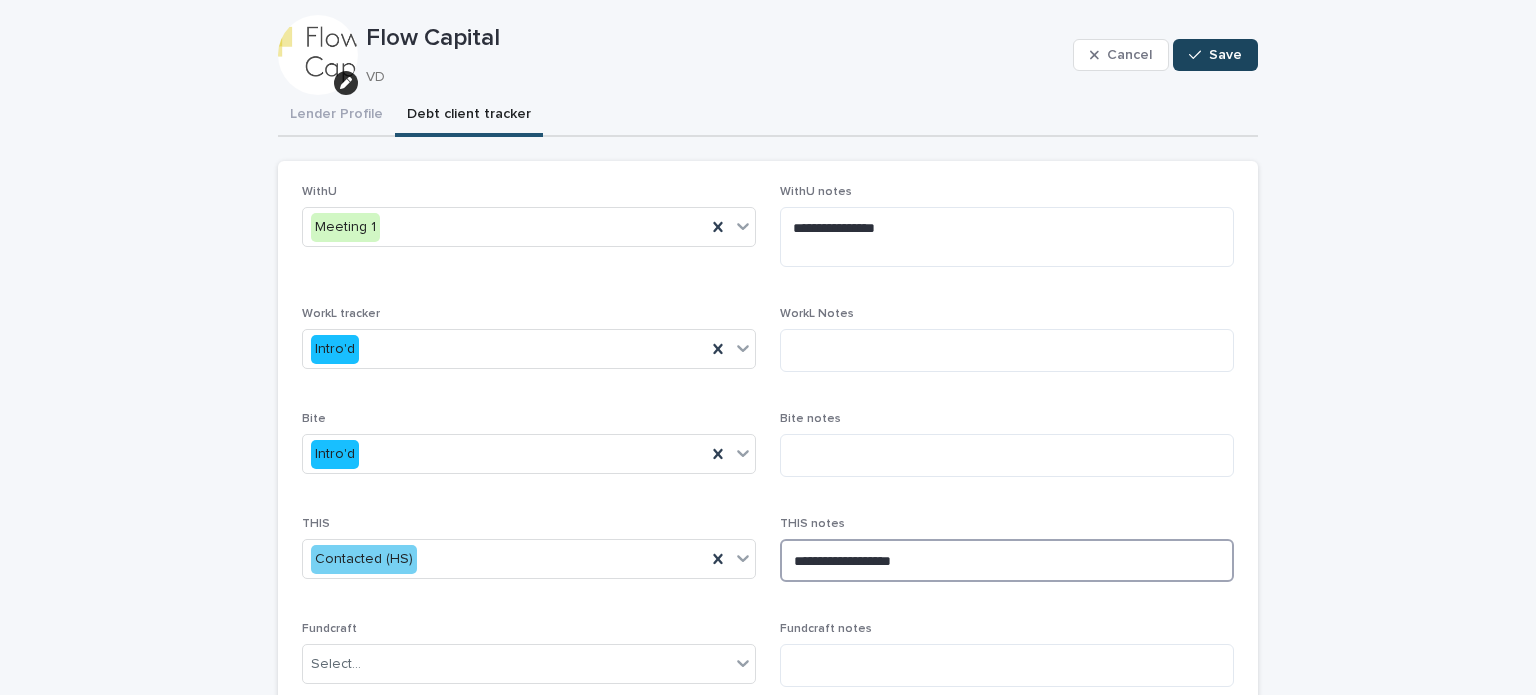 type on "**********" 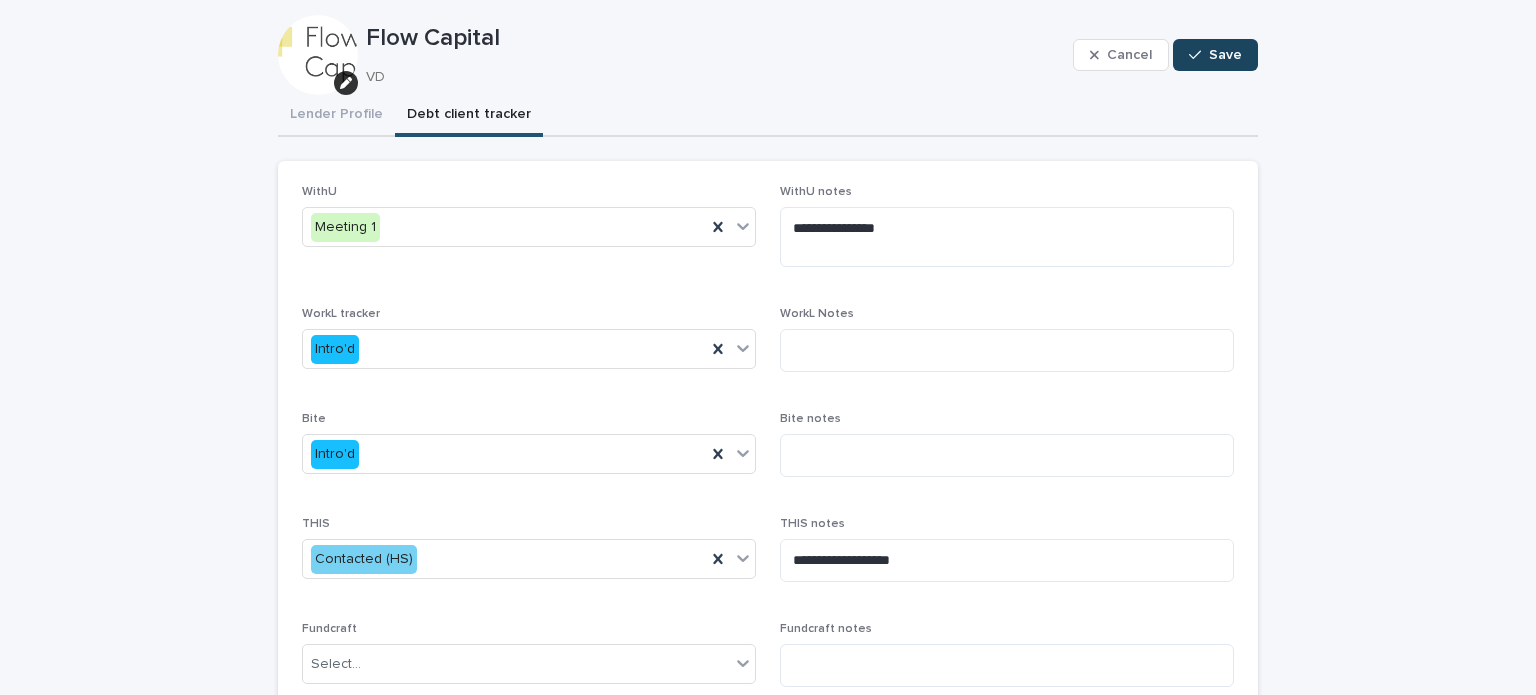 click on "Save" at bounding box center (1215, 55) 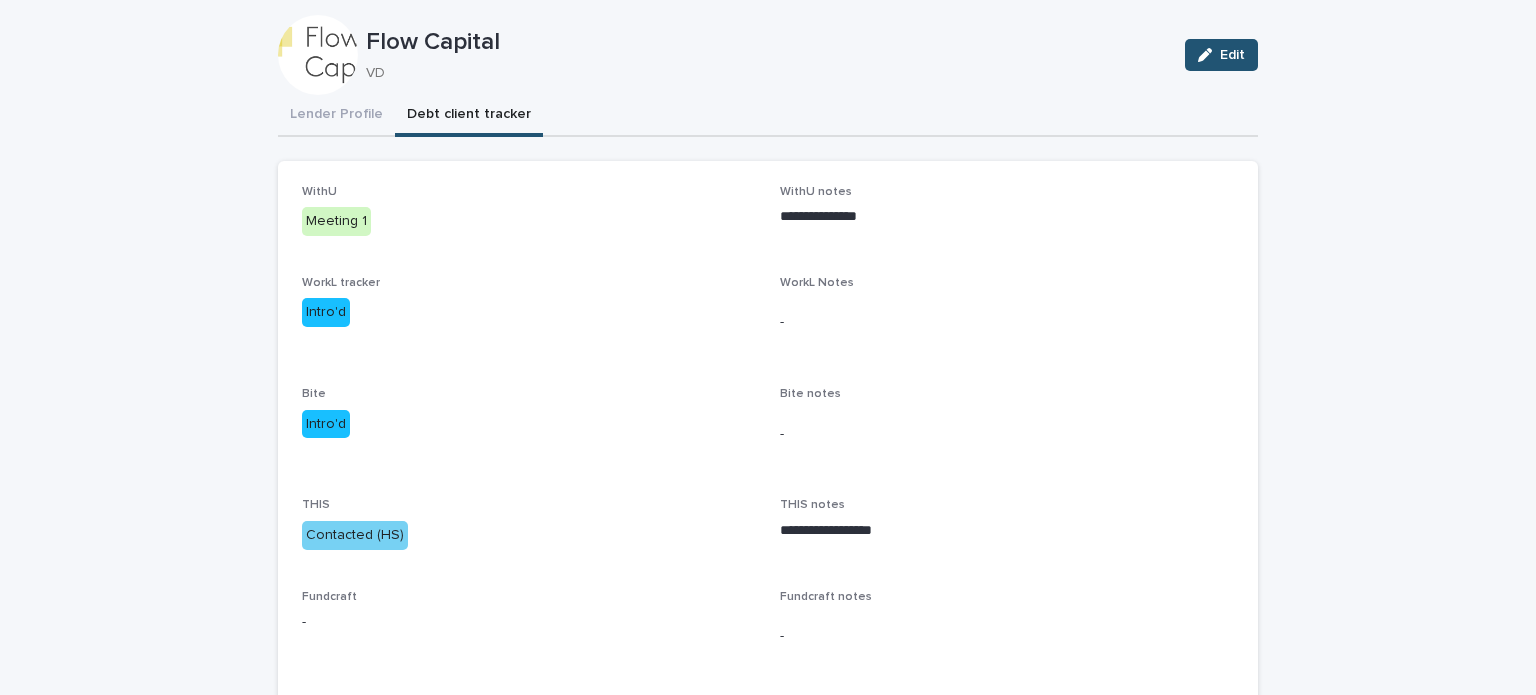 scroll, scrollTop: 0, scrollLeft: 0, axis: both 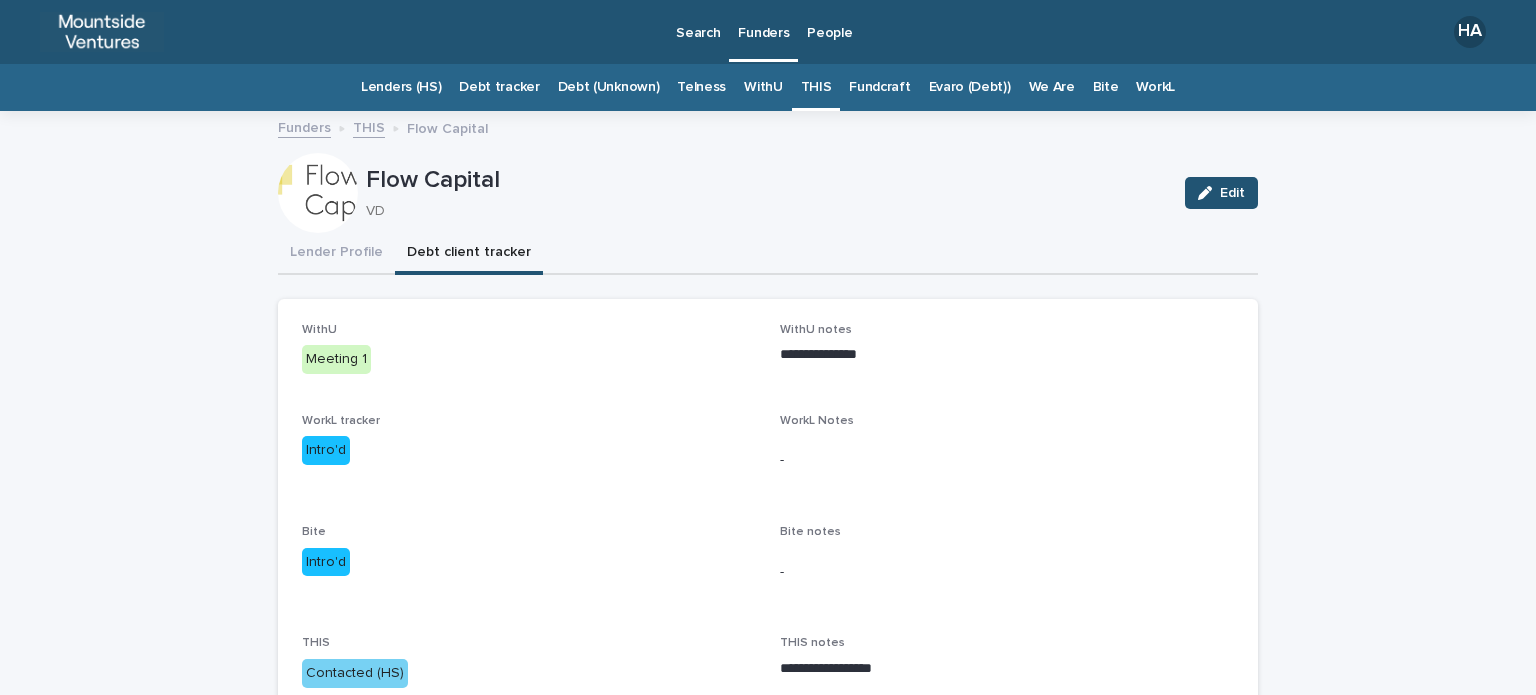 click on "THIS" at bounding box center [816, 87] 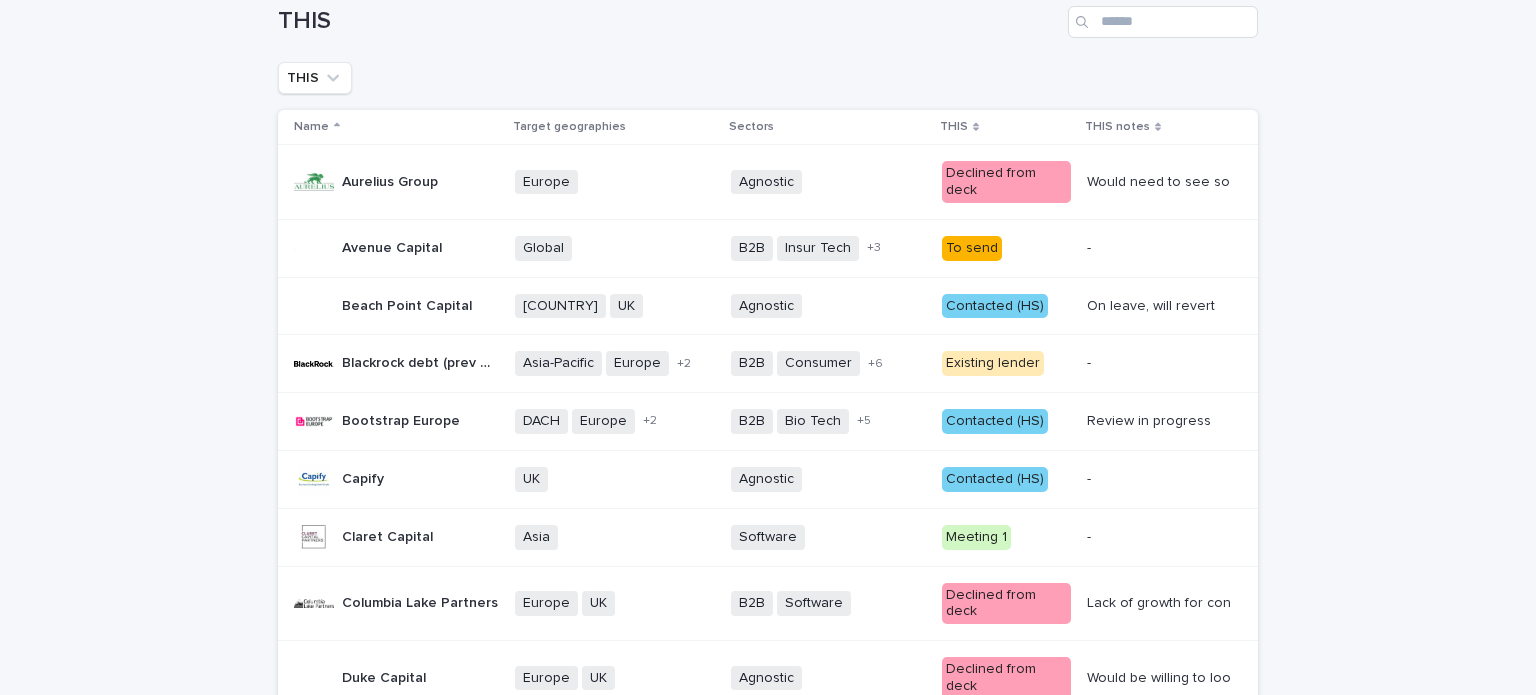 scroll, scrollTop: 0, scrollLeft: 0, axis: both 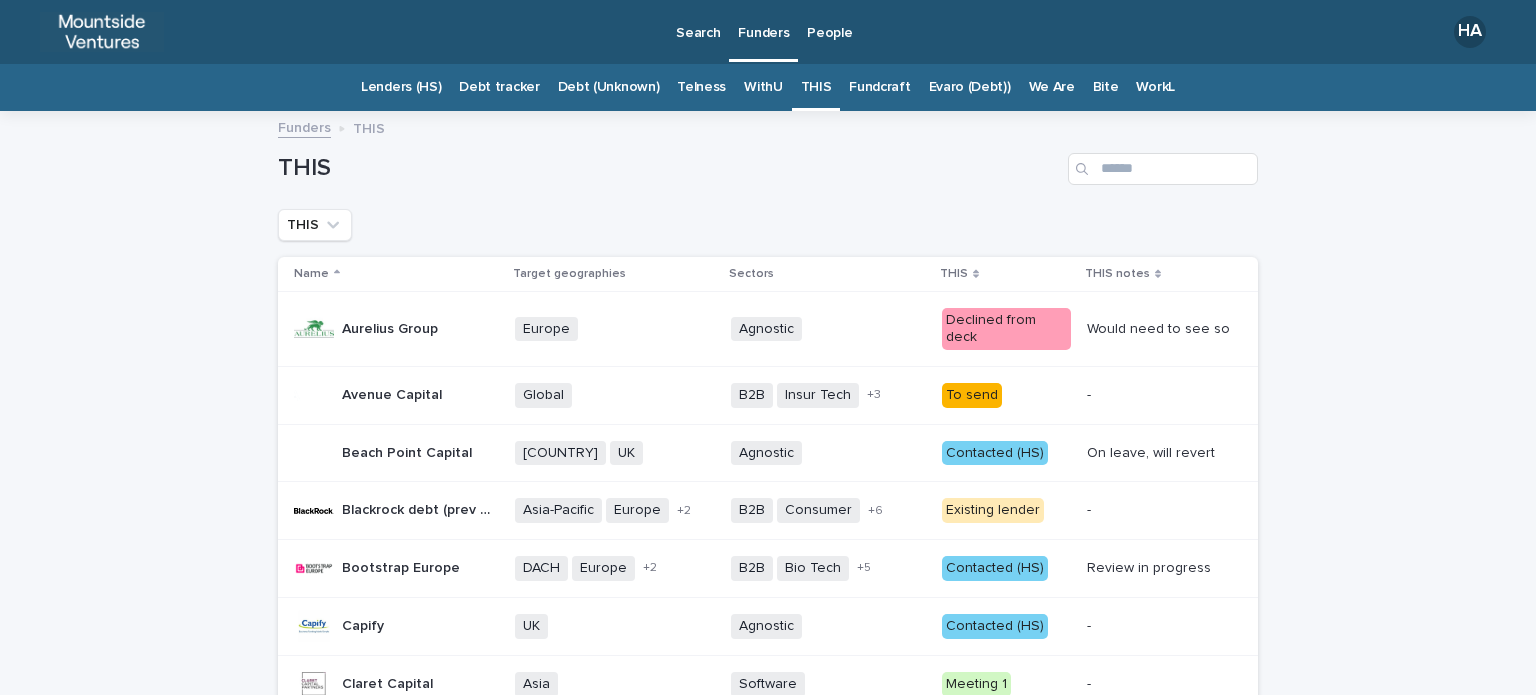 click on "Fundcraft" at bounding box center [879, 87] 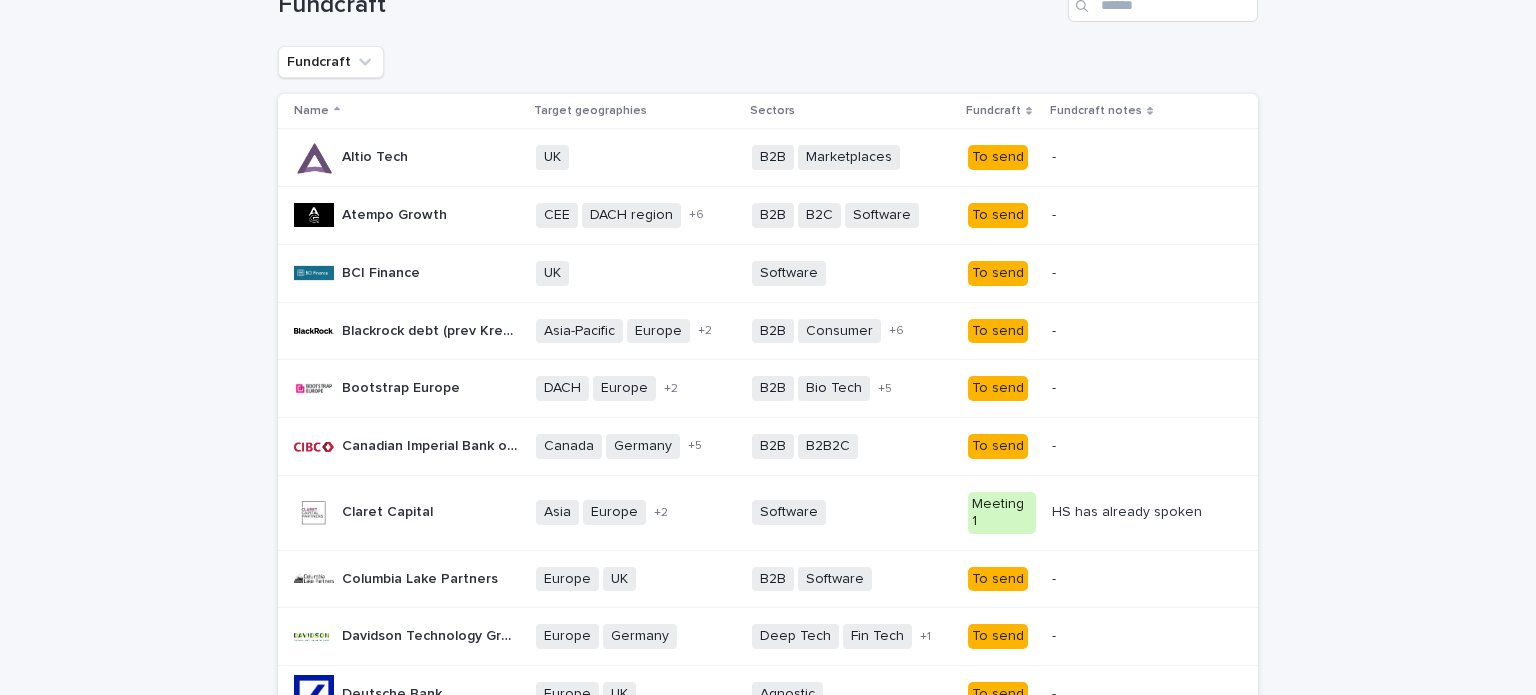 scroll, scrollTop: 0, scrollLeft: 0, axis: both 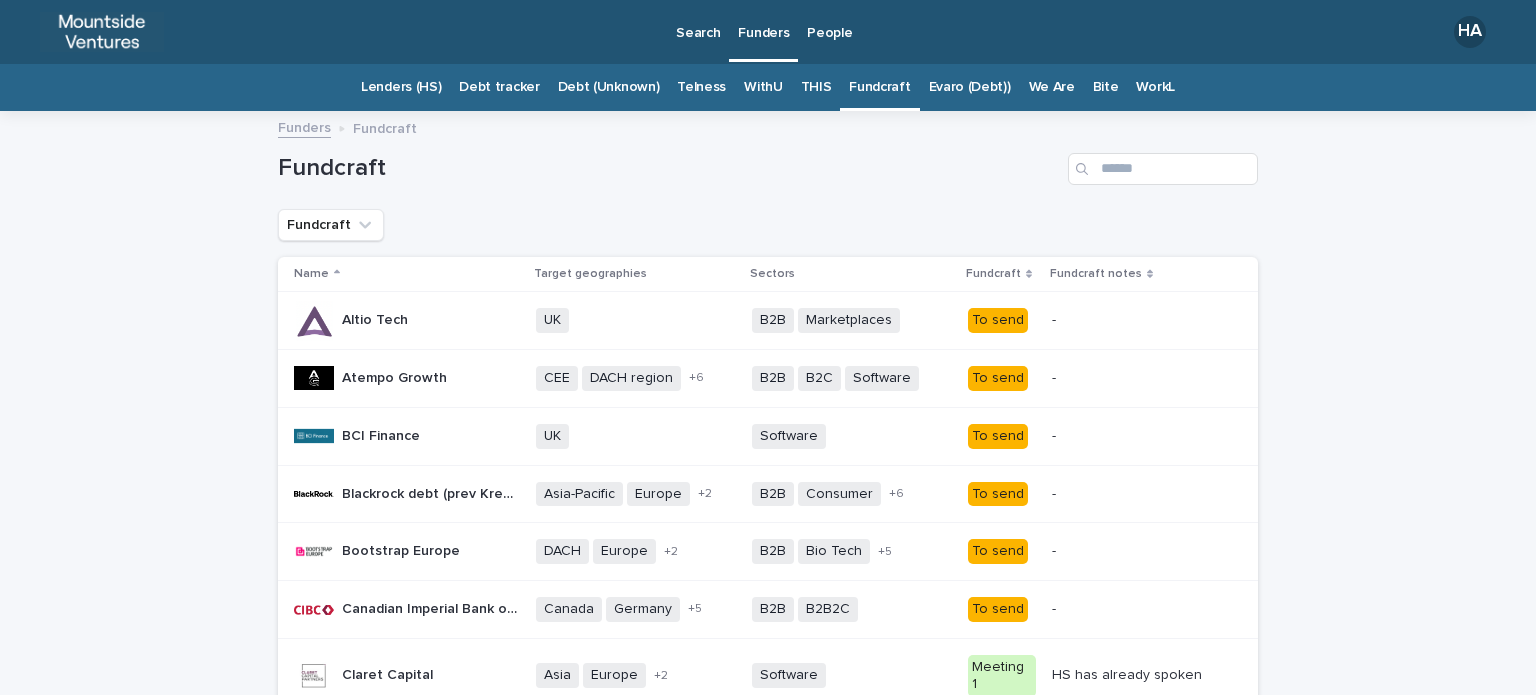 click on "To send" at bounding box center [998, 378] 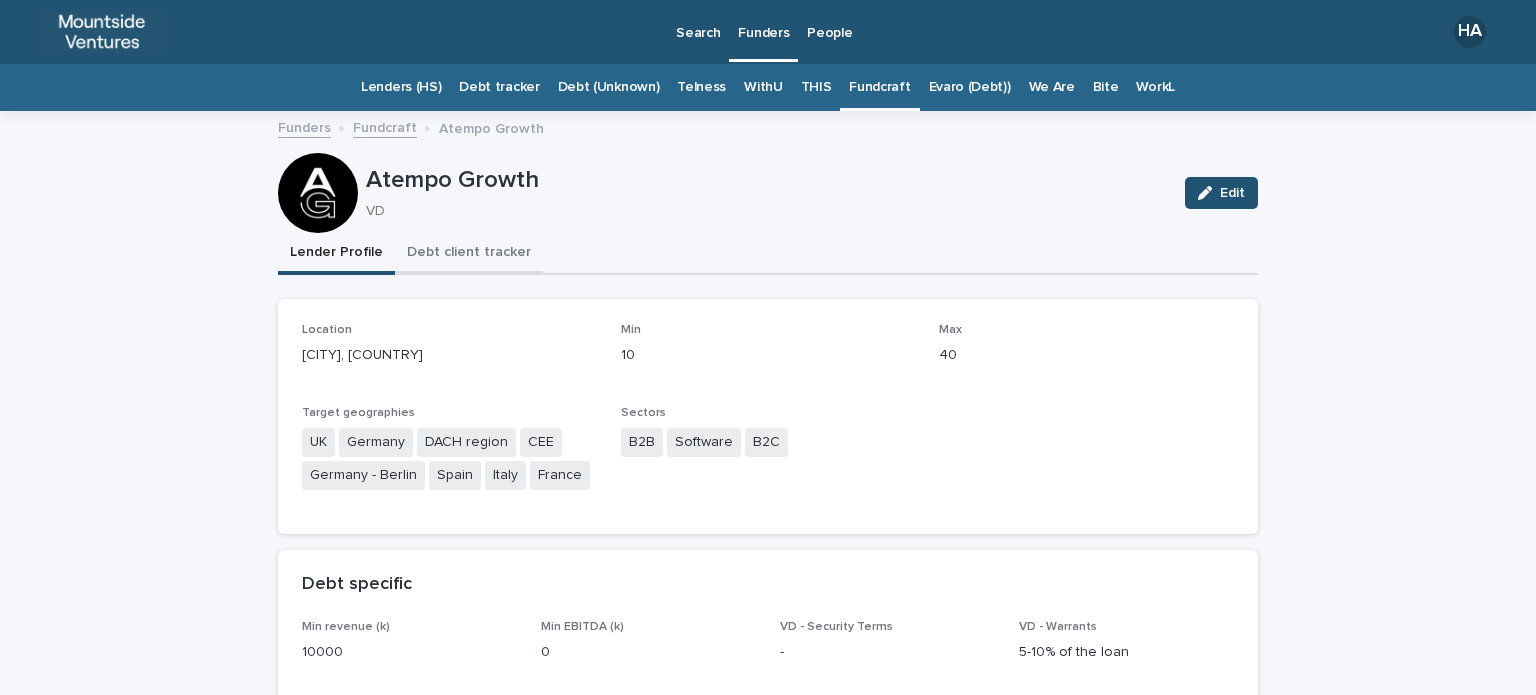 click on "Debt client tracker" at bounding box center [469, 254] 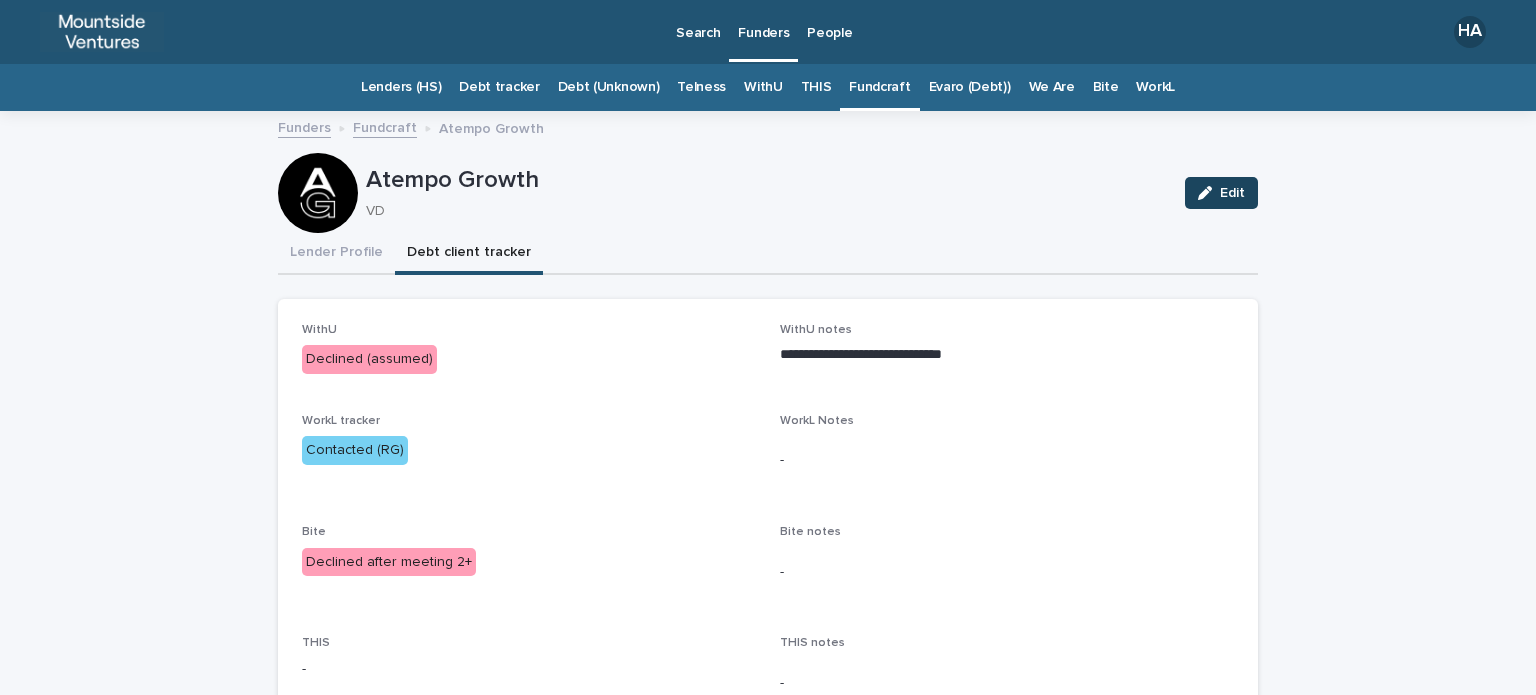 click on "Edit" at bounding box center (1221, 193) 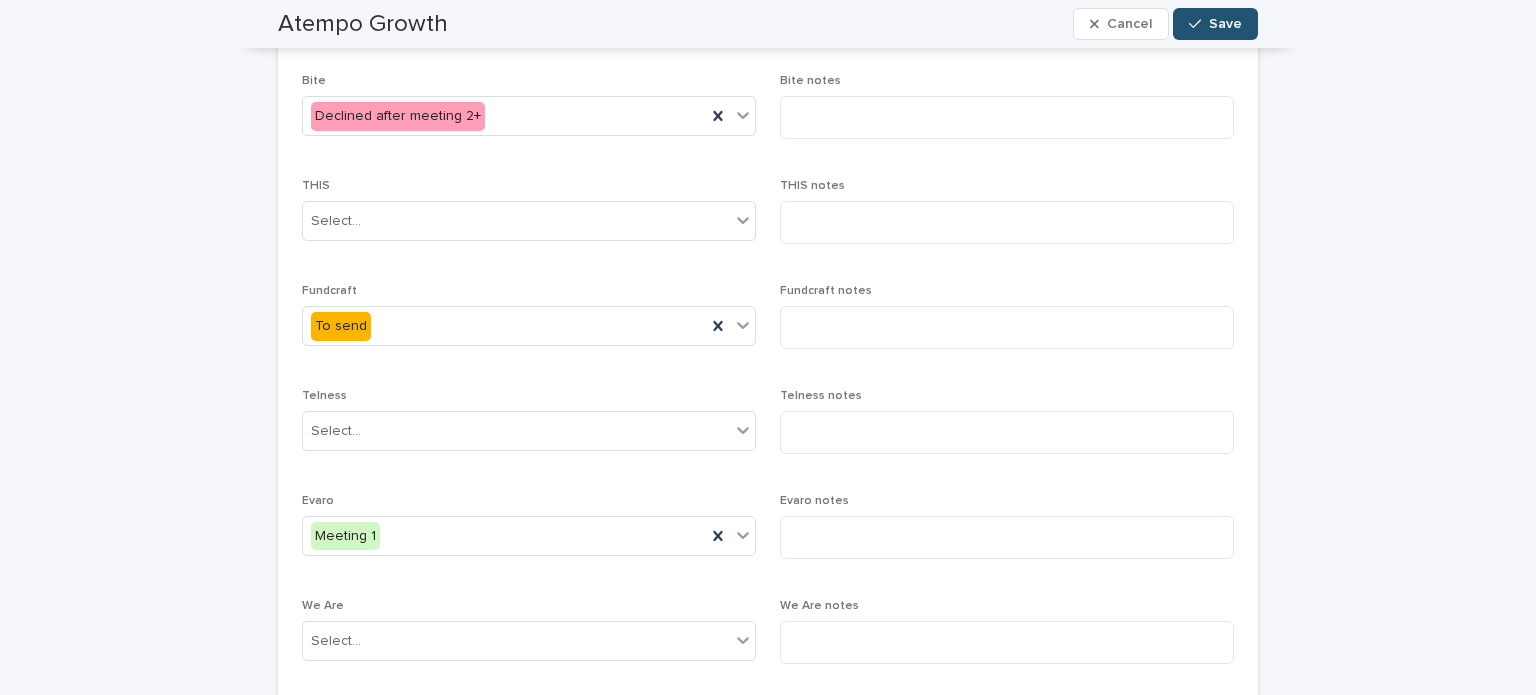 scroll, scrollTop: 480, scrollLeft: 0, axis: vertical 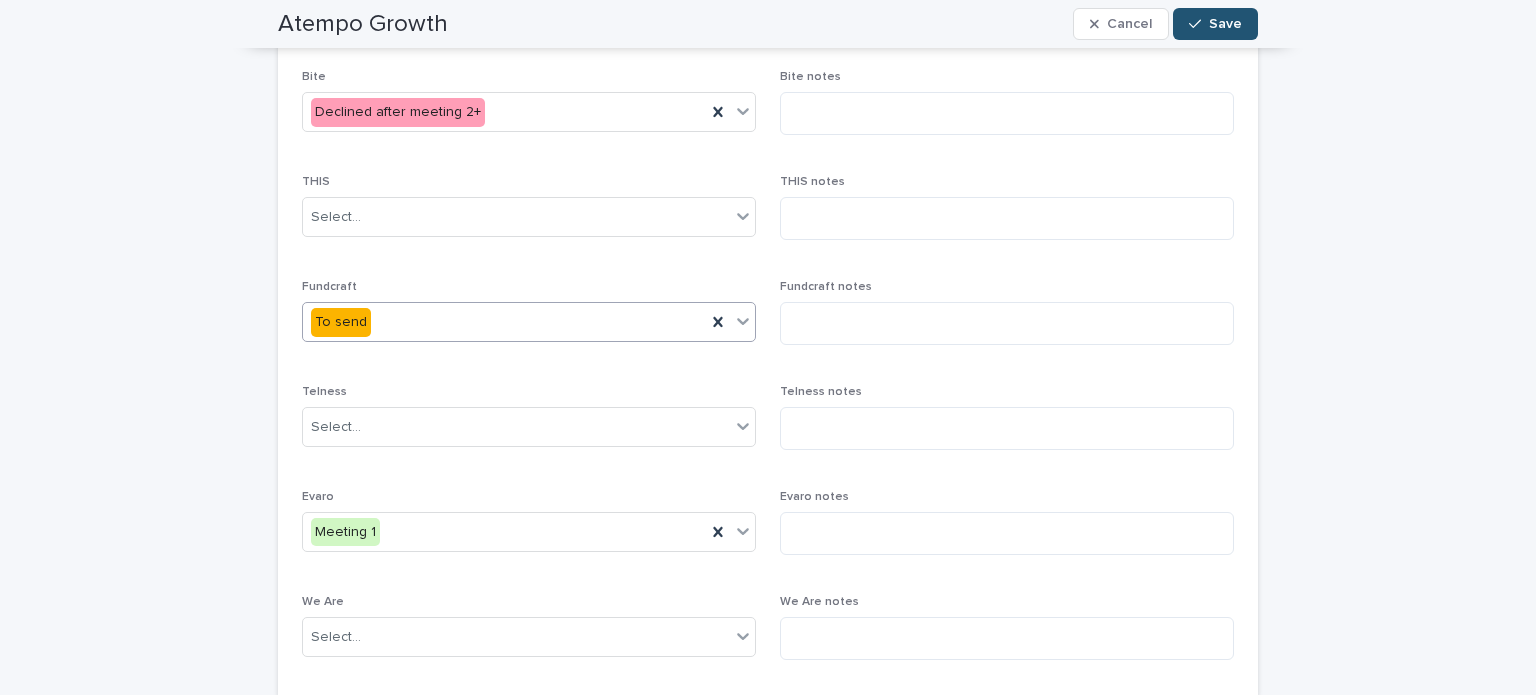 click on "To send" at bounding box center [504, 322] 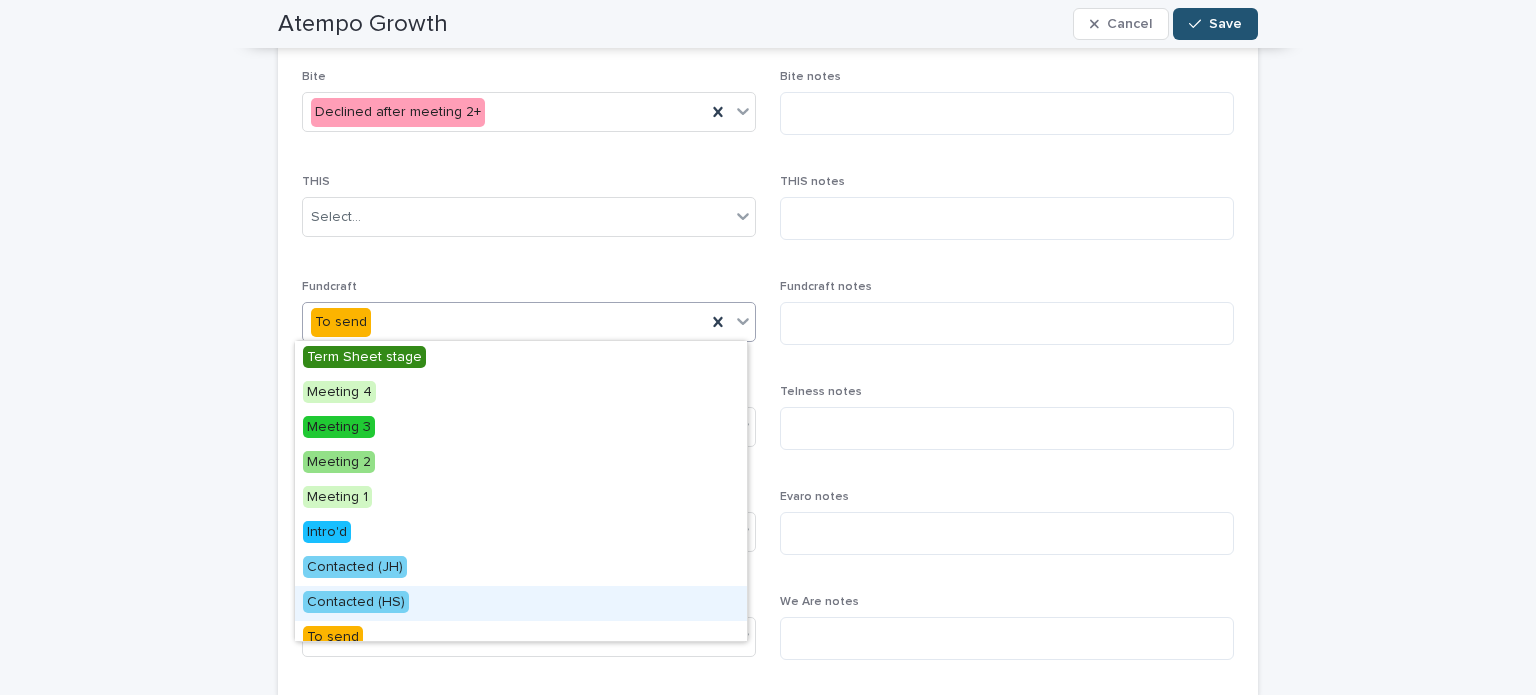 click on "Contacted (HS)" at bounding box center (521, 603) 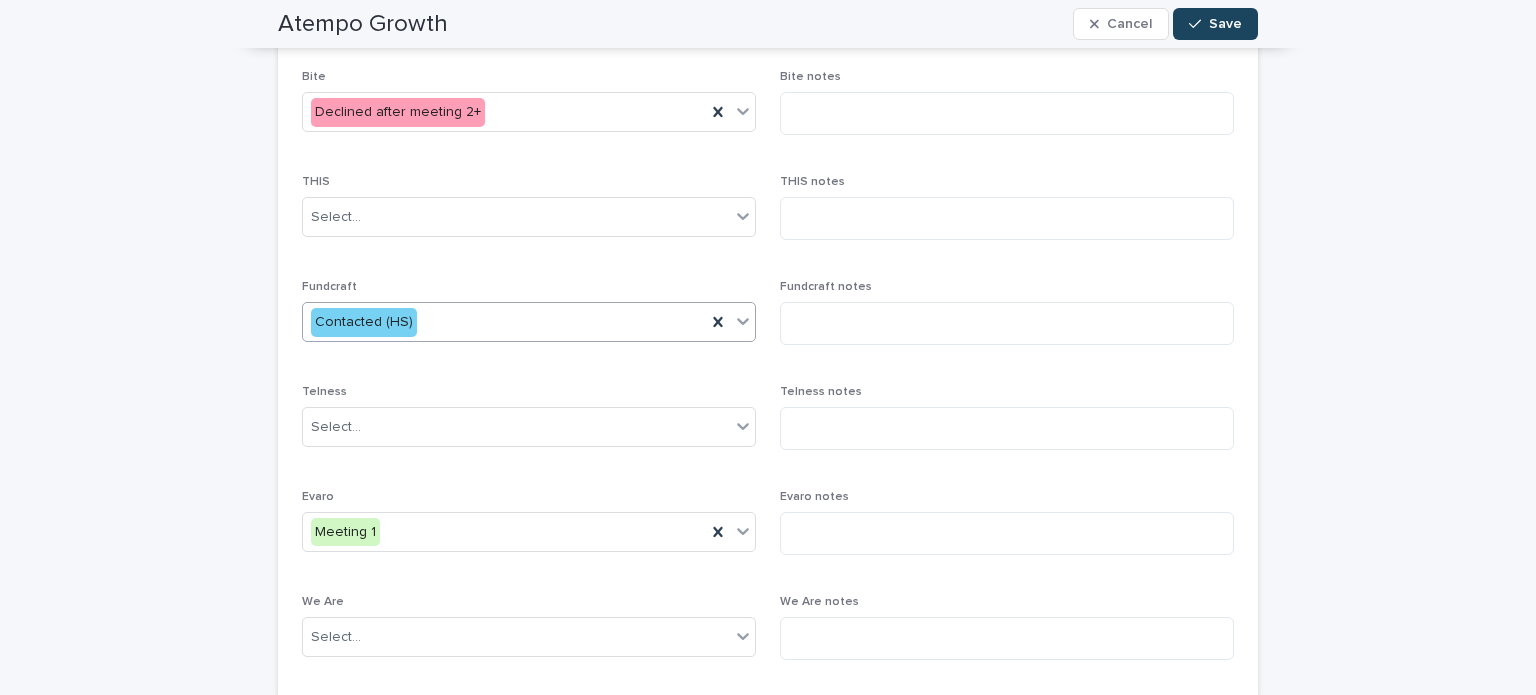 click 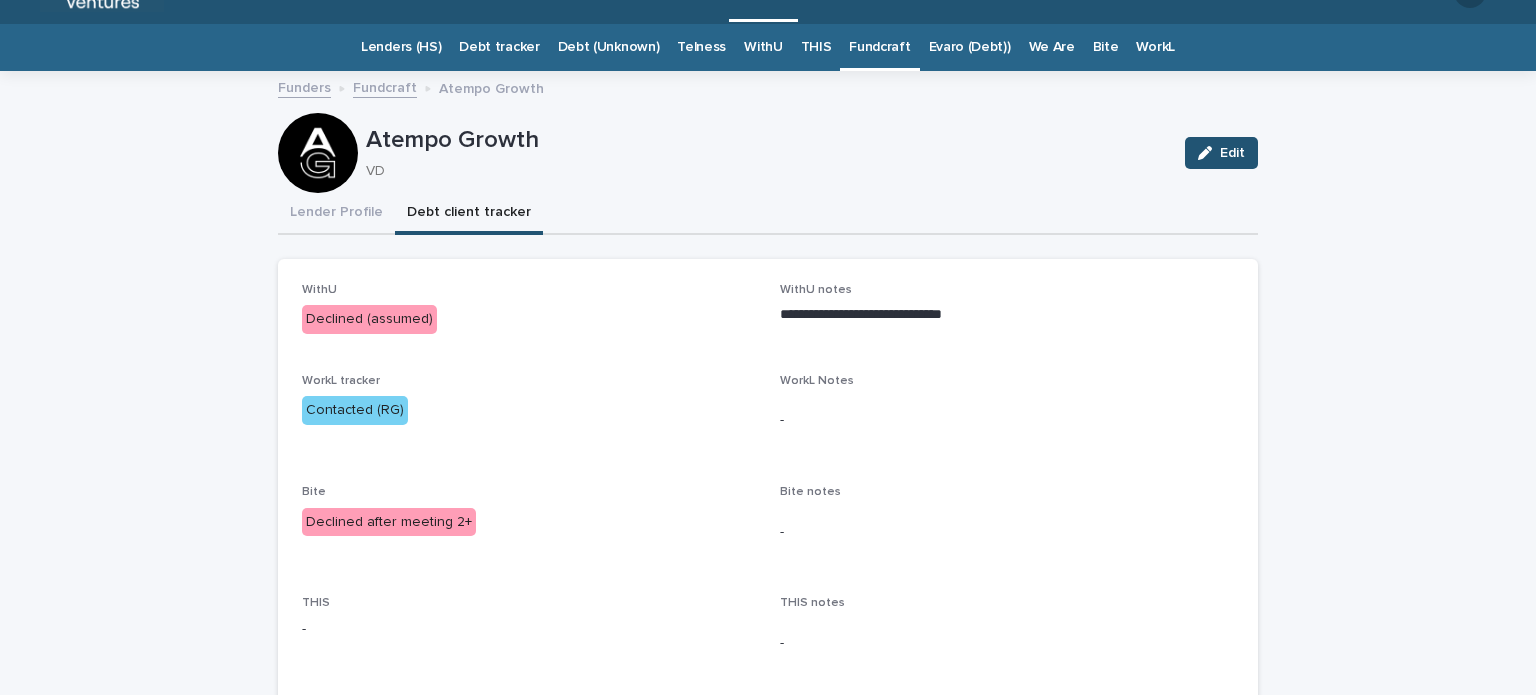 scroll, scrollTop: 39, scrollLeft: 0, axis: vertical 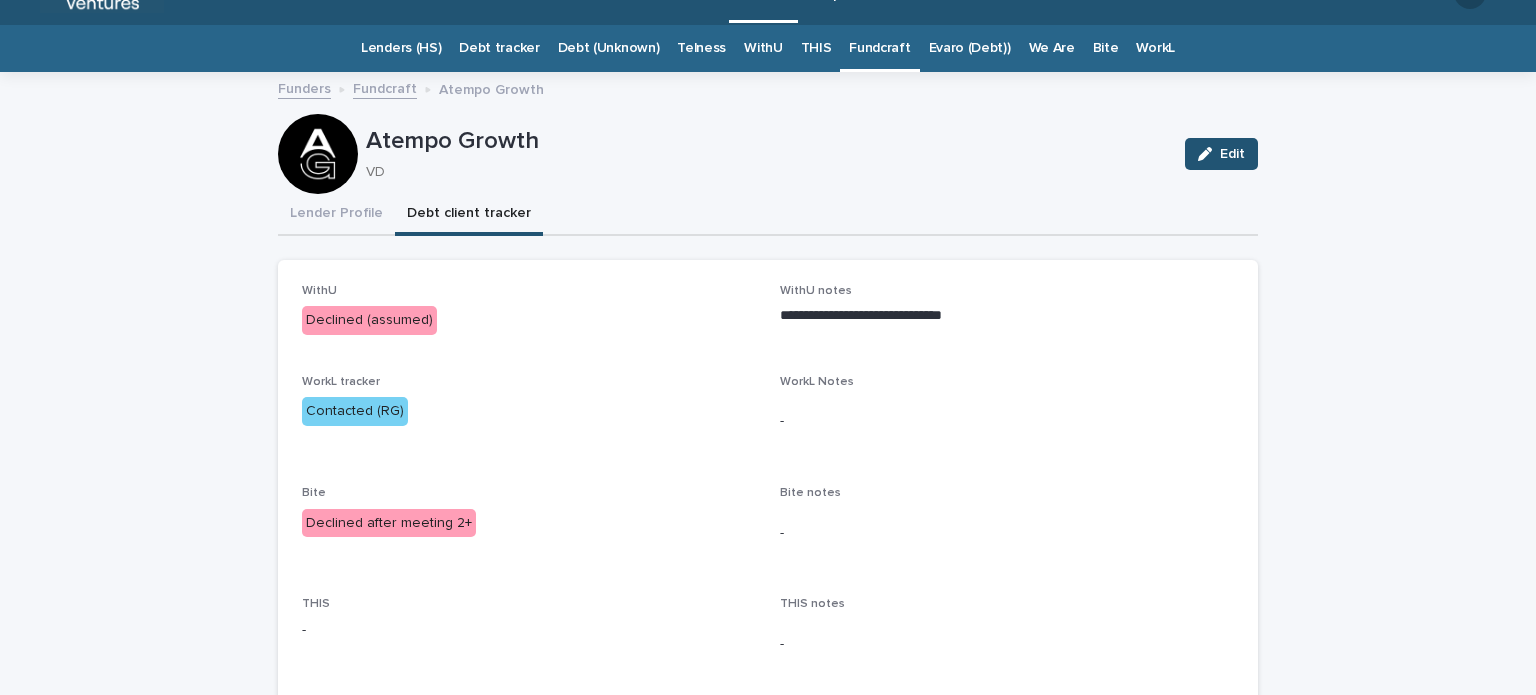 click on "Fundcraft" at bounding box center [879, 48] 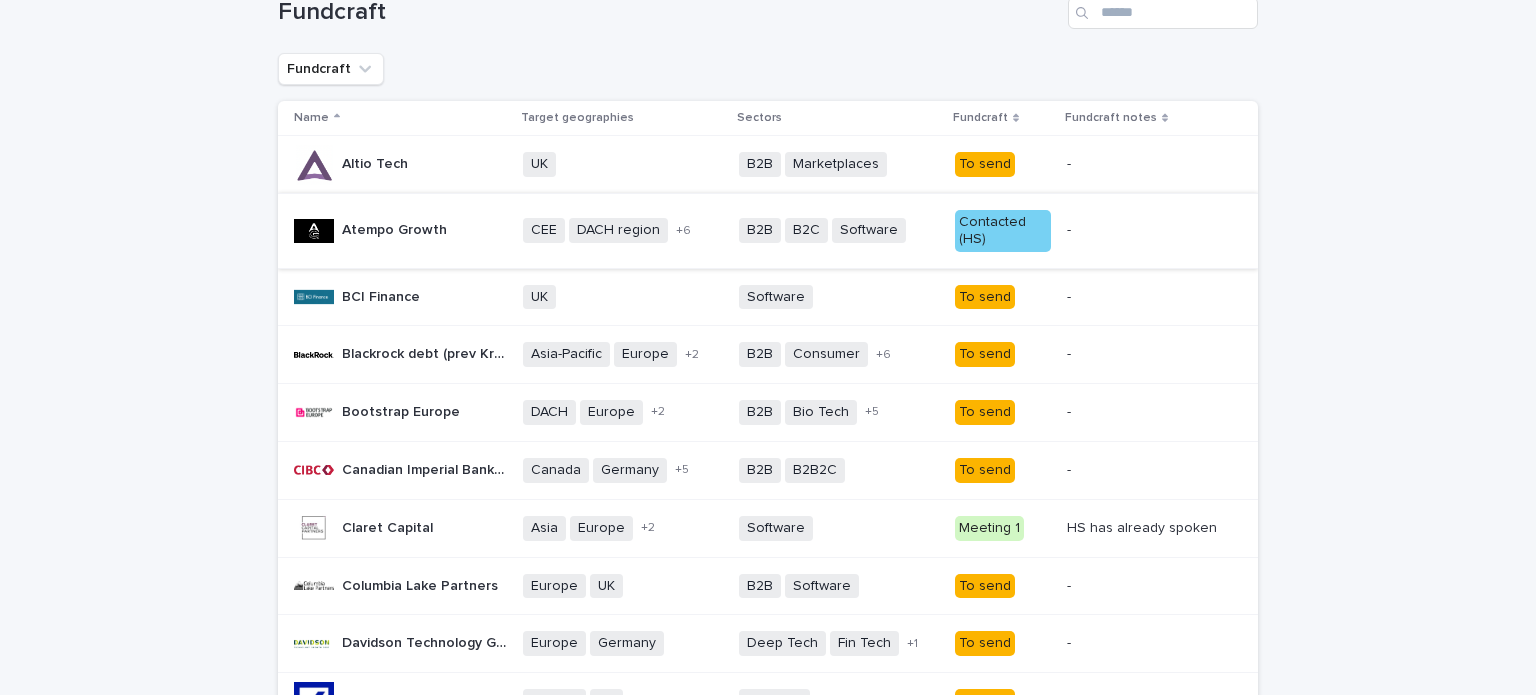 scroll, scrollTop: 172, scrollLeft: 0, axis: vertical 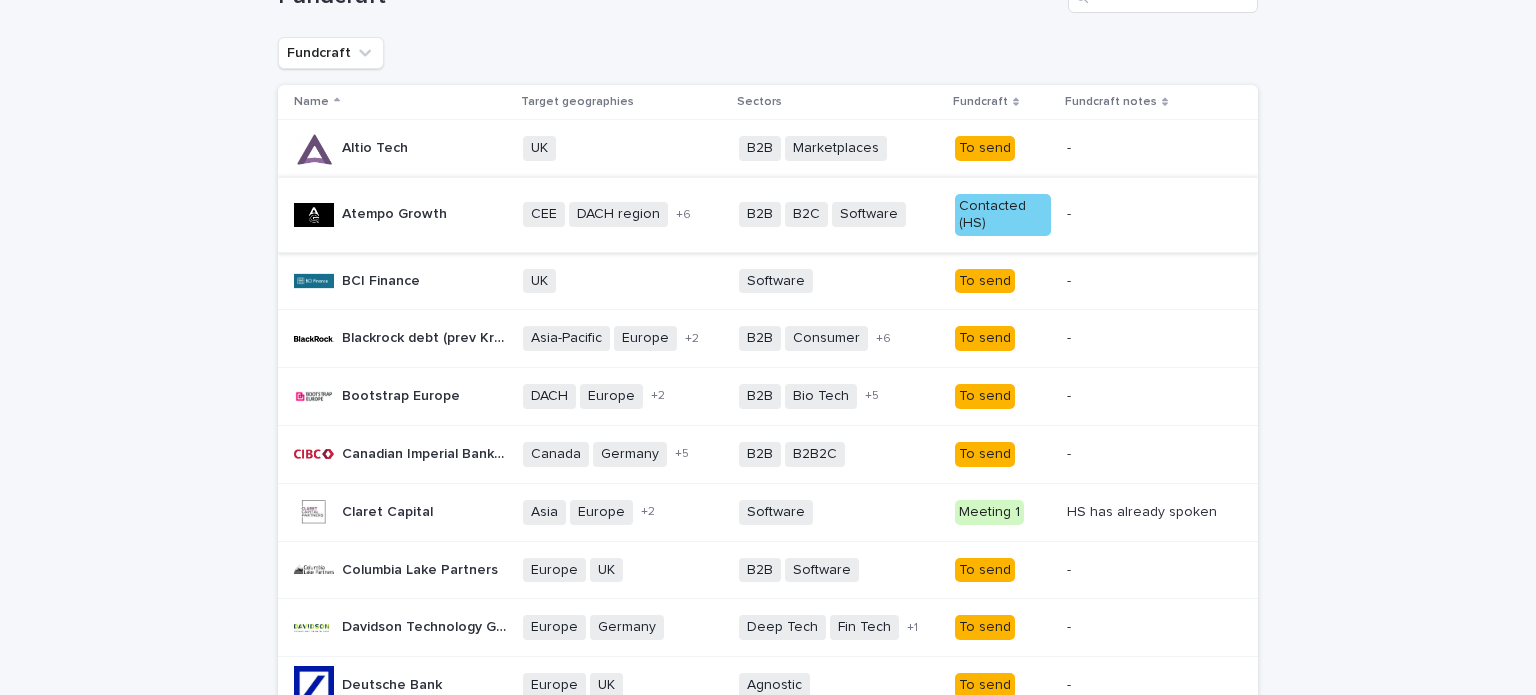 click on "To send" at bounding box center (985, 338) 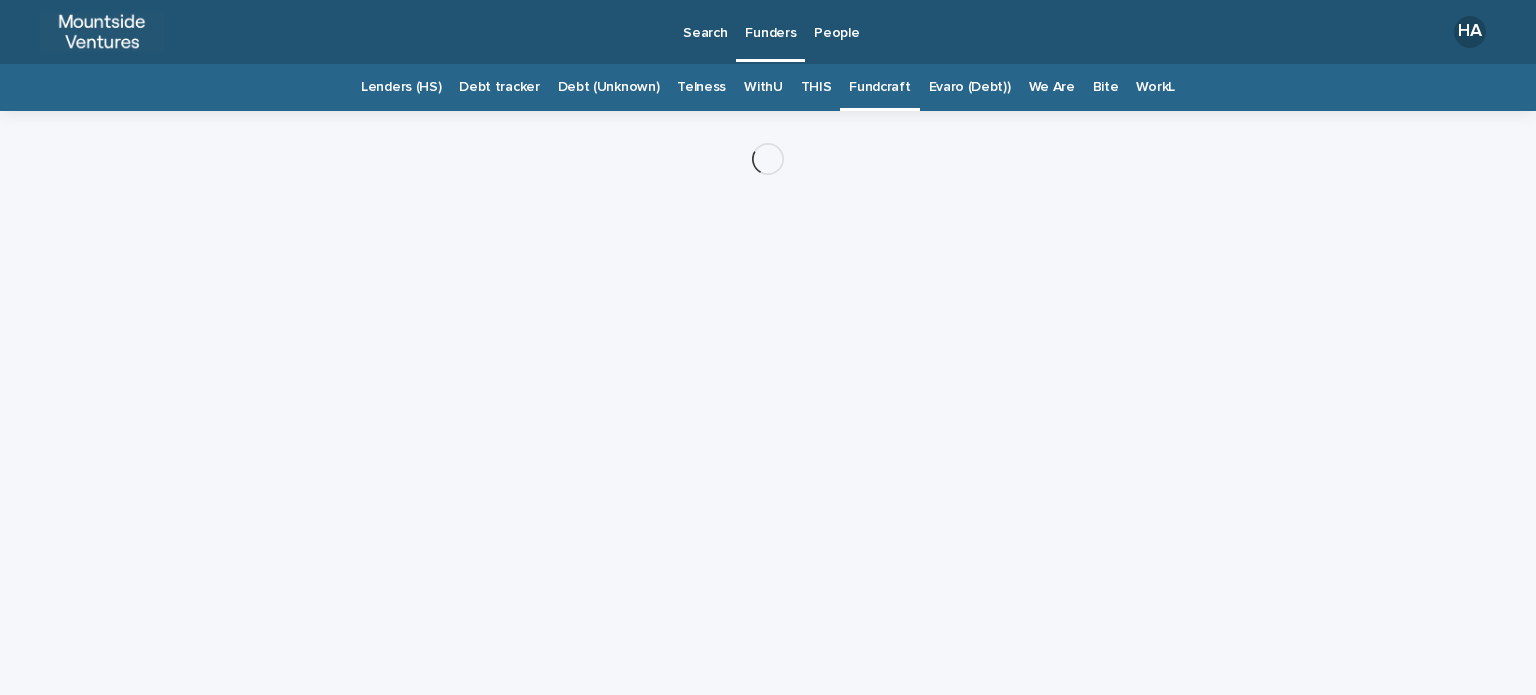 scroll, scrollTop: 0, scrollLeft: 0, axis: both 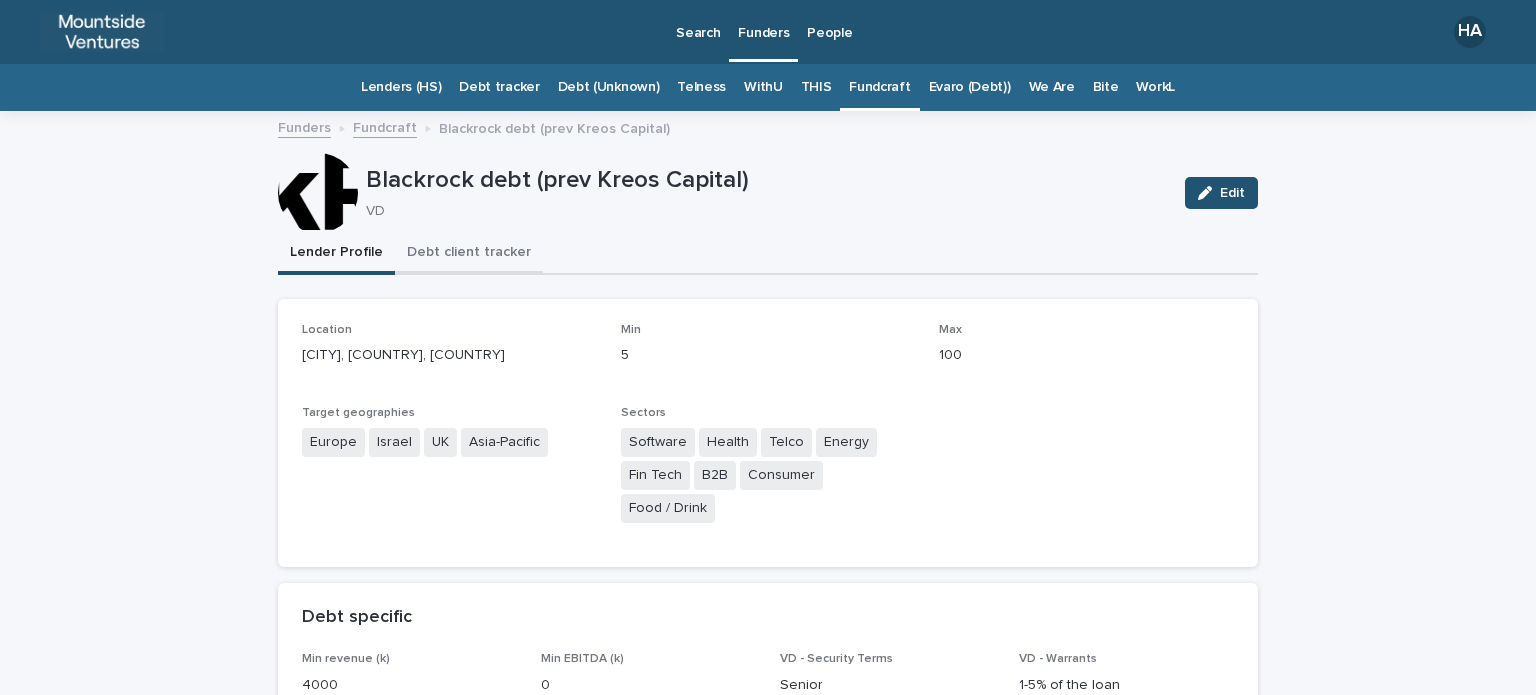 click on "Debt client tracker" at bounding box center [469, 254] 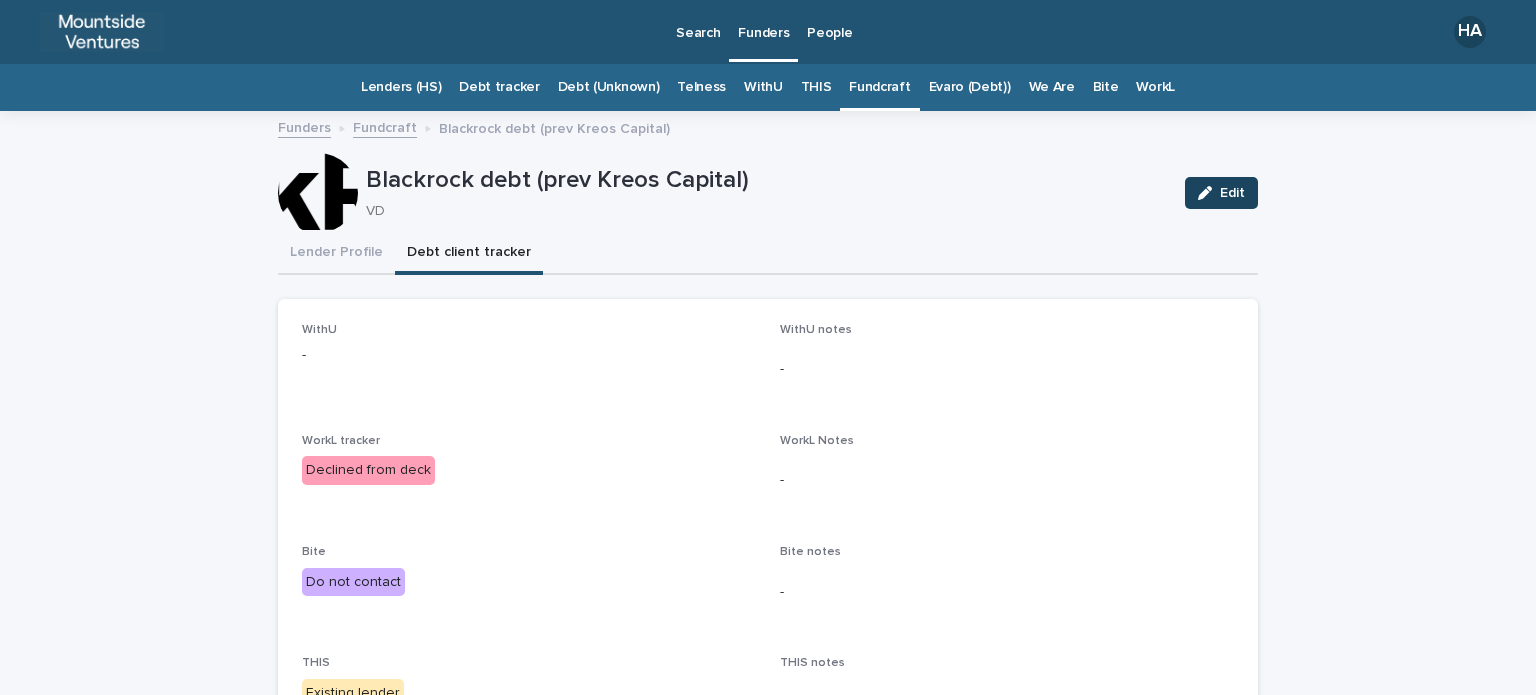 click at bounding box center [1209, 193] 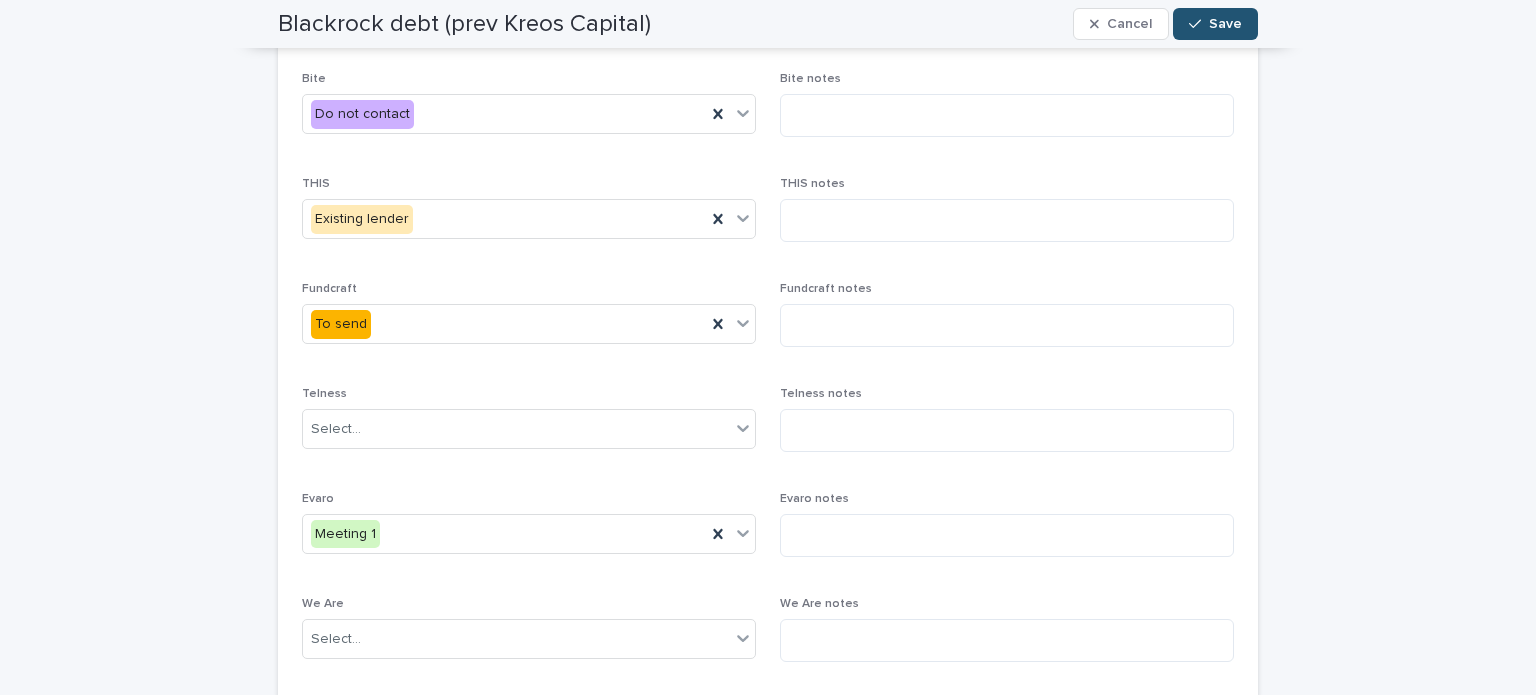 scroll, scrollTop: 463, scrollLeft: 0, axis: vertical 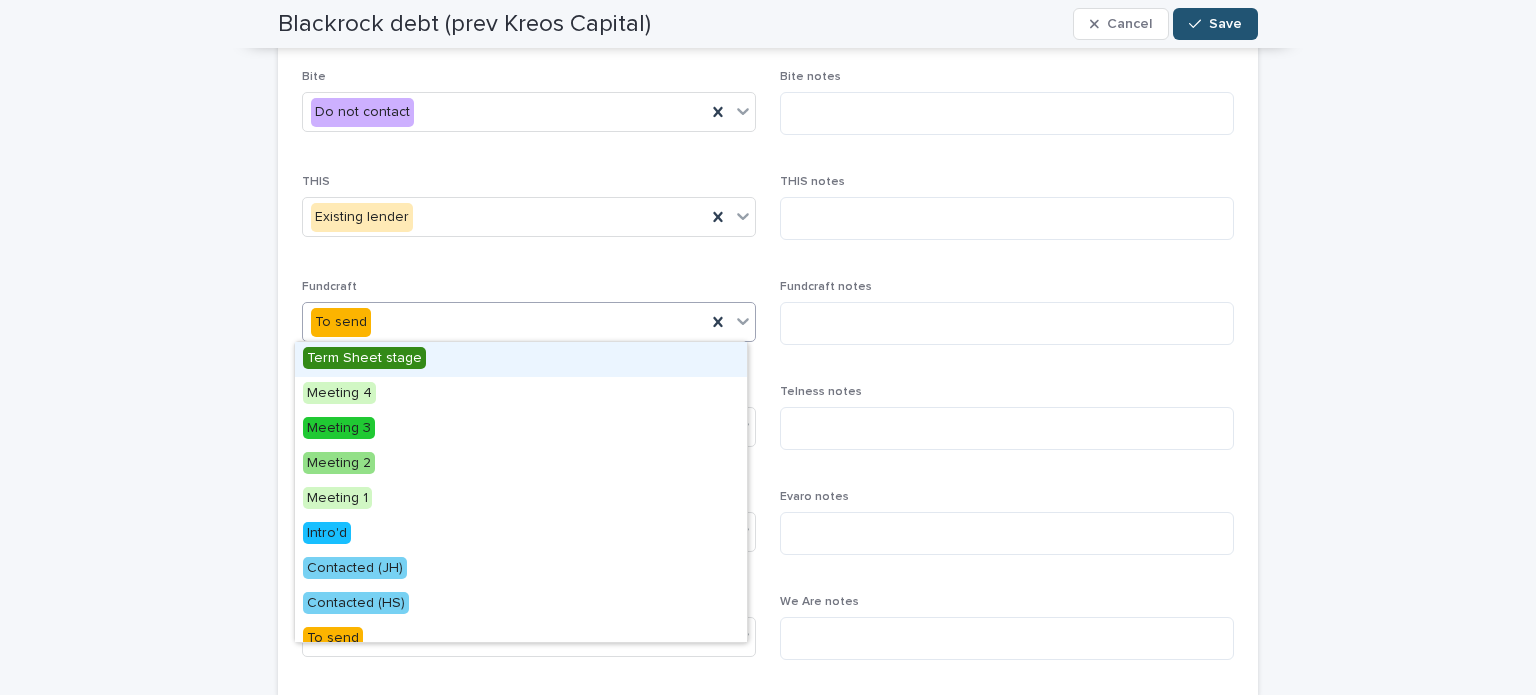 click on "To send" at bounding box center [504, 322] 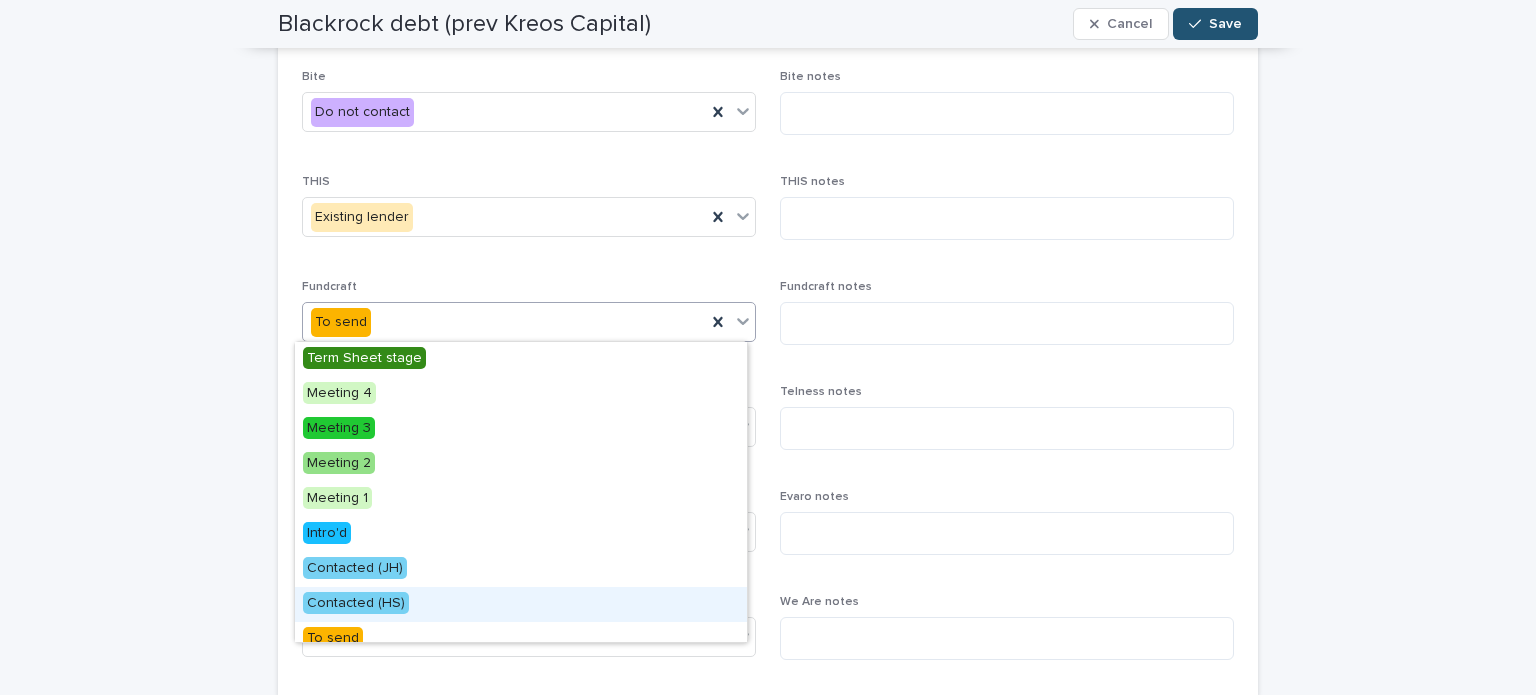 click on "Contacted (HS)" at bounding box center [521, 604] 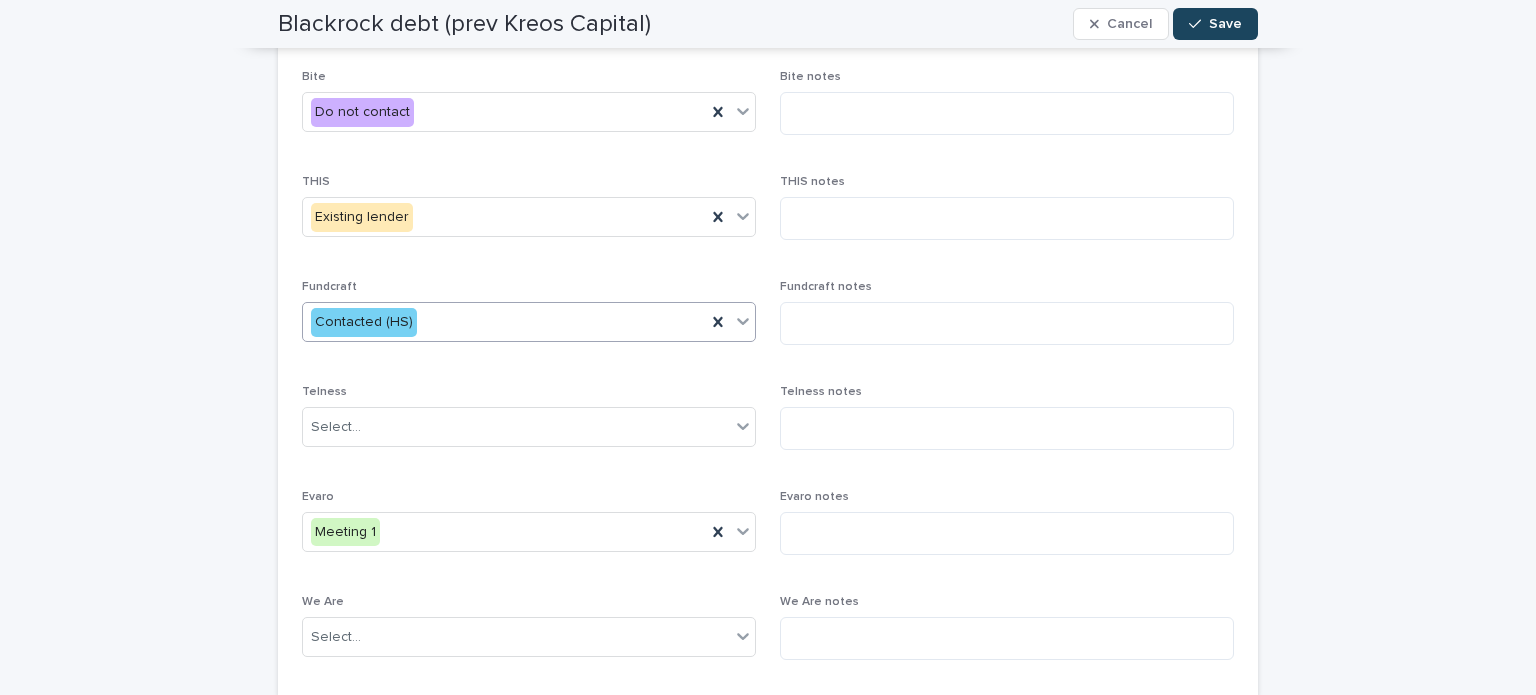 click at bounding box center [1199, 24] 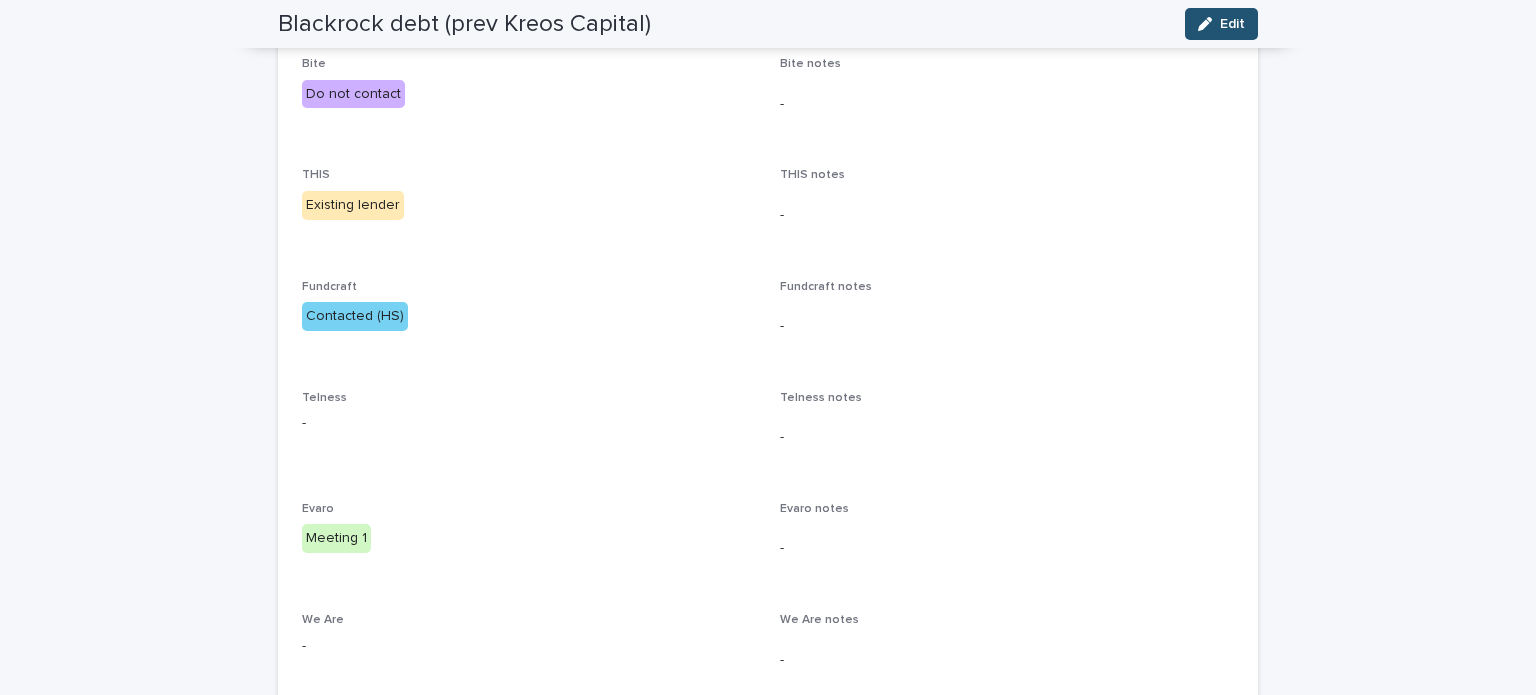 scroll, scrollTop: 0, scrollLeft: 0, axis: both 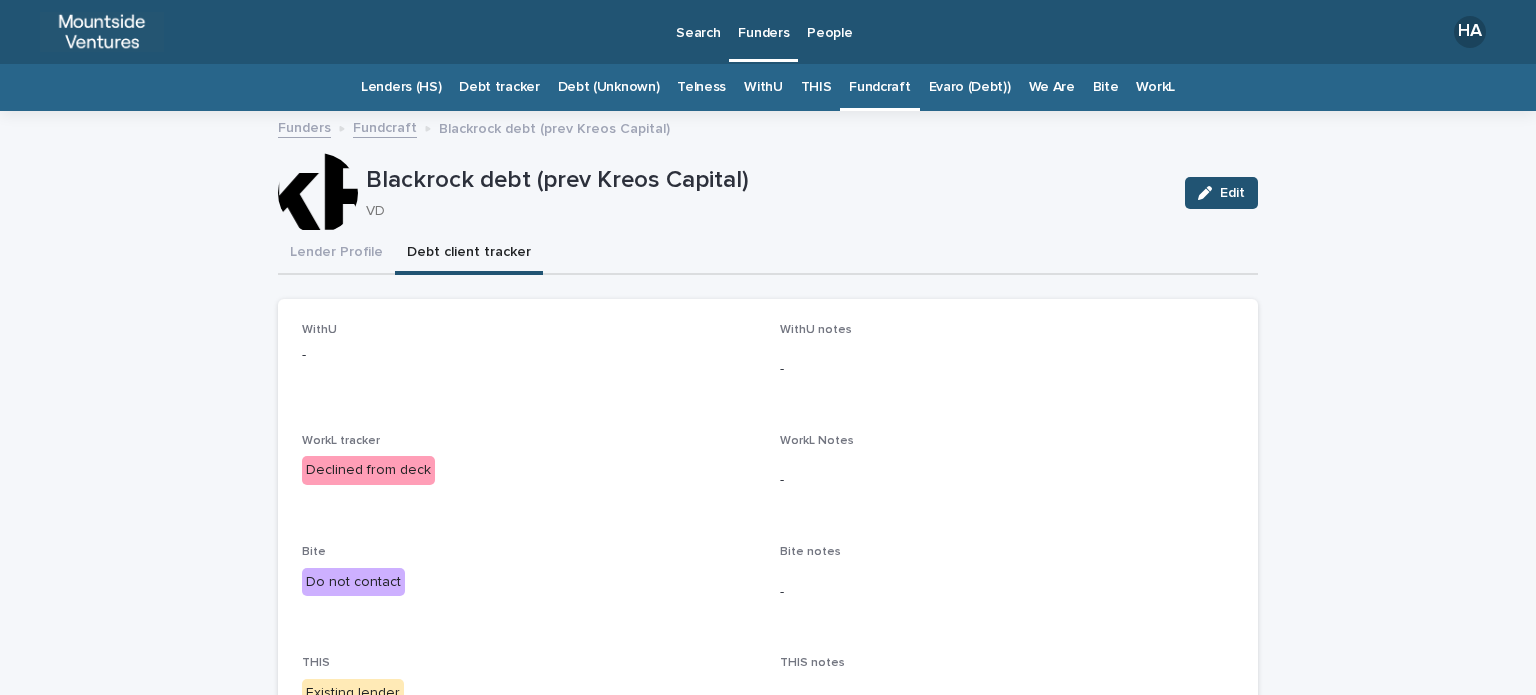 click on "Fundcraft" at bounding box center (879, 87) 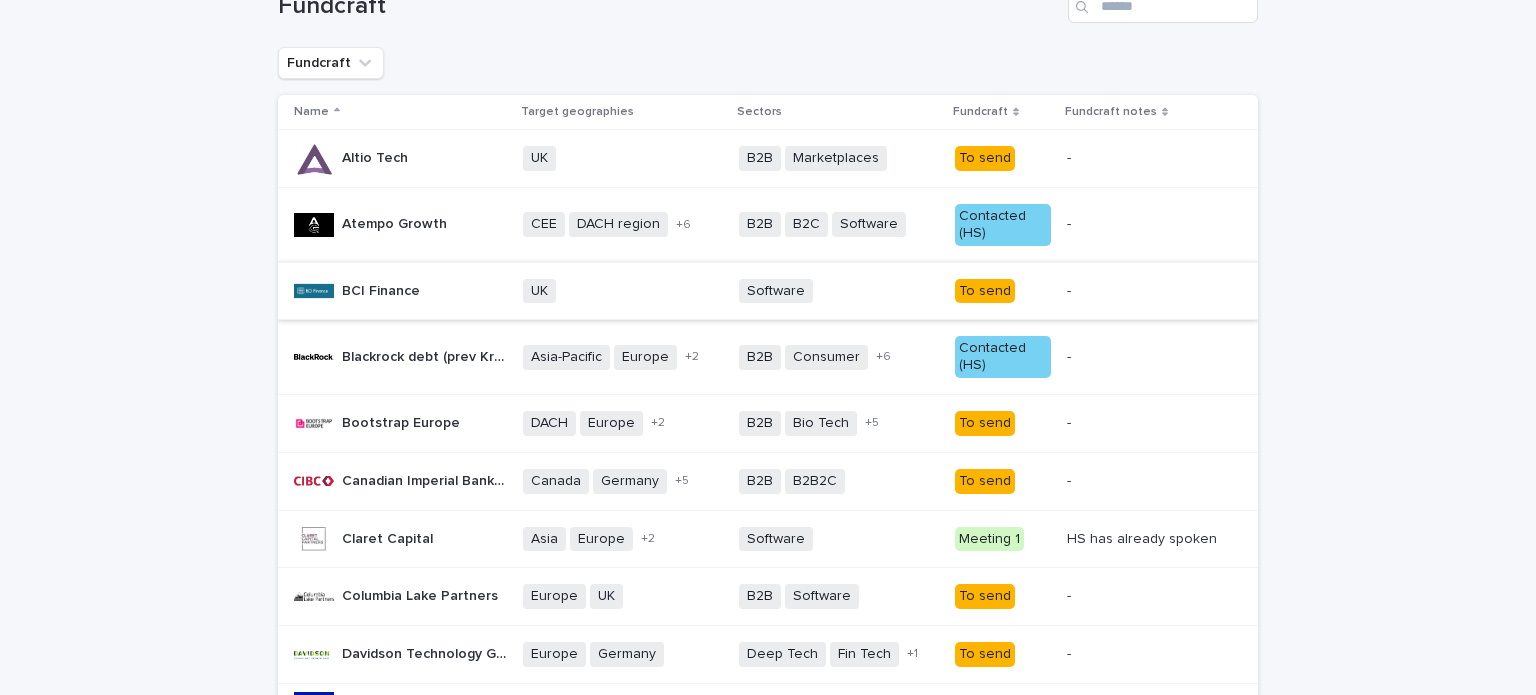 scroll, scrollTop: 163, scrollLeft: 0, axis: vertical 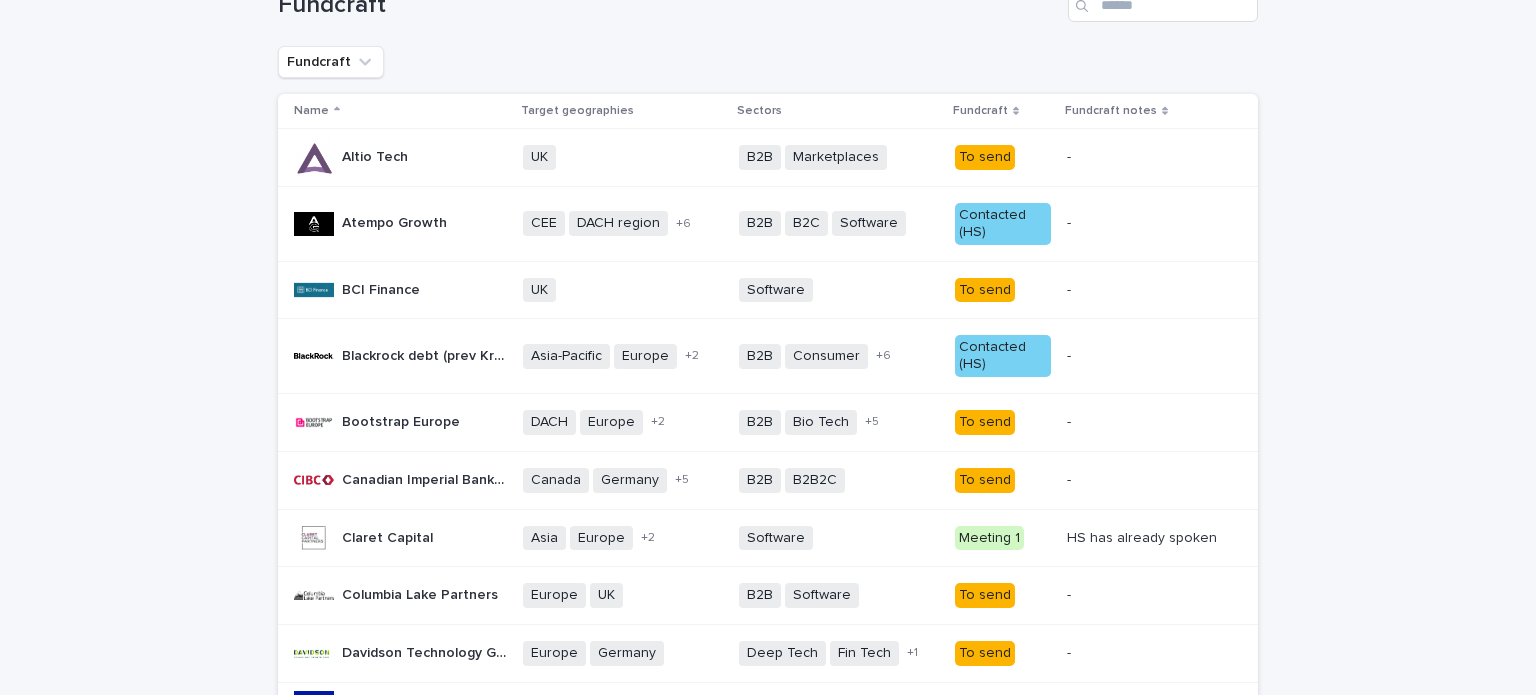 click on "To send" at bounding box center (985, 422) 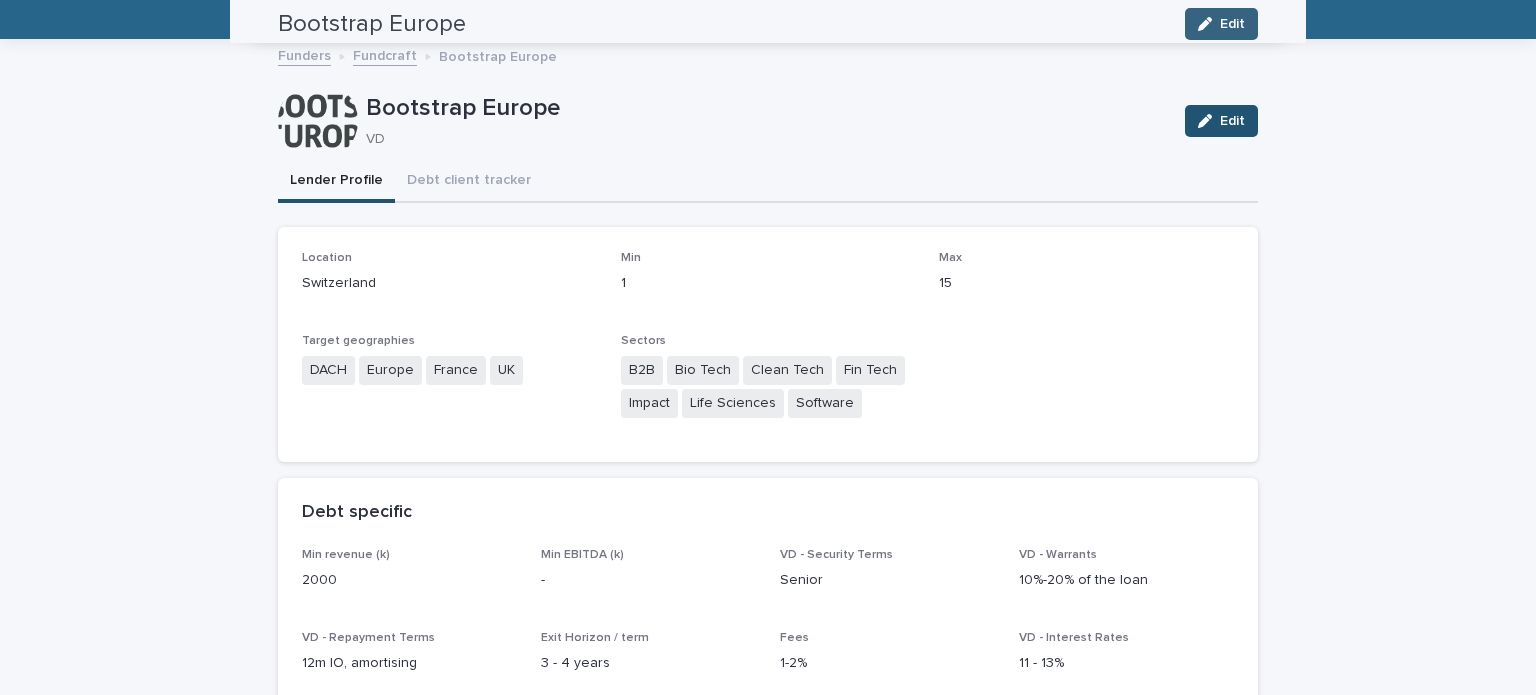 scroll, scrollTop: 64, scrollLeft: 0, axis: vertical 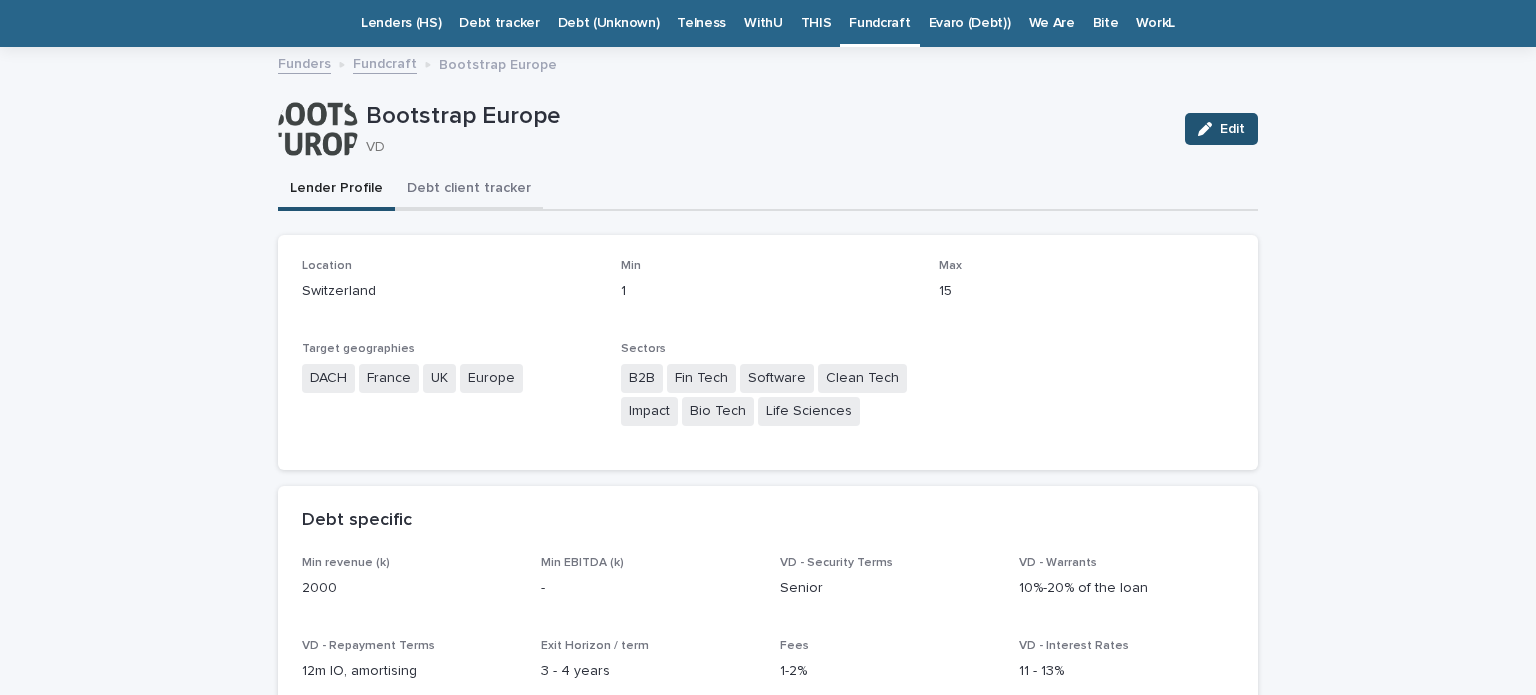click on "Debt client tracker" at bounding box center [469, 190] 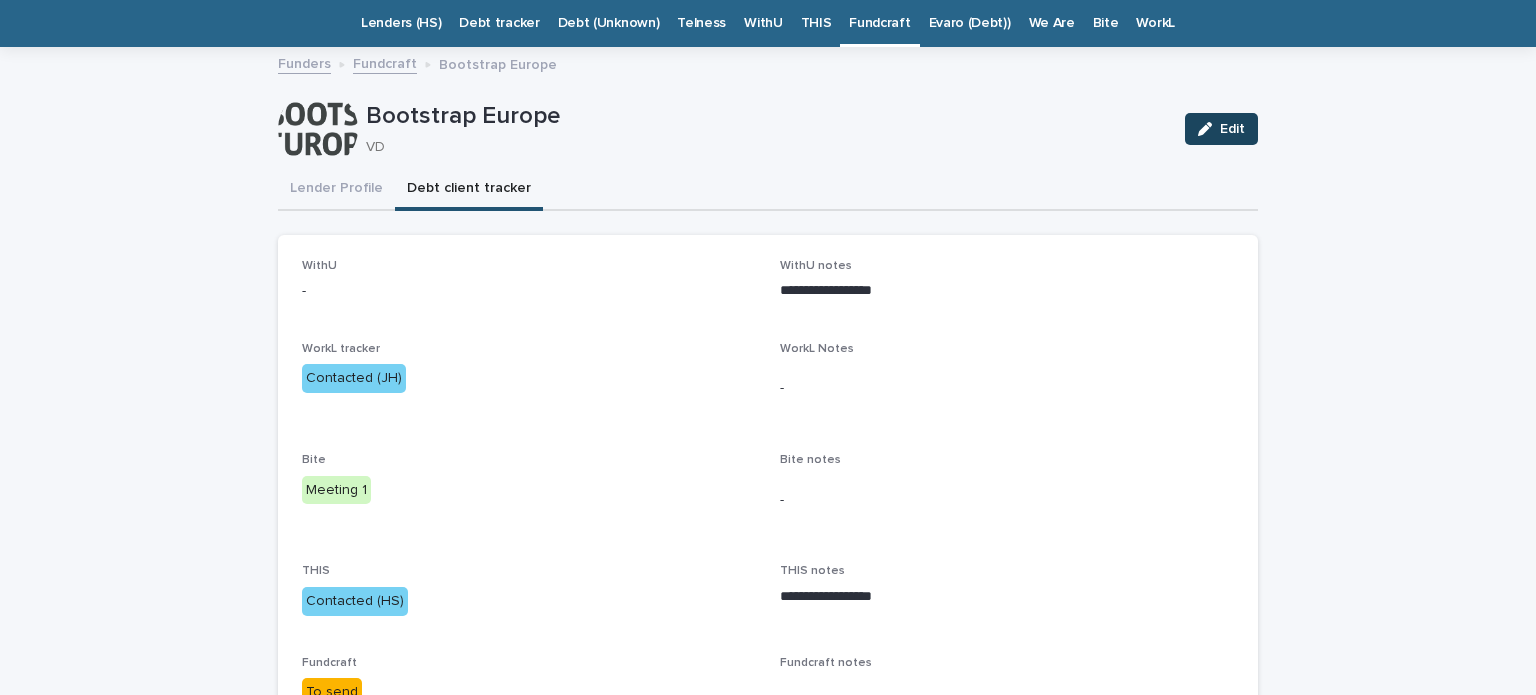 click 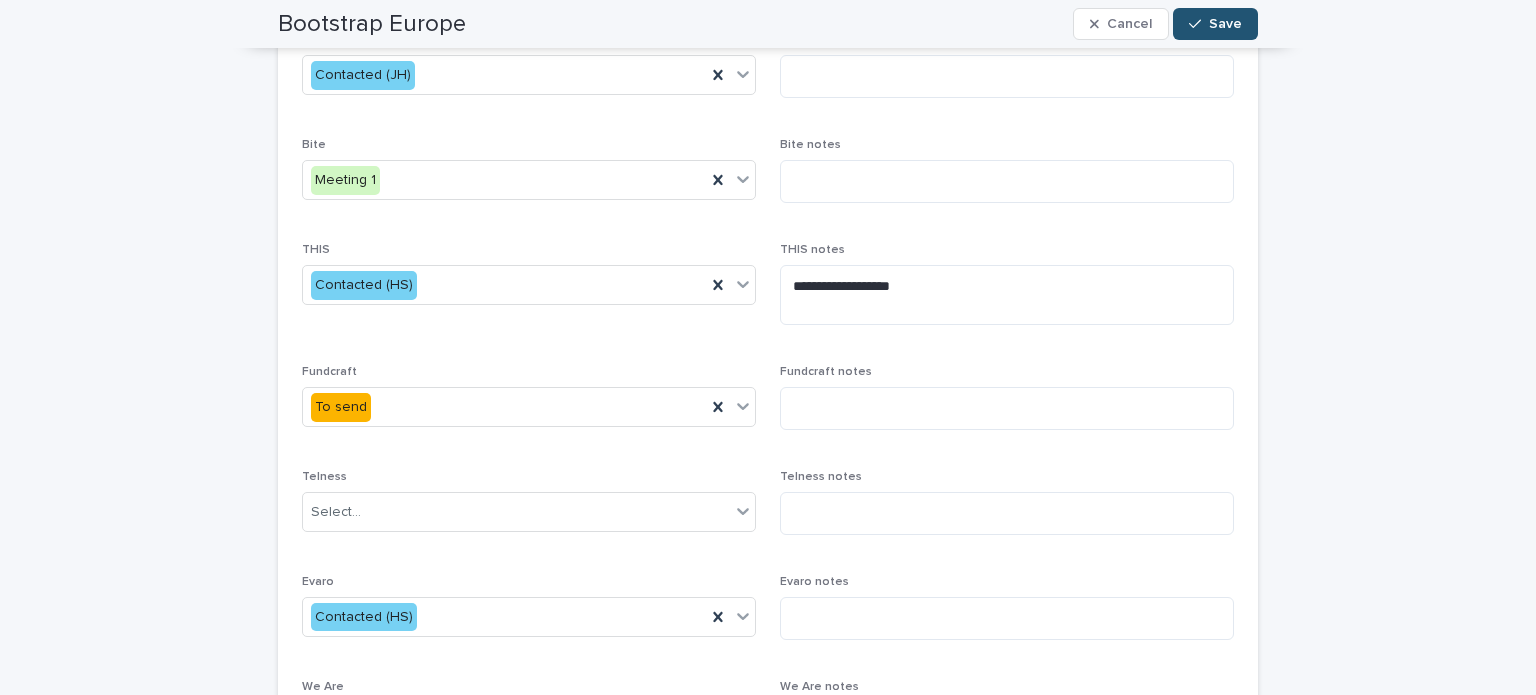 scroll, scrollTop: 616, scrollLeft: 0, axis: vertical 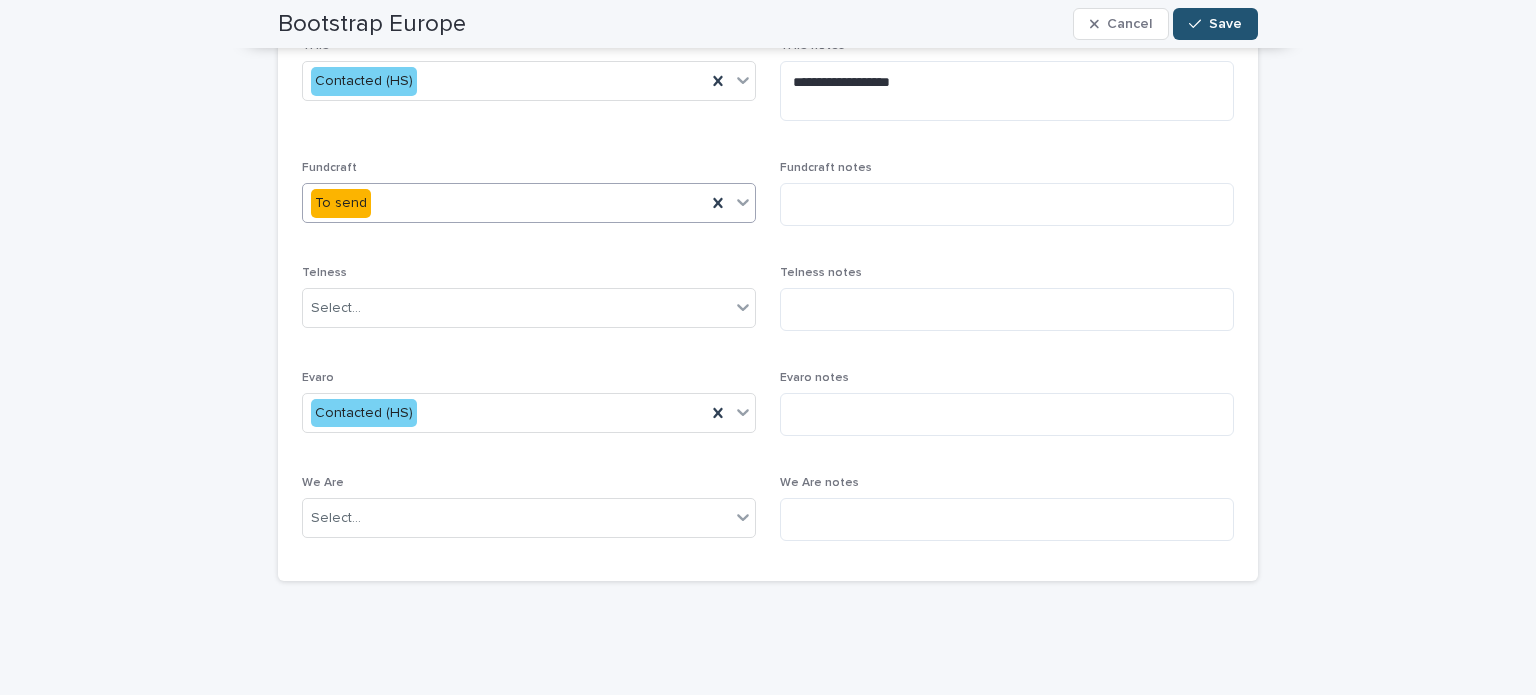click on "To send" at bounding box center [504, 203] 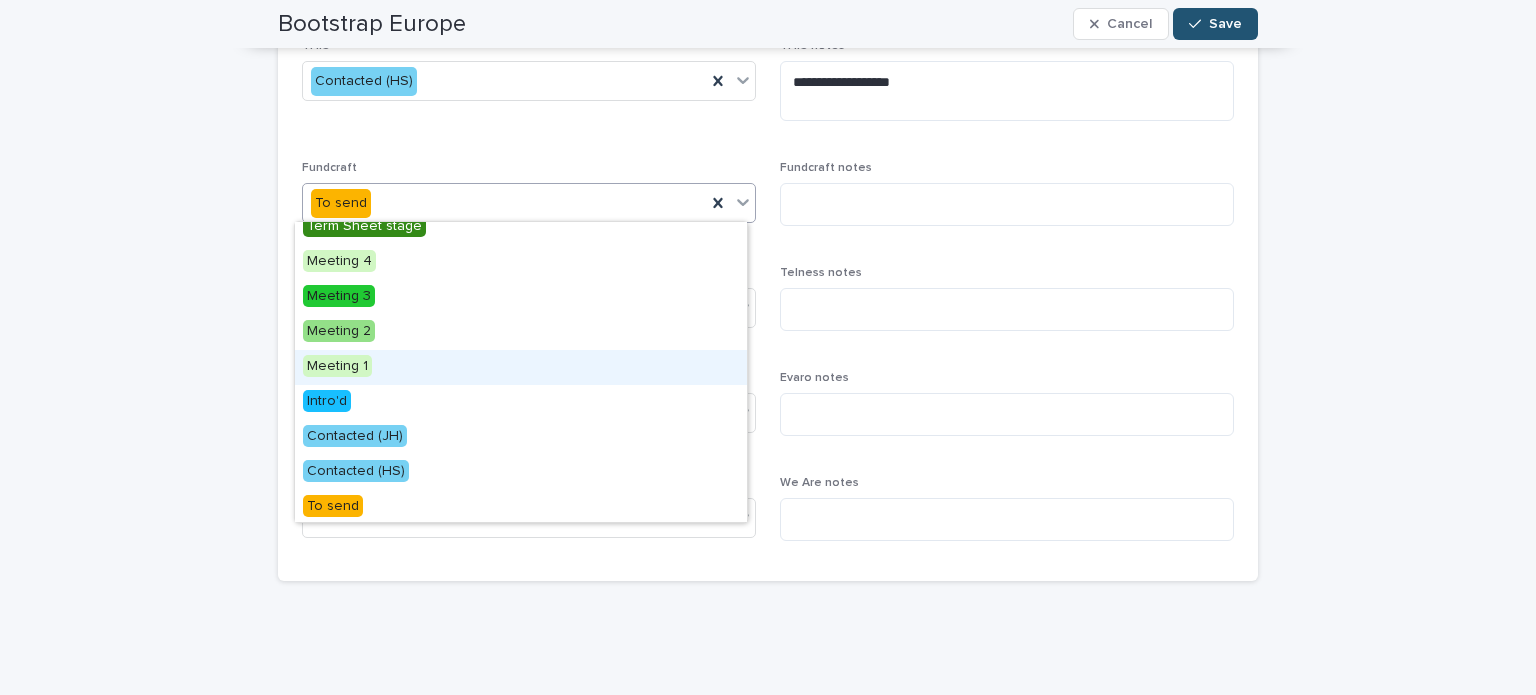 scroll, scrollTop: 14, scrollLeft: 0, axis: vertical 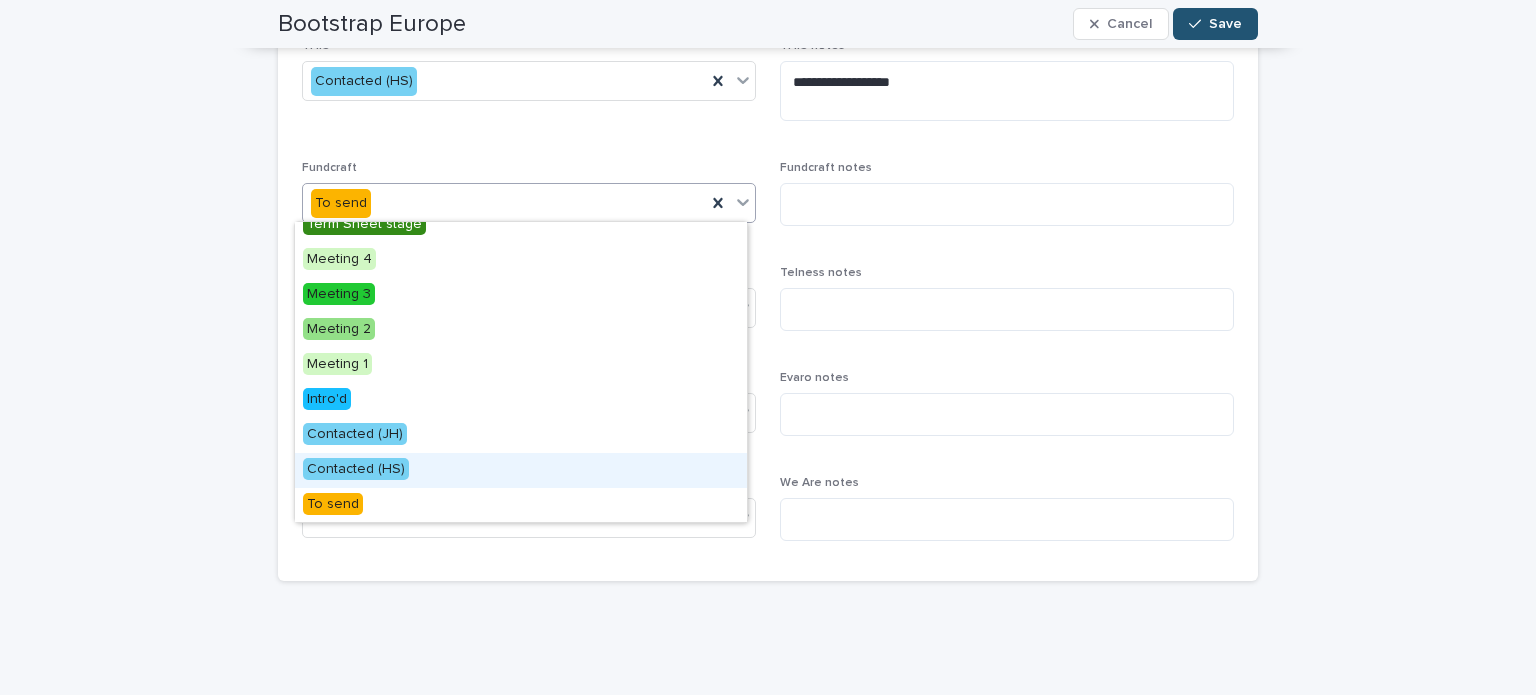 click on "Contacted (HS)" at bounding box center (521, 470) 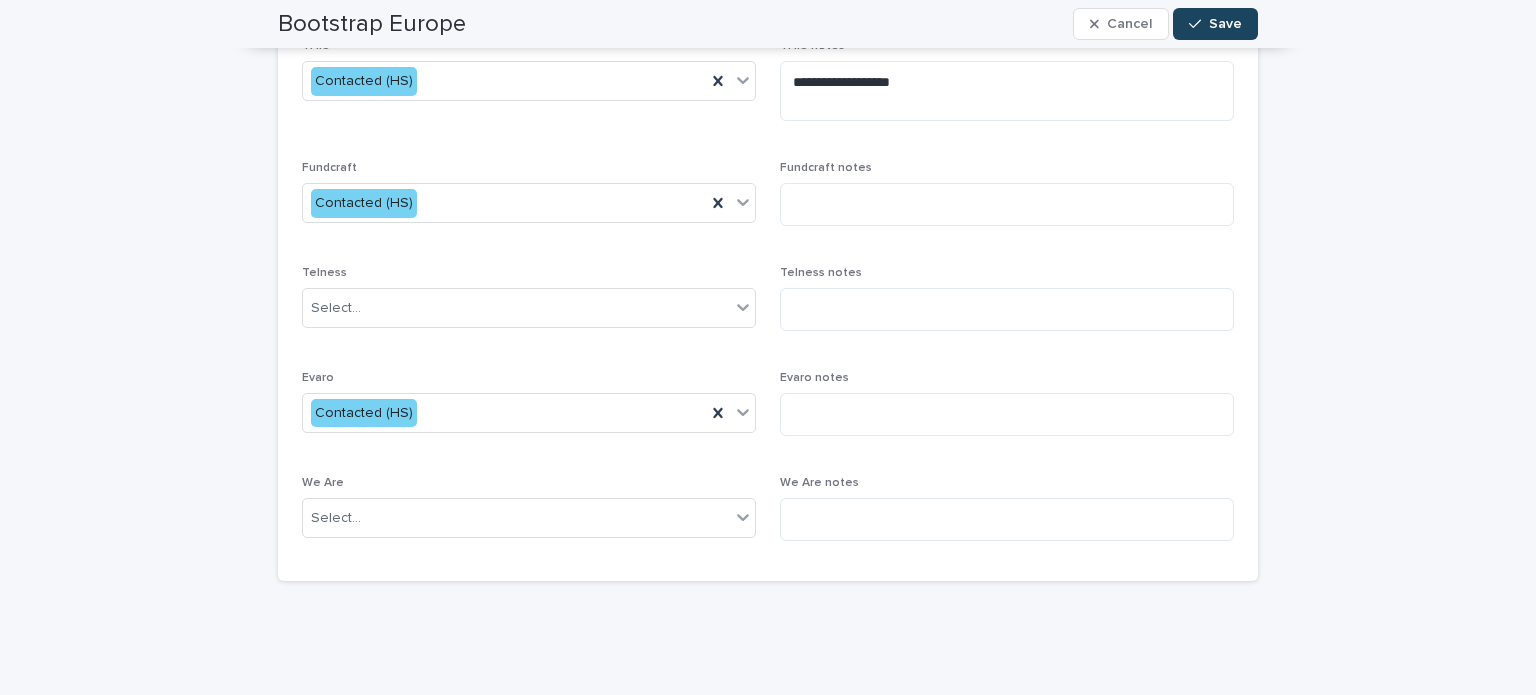 click 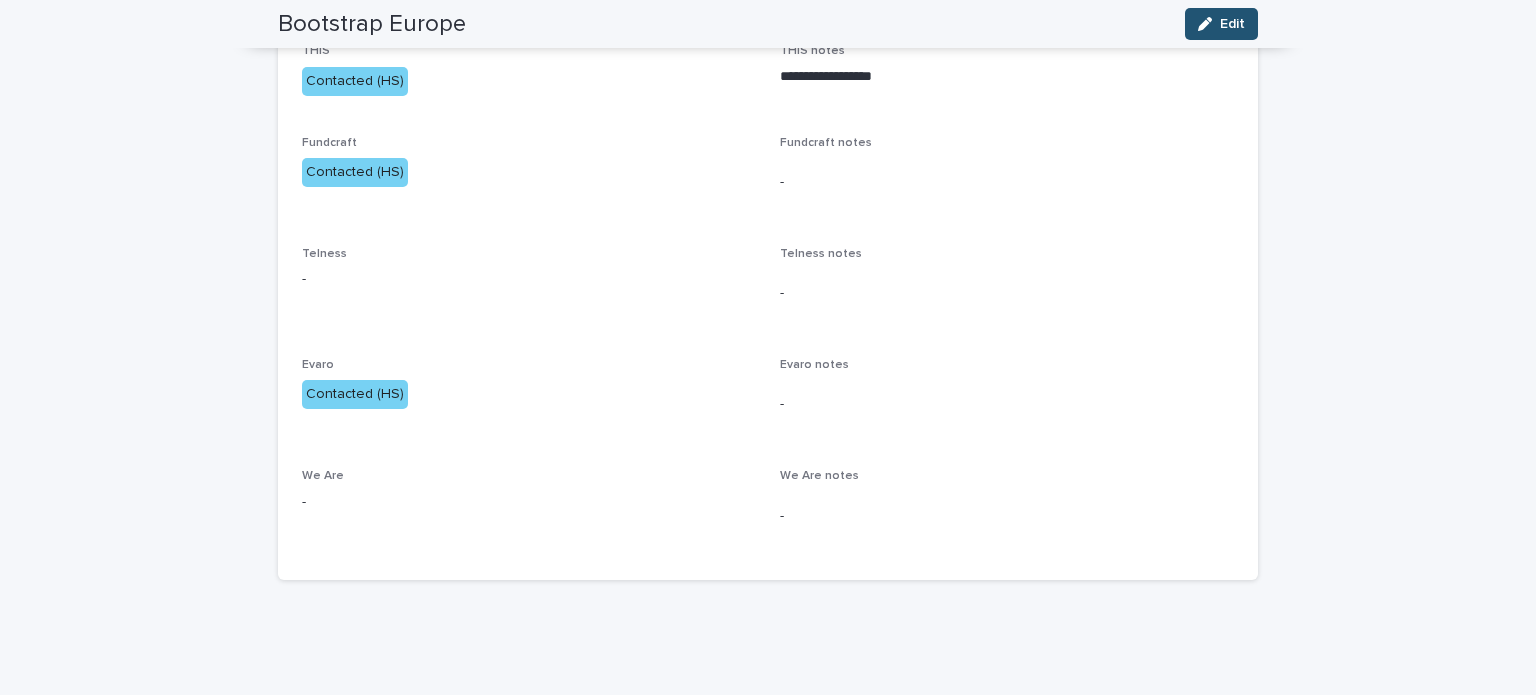 scroll, scrollTop: 0, scrollLeft: 0, axis: both 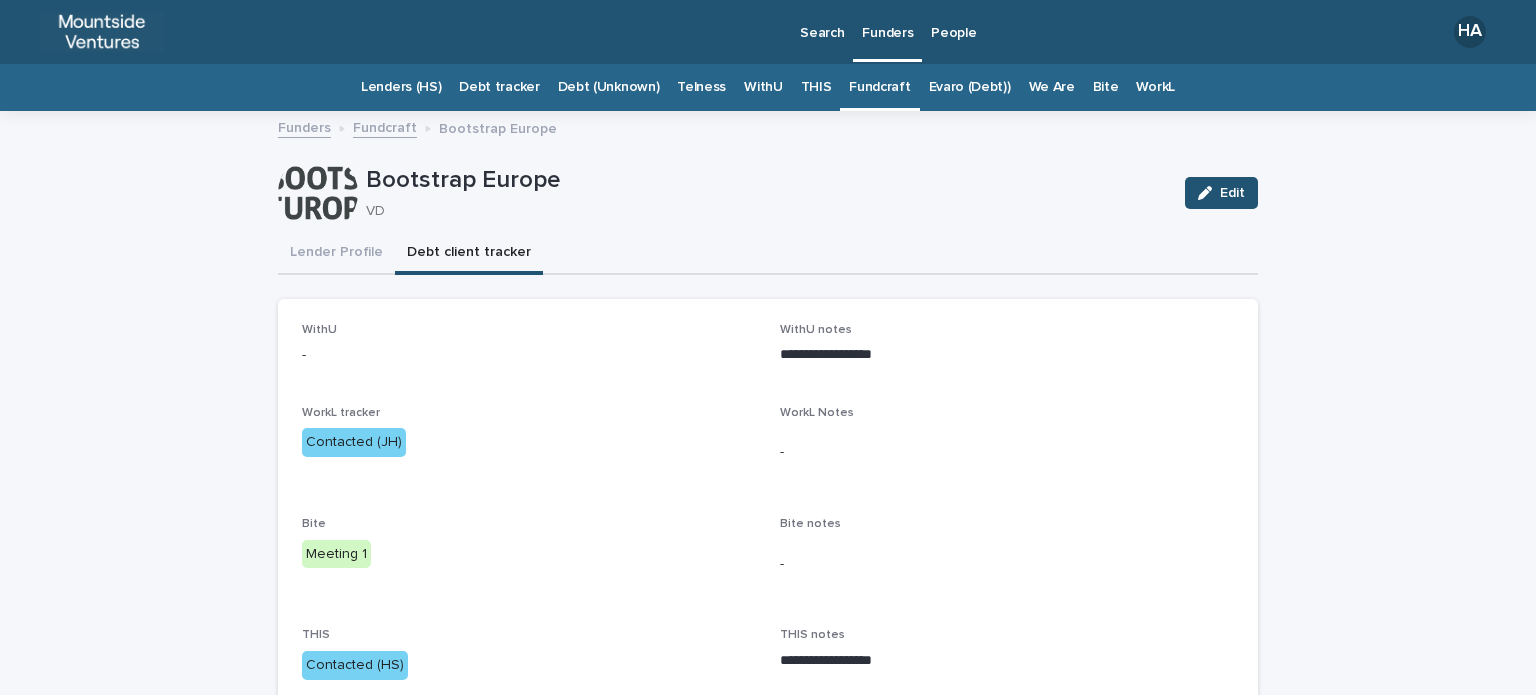 click on "Fundcraft" at bounding box center [879, 87] 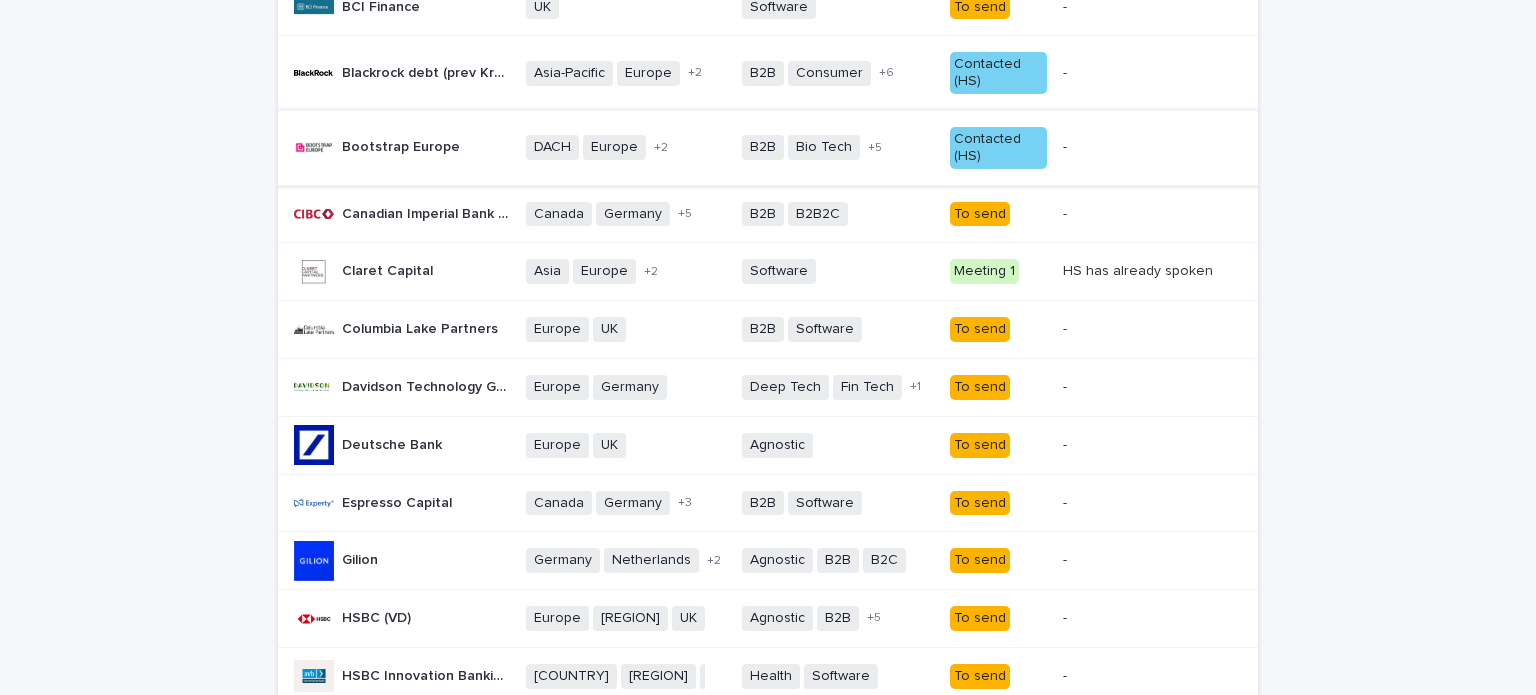 scroll, scrollTop: 448, scrollLeft: 0, axis: vertical 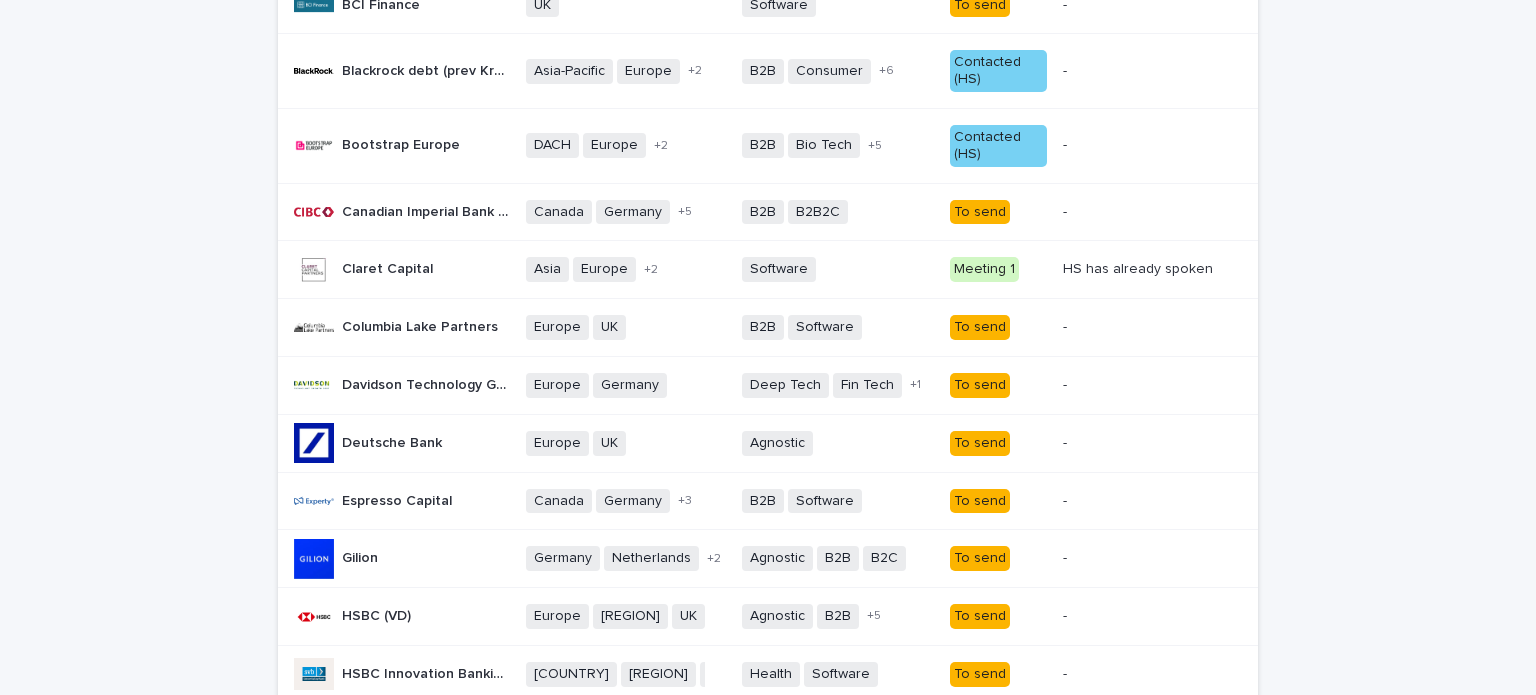 click on "To send" at bounding box center (980, 327) 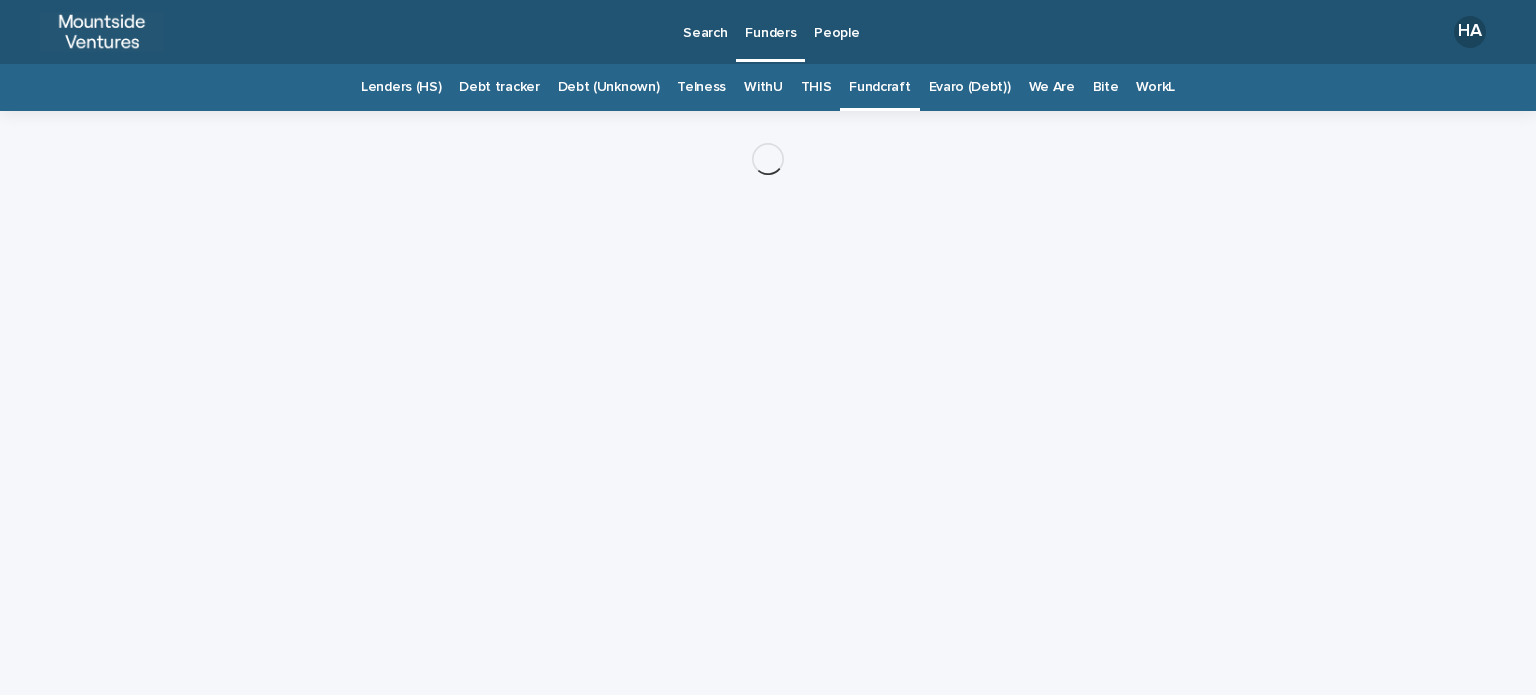 scroll, scrollTop: 0, scrollLeft: 0, axis: both 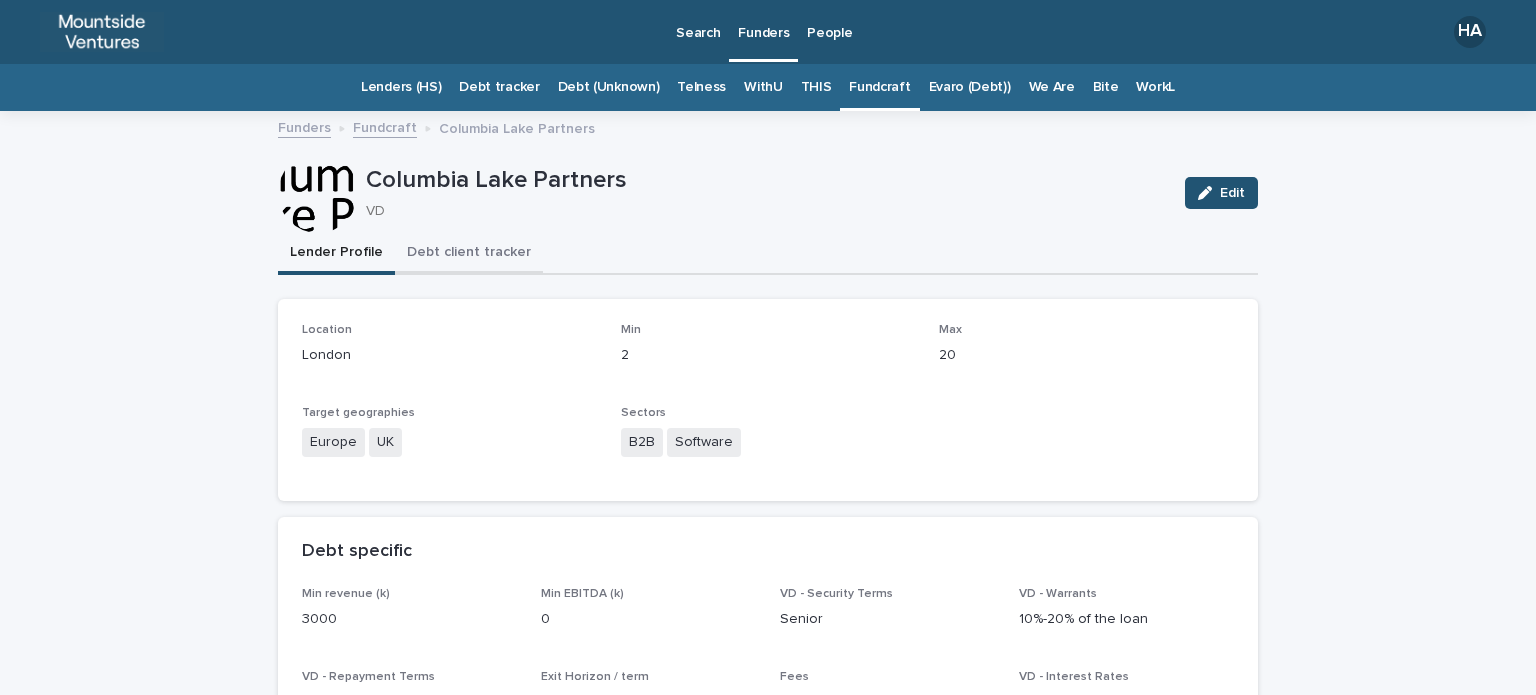 click on "Debt client tracker" at bounding box center (469, 254) 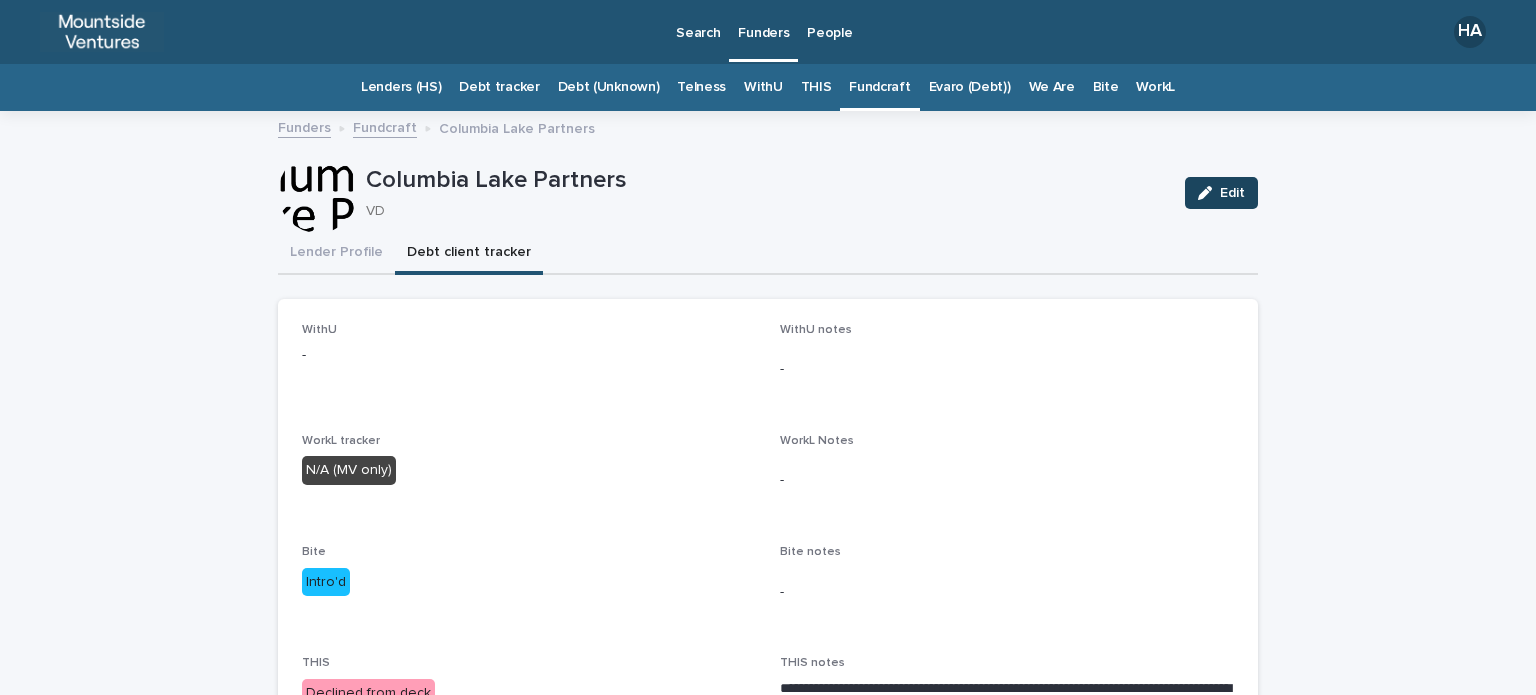 click 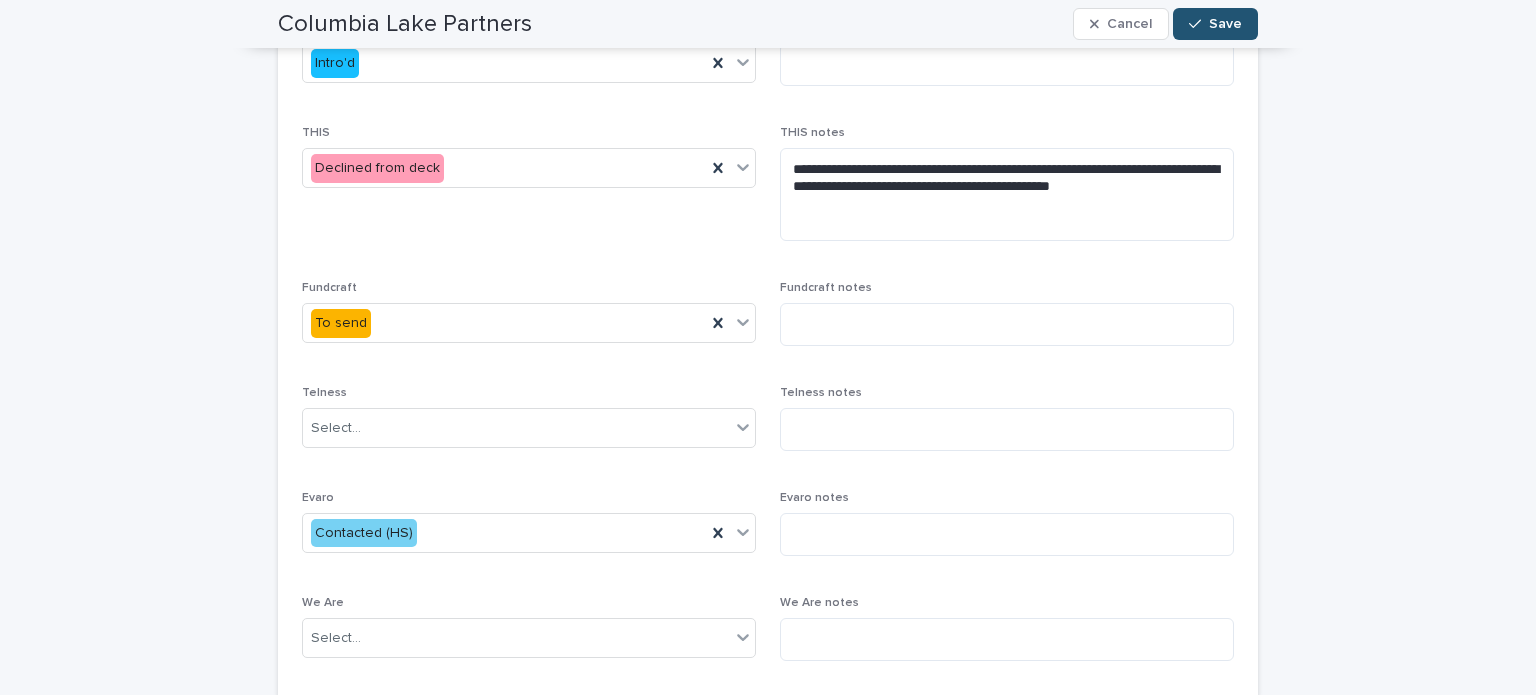 scroll, scrollTop: 512, scrollLeft: 0, axis: vertical 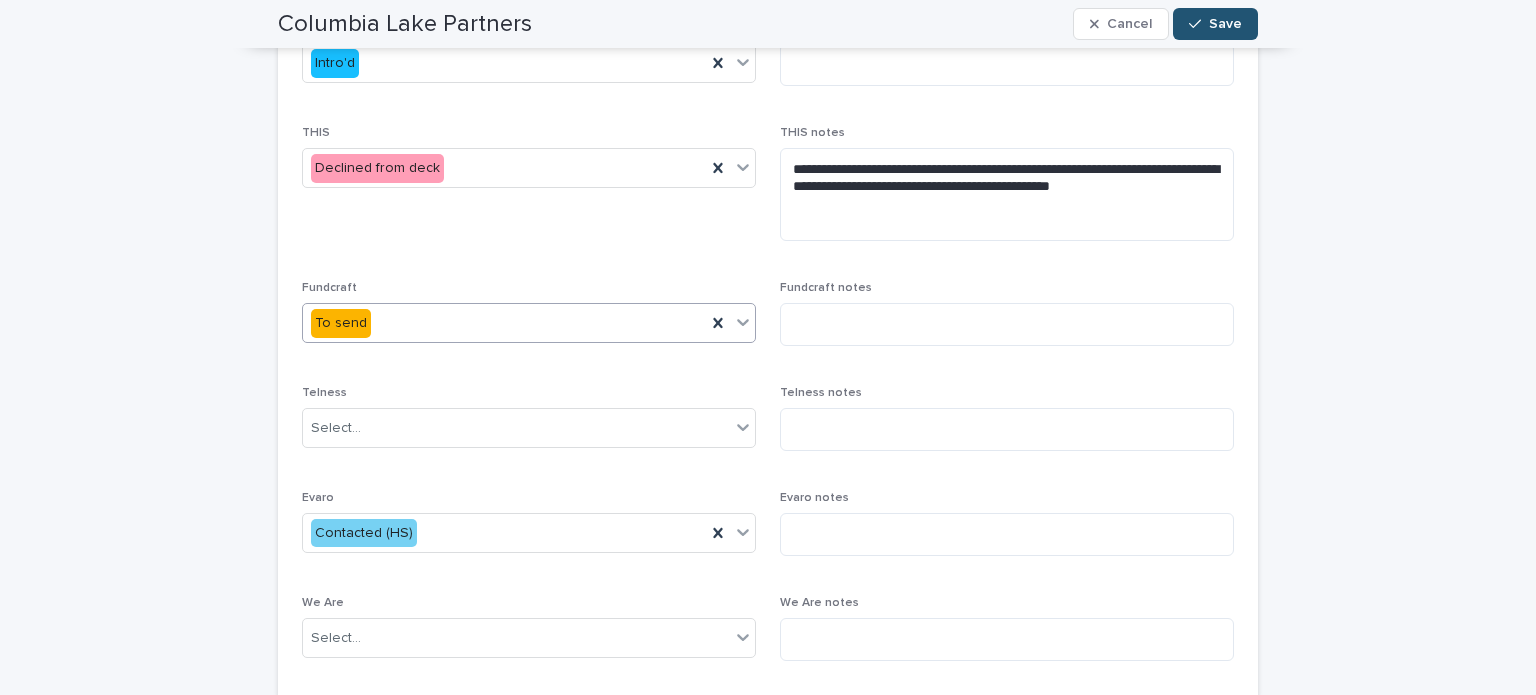 click on "To send" at bounding box center [529, 323] 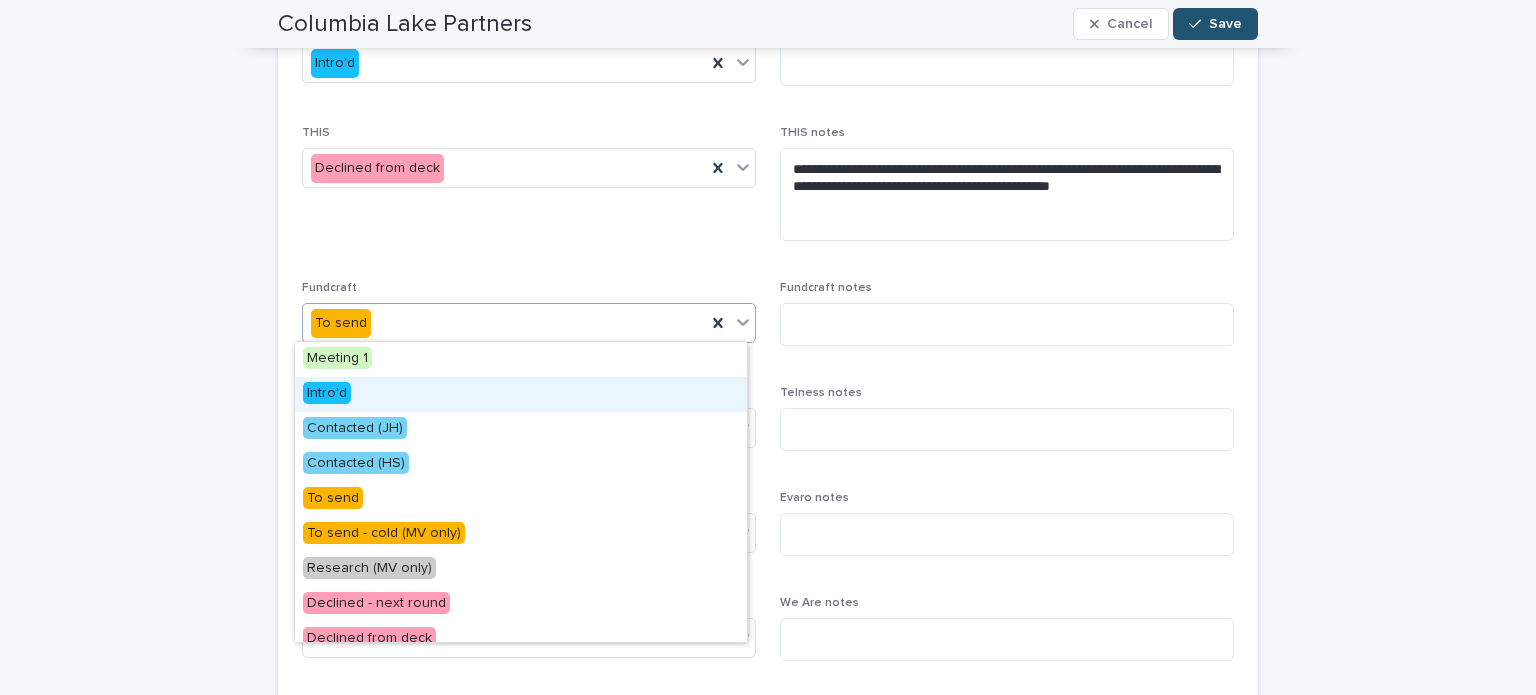 scroll, scrollTop: 152, scrollLeft: 0, axis: vertical 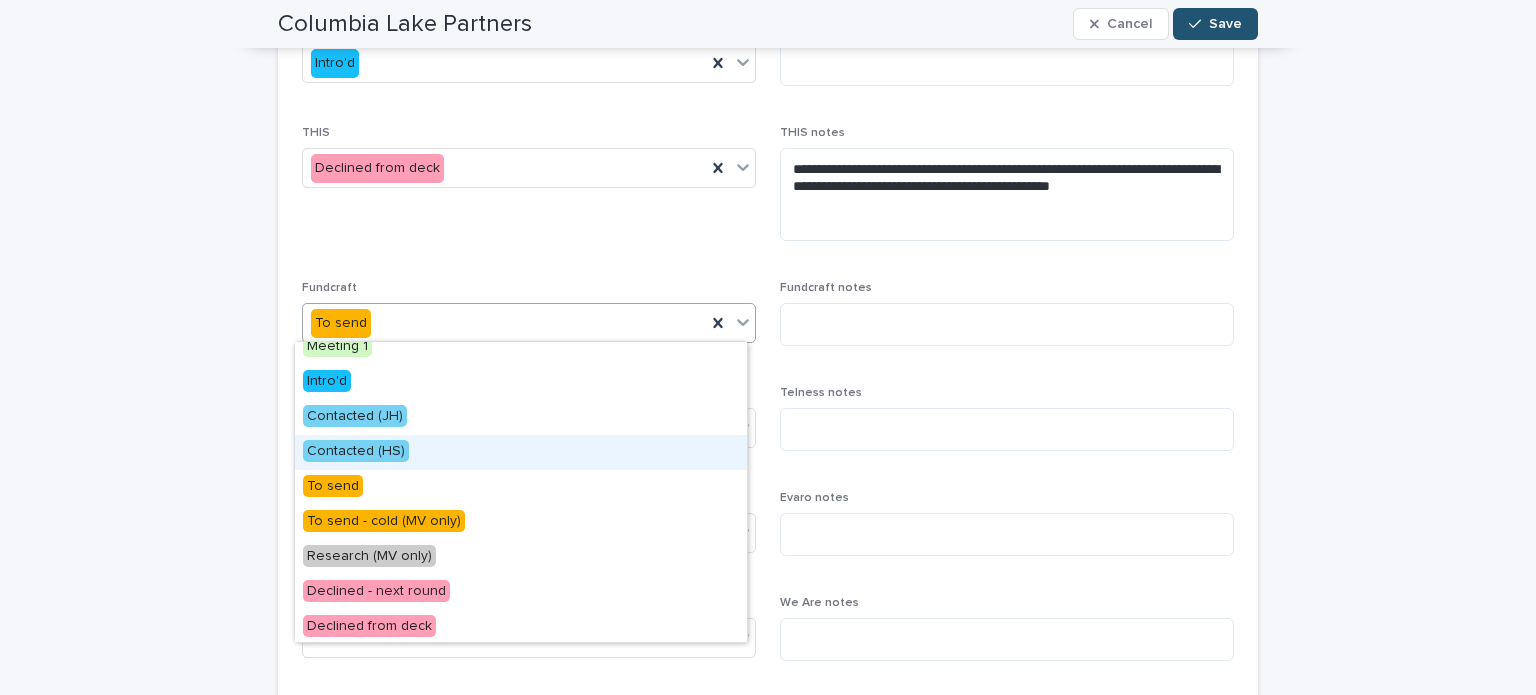 click on "Contacted (HS)" at bounding box center (521, 452) 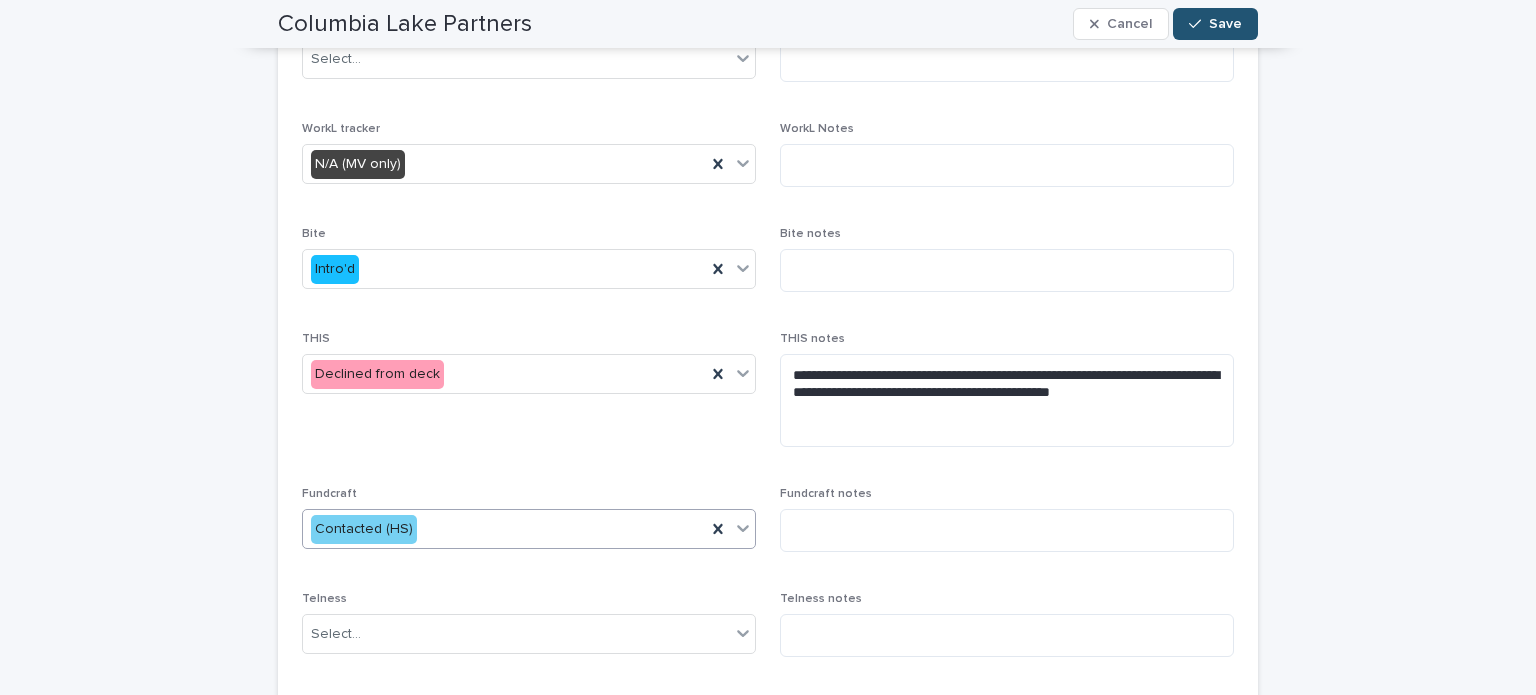 scroll, scrollTop: 304, scrollLeft: 0, axis: vertical 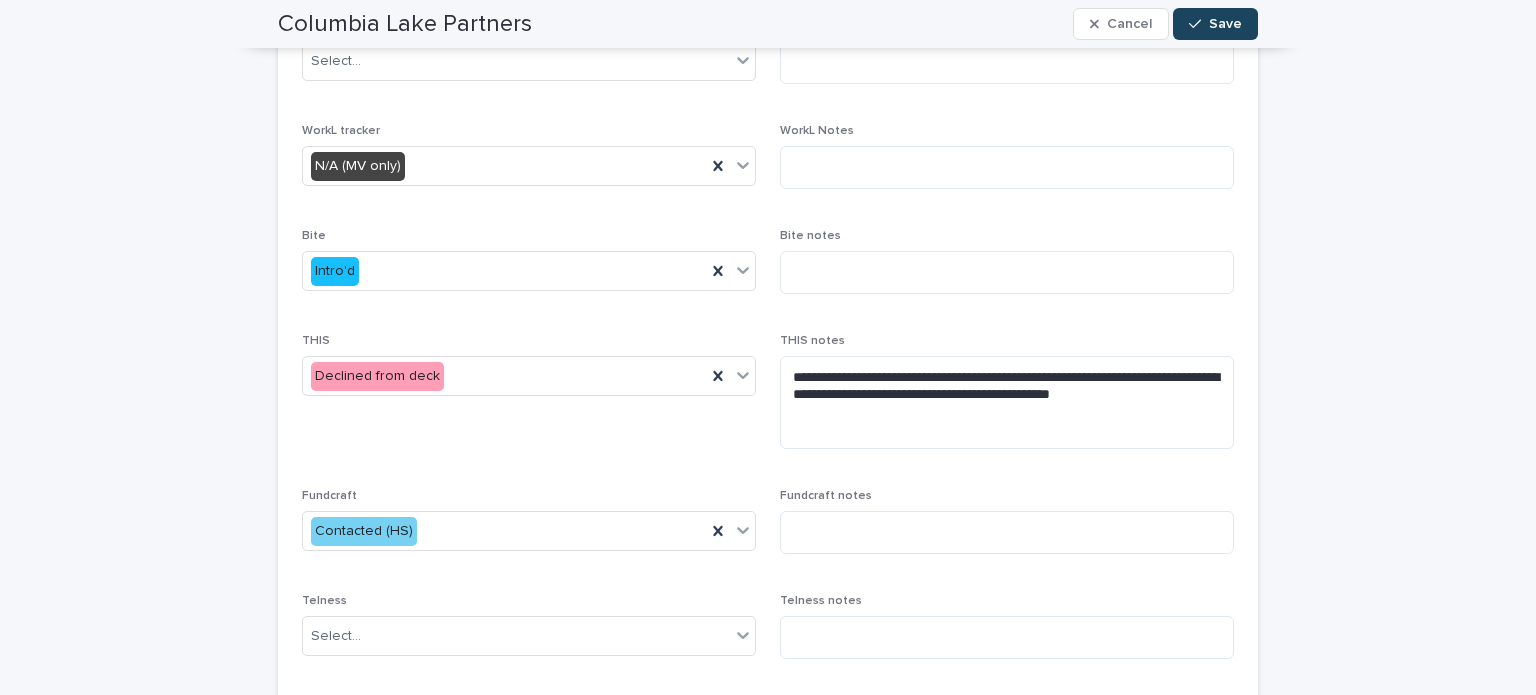 click 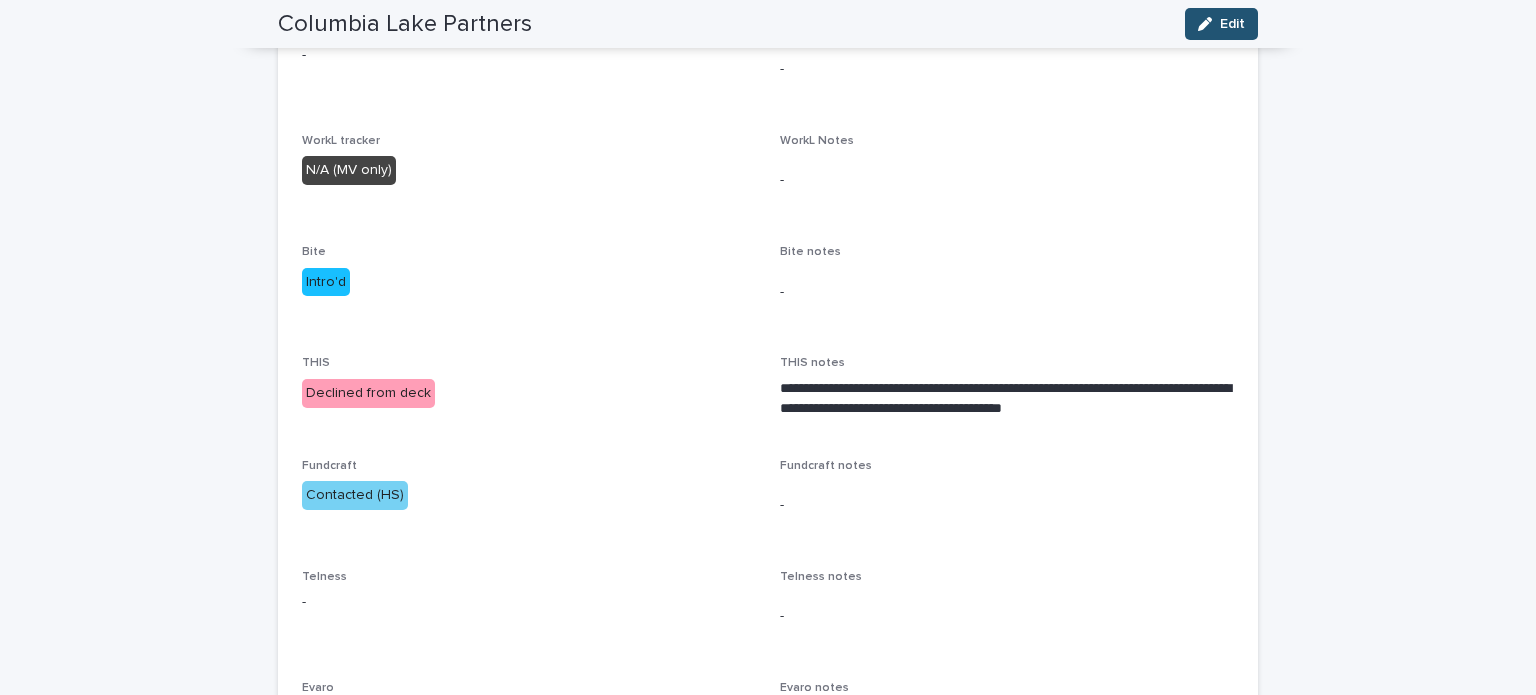 scroll, scrollTop: 0, scrollLeft: 0, axis: both 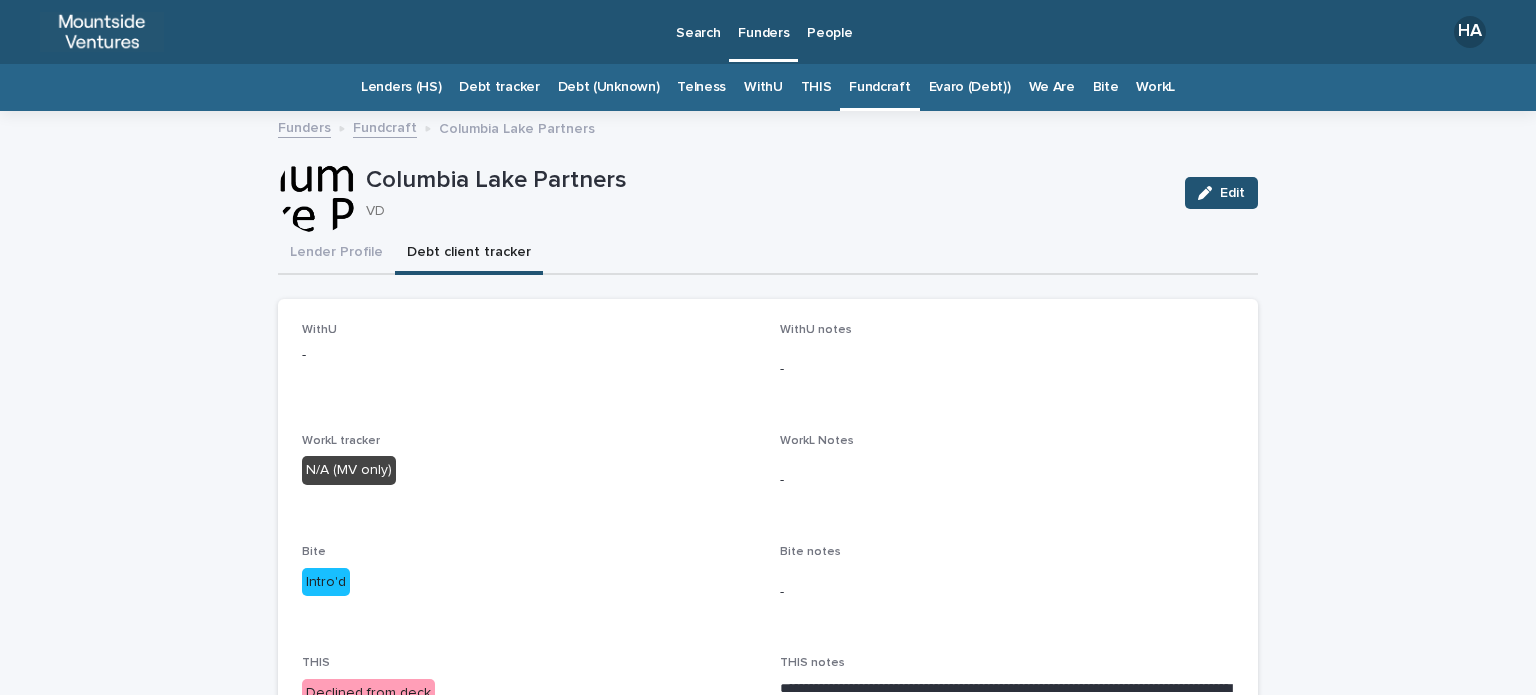 click on "Fundcraft" at bounding box center [879, 87] 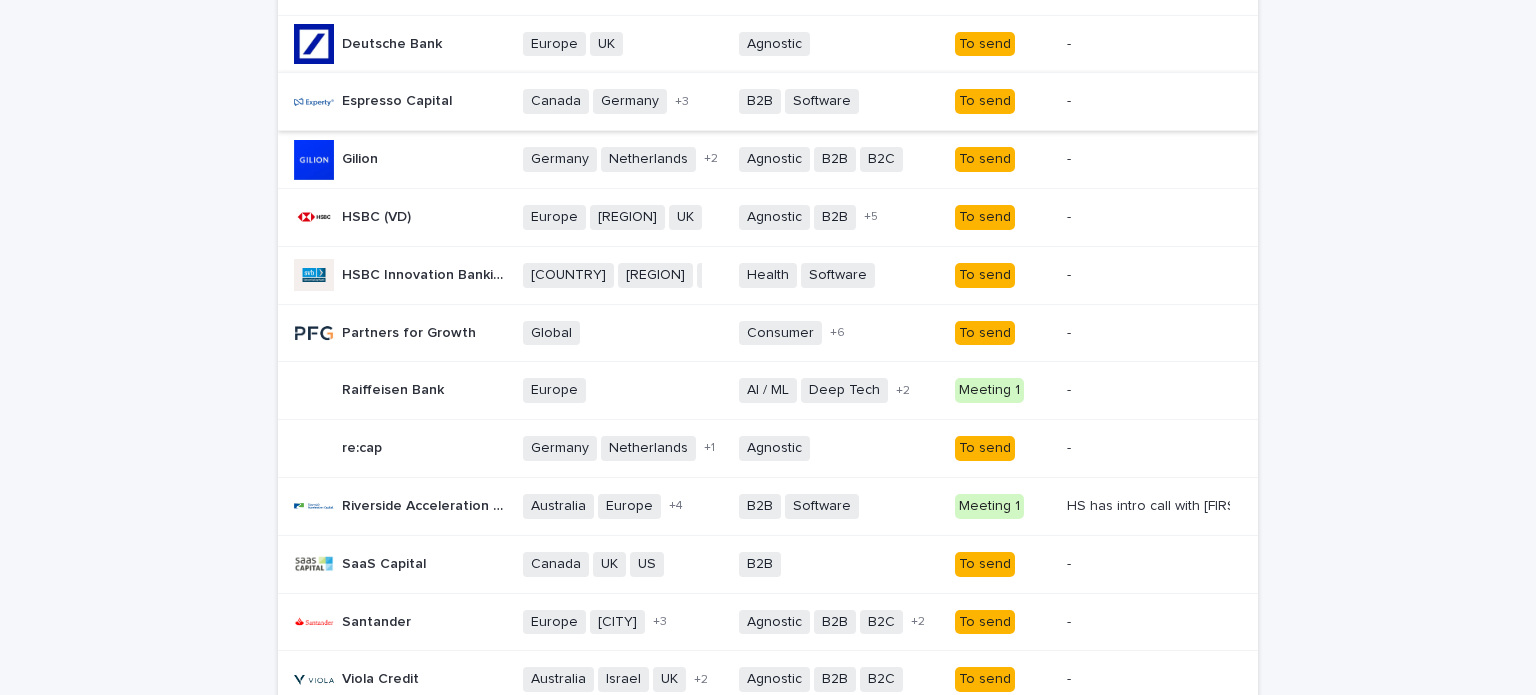 scroll, scrollTop: 866, scrollLeft: 0, axis: vertical 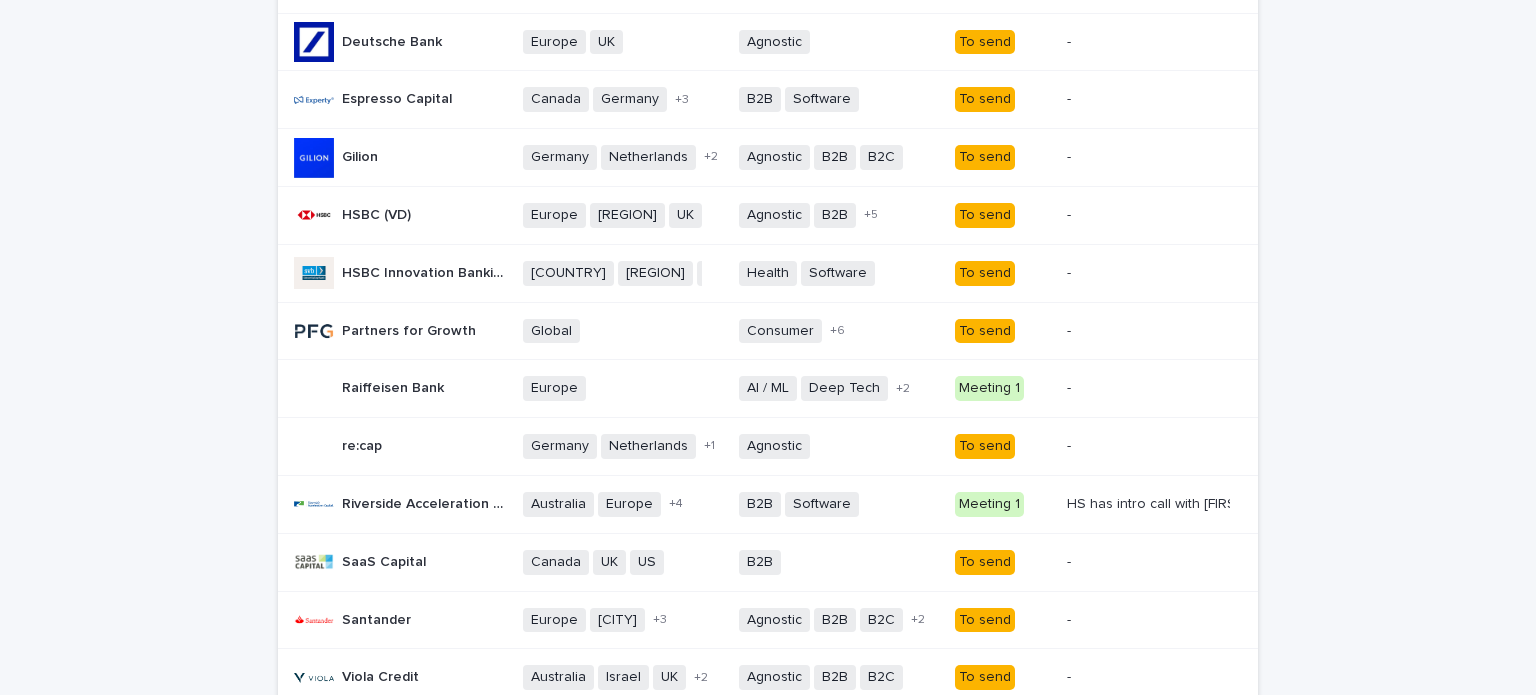 click on "To send" at bounding box center (985, 215) 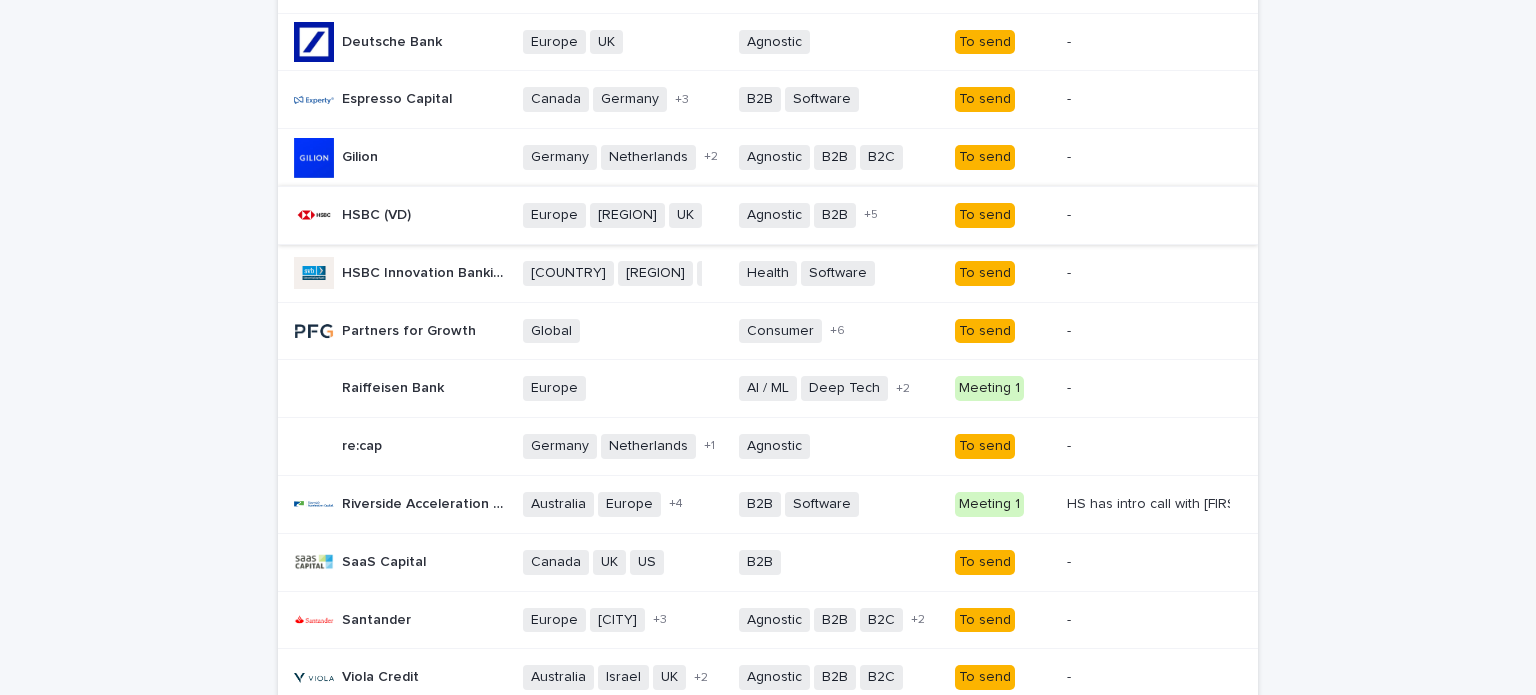 scroll, scrollTop: 0, scrollLeft: 0, axis: both 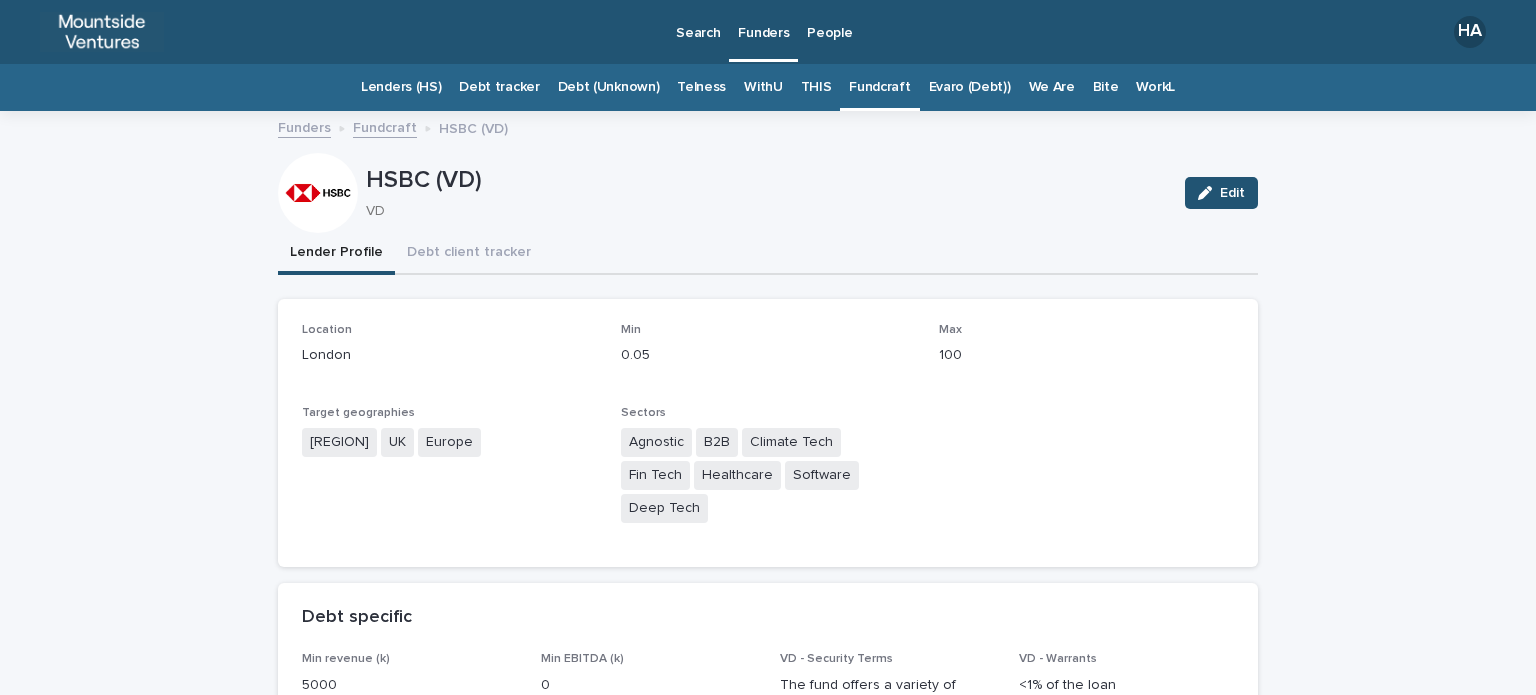 click on "Fundcraft" at bounding box center (879, 87) 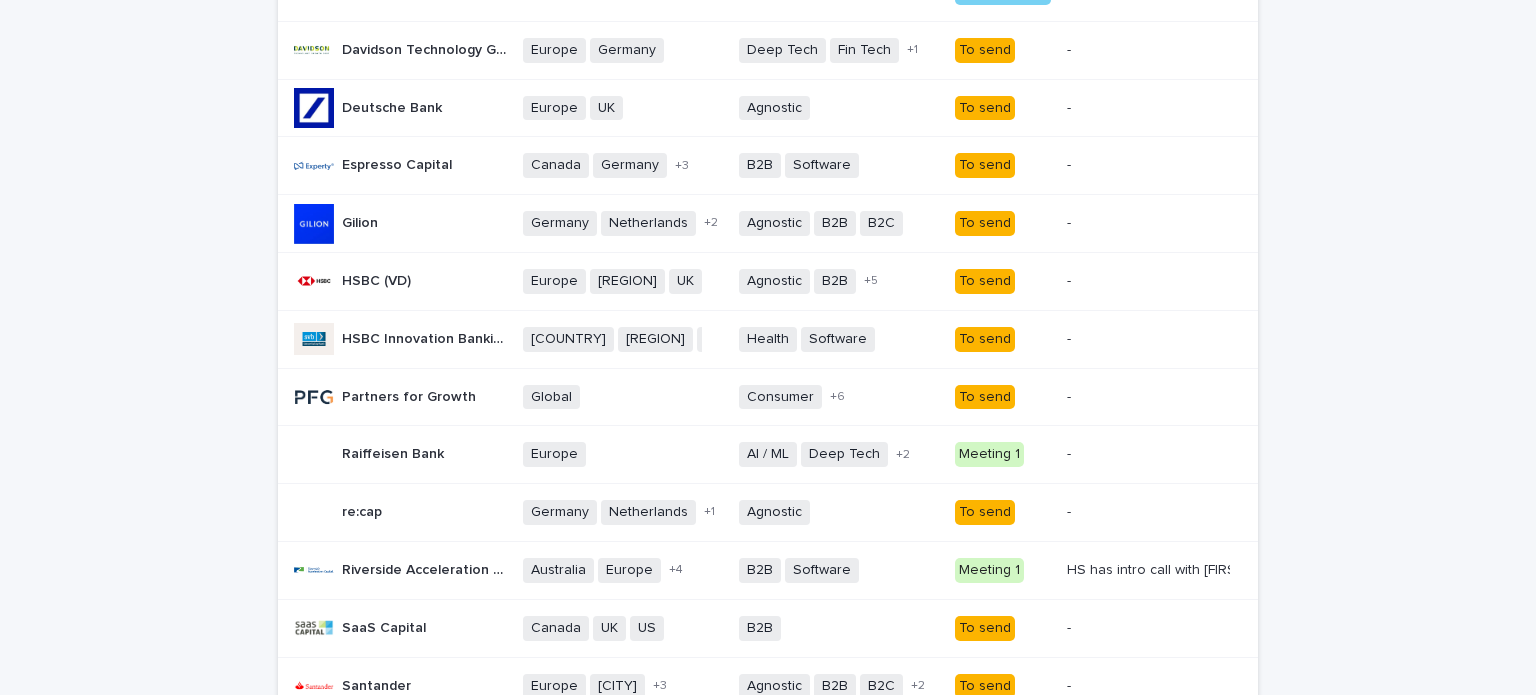 scroll, scrollTop: 802, scrollLeft: 0, axis: vertical 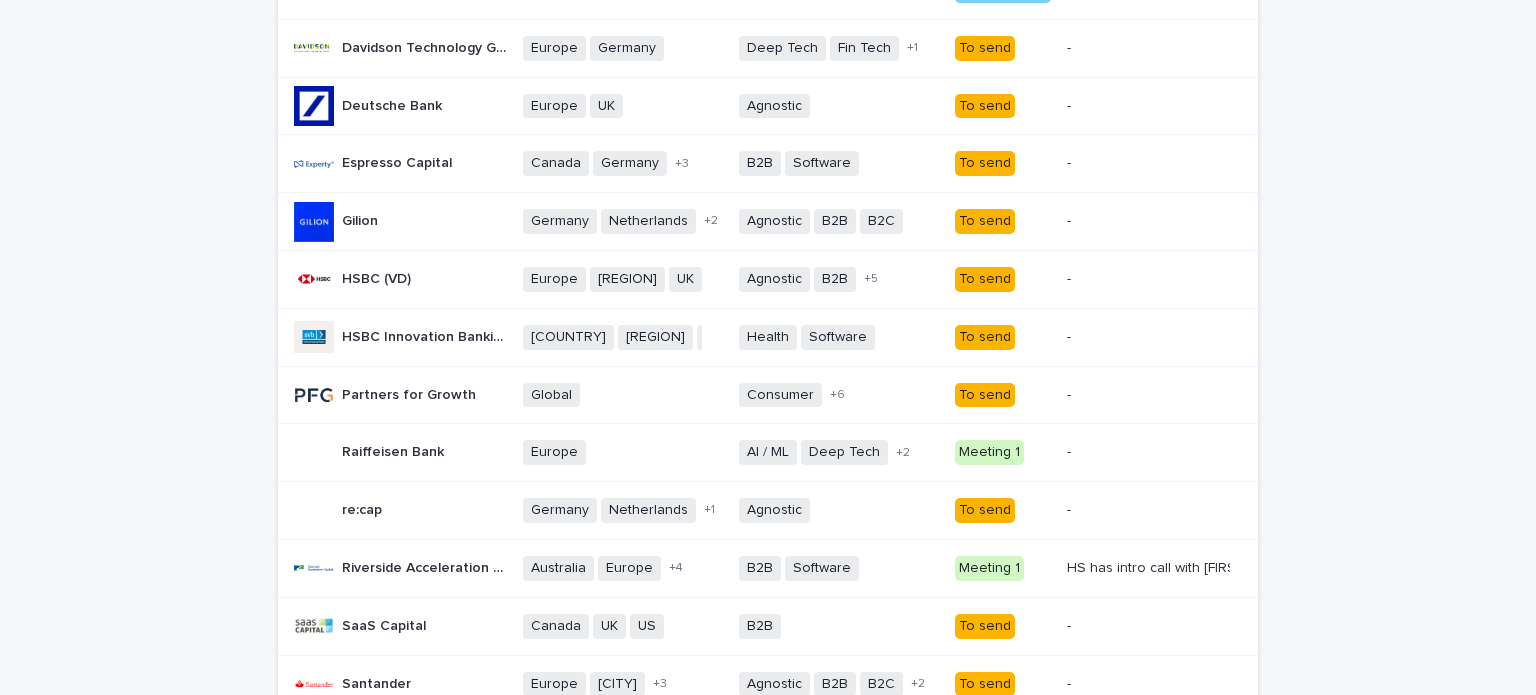 click on "To send" at bounding box center (985, 163) 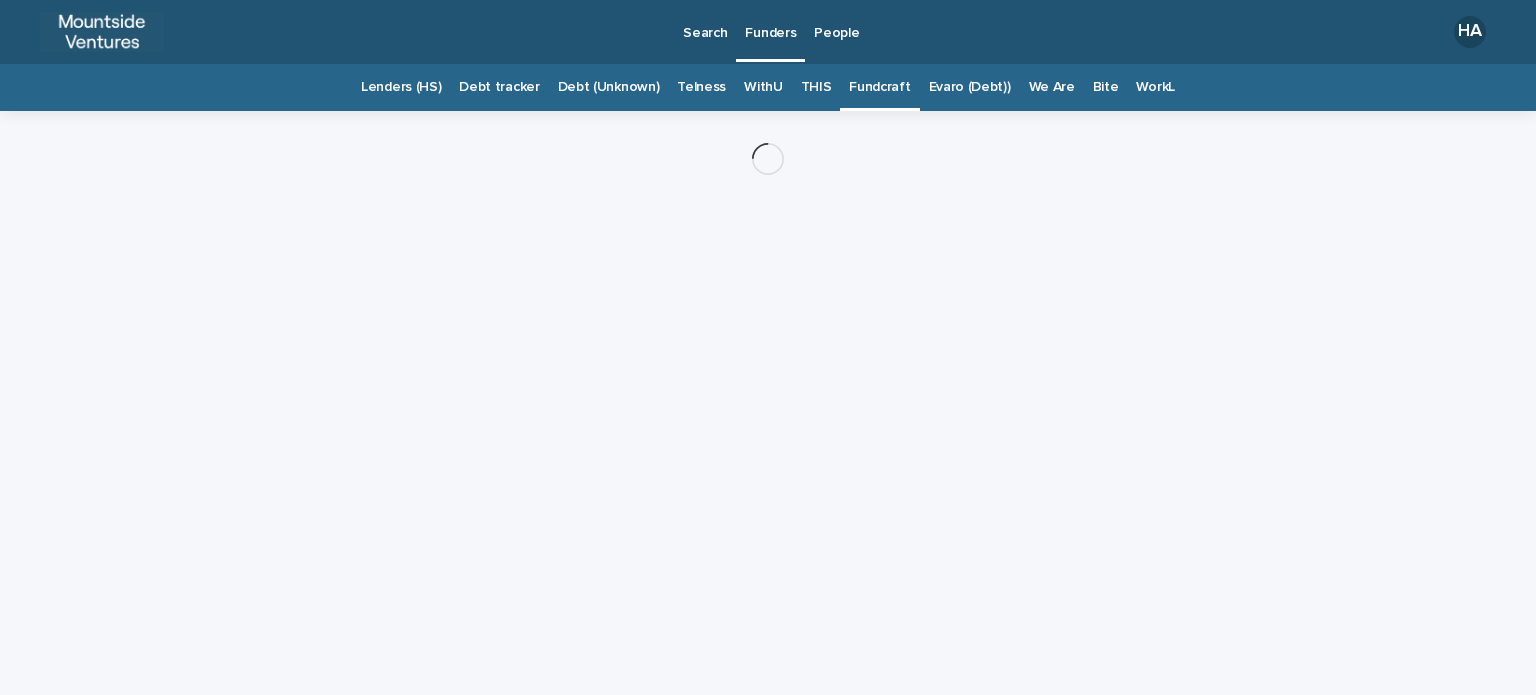 scroll, scrollTop: 0, scrollLeft: 0, axis: both 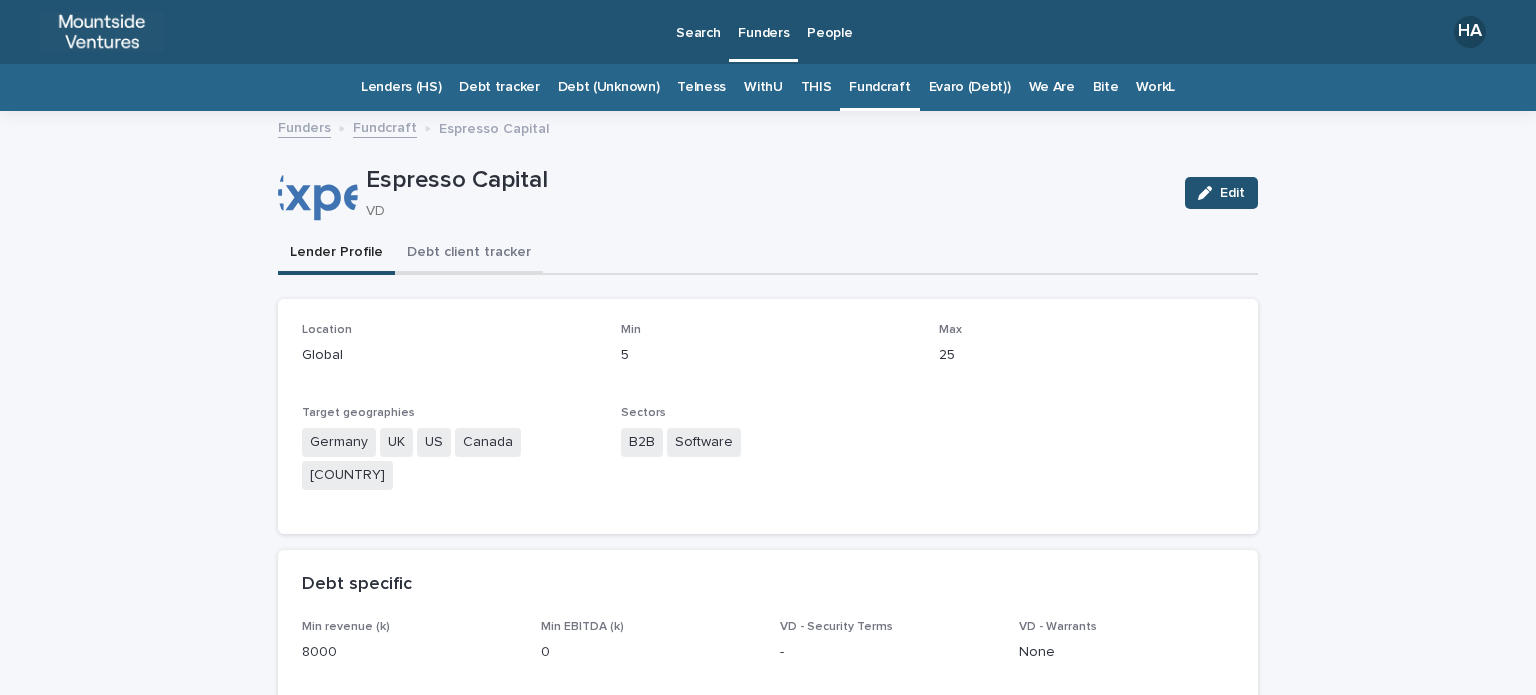 click on "Debt client tracker" at bounding box center [469, 254] 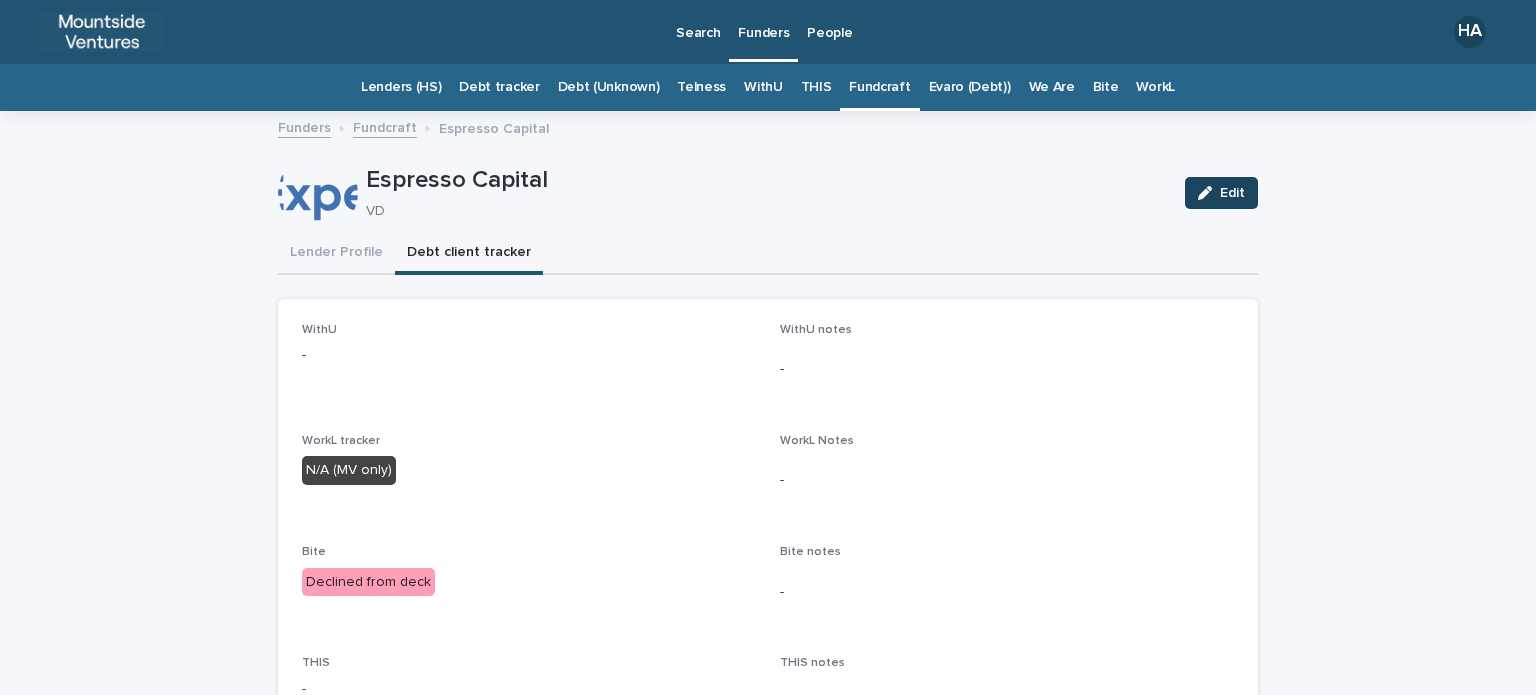 click on "Edit" at bounding box center (1232, 193) 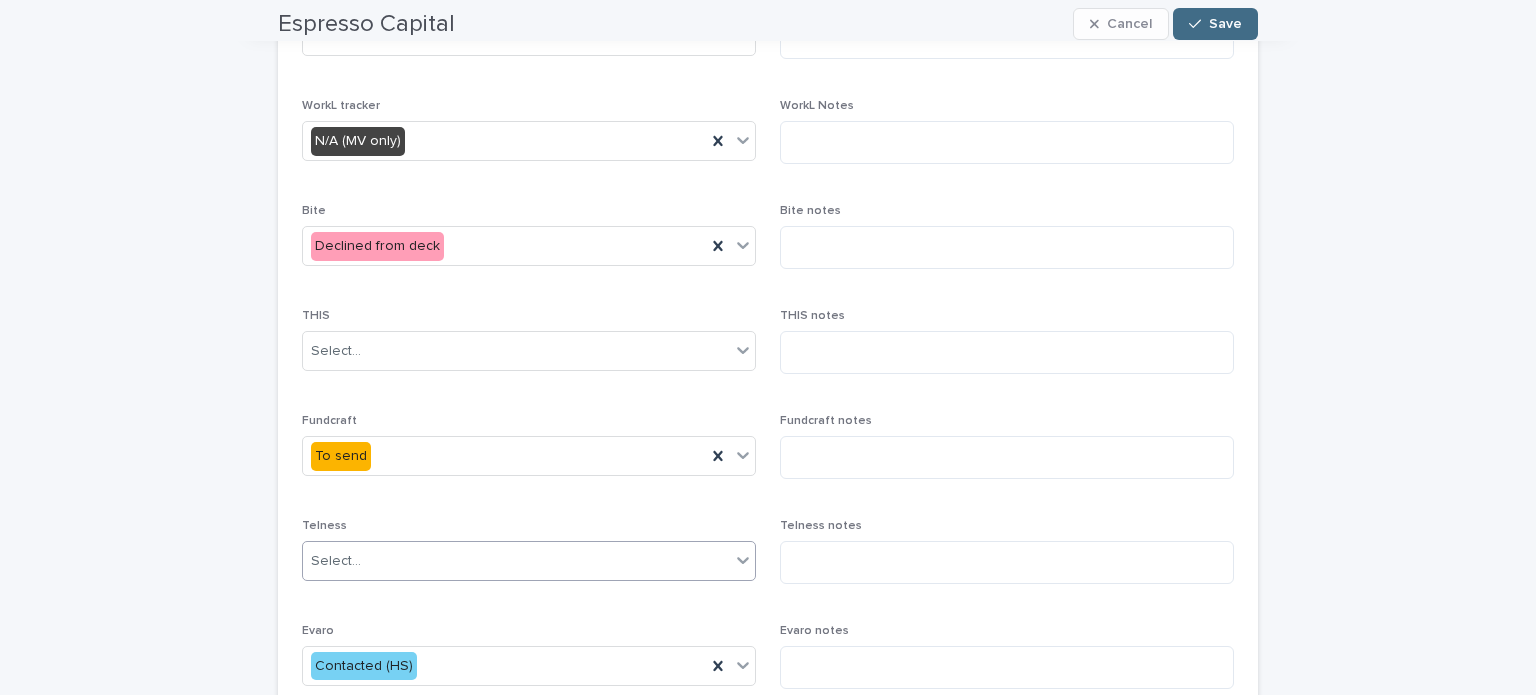 scroll, scrollTop: 331, scrollLeft: 0, axis: vertical 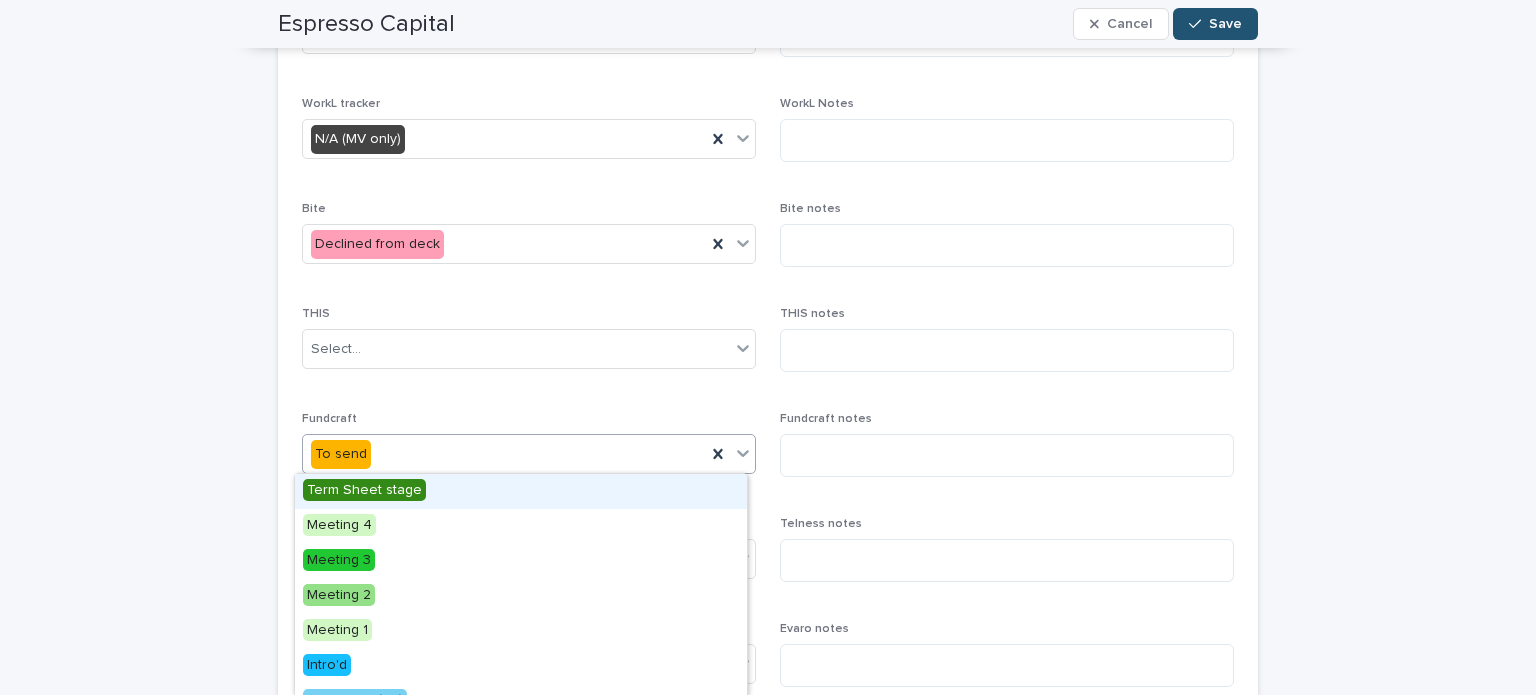 click on "To send" at bounding box center [504, 454] 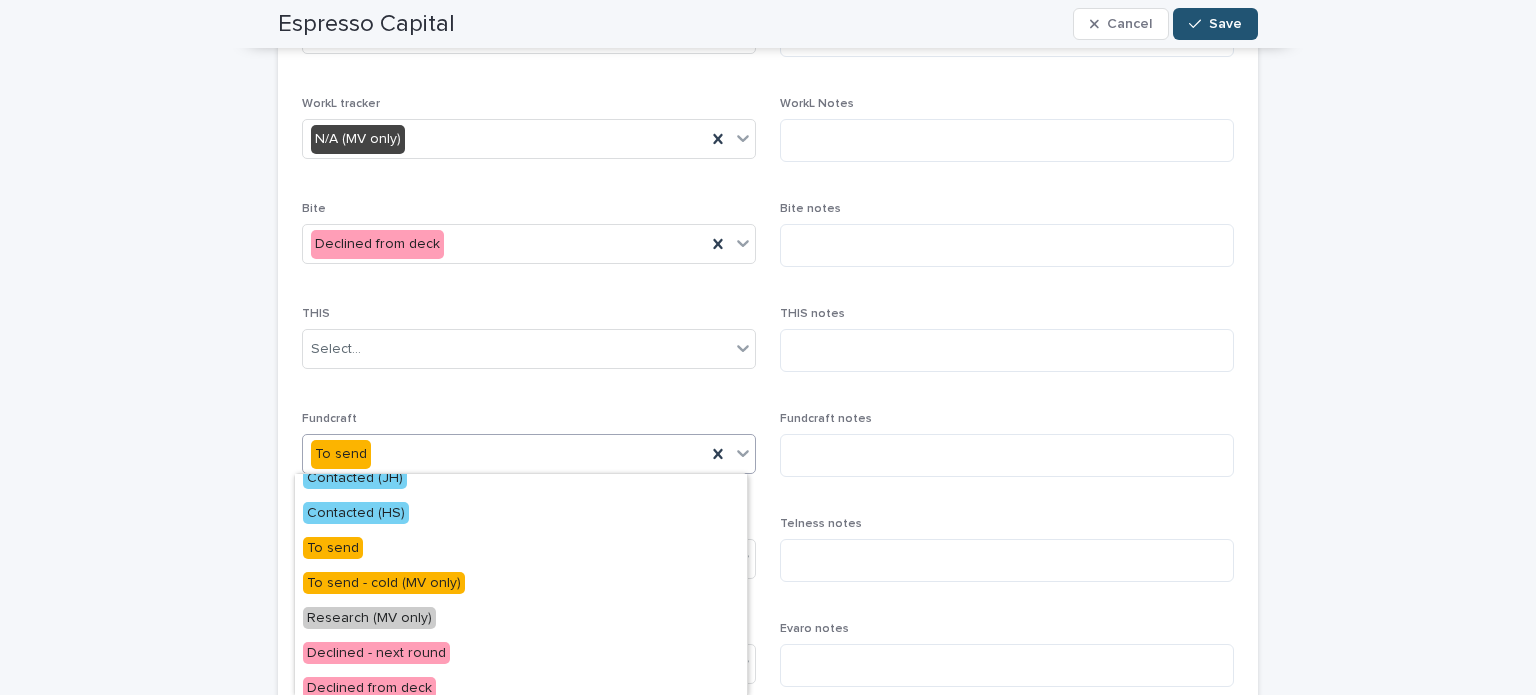 scroll, scrollTop: 224, scrollLeft: 0, axis: vertical 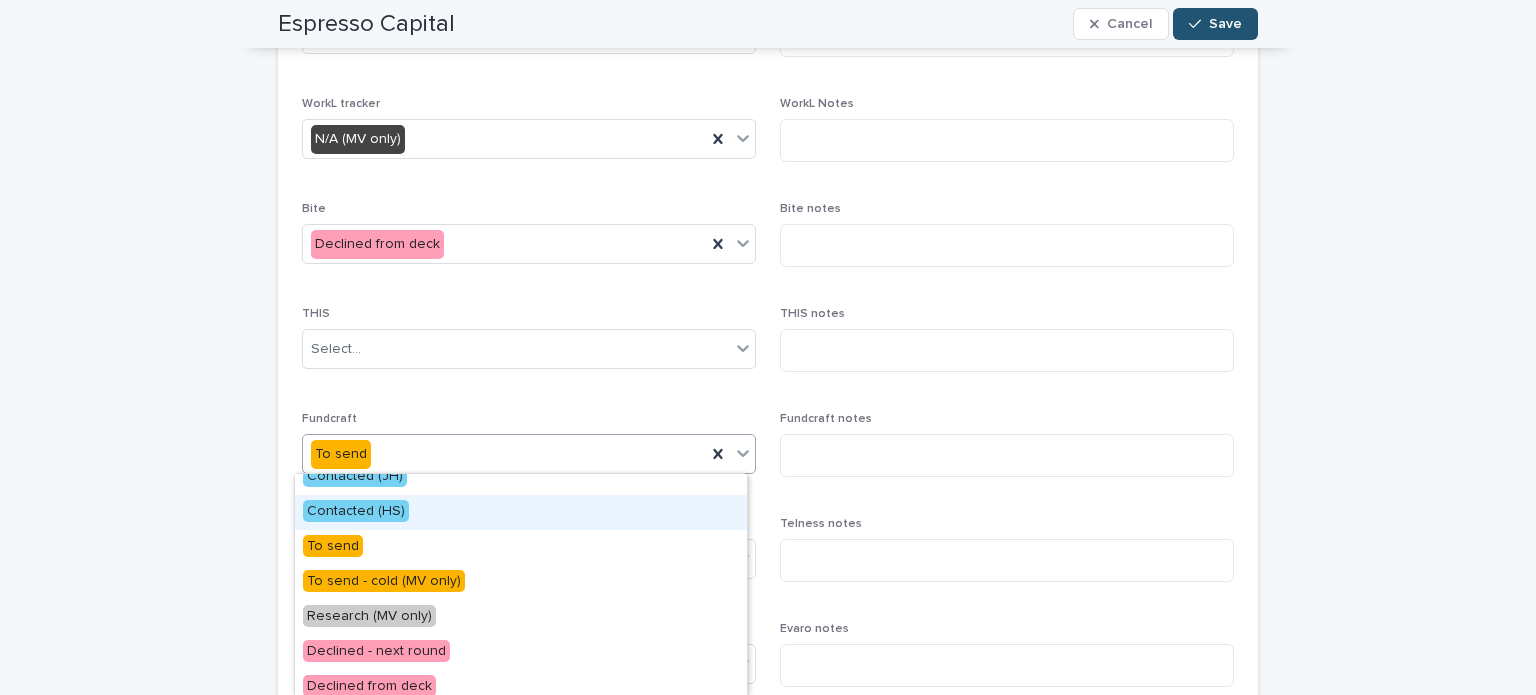 click on "Contacted (HS)" at bounding box center (521, 512) 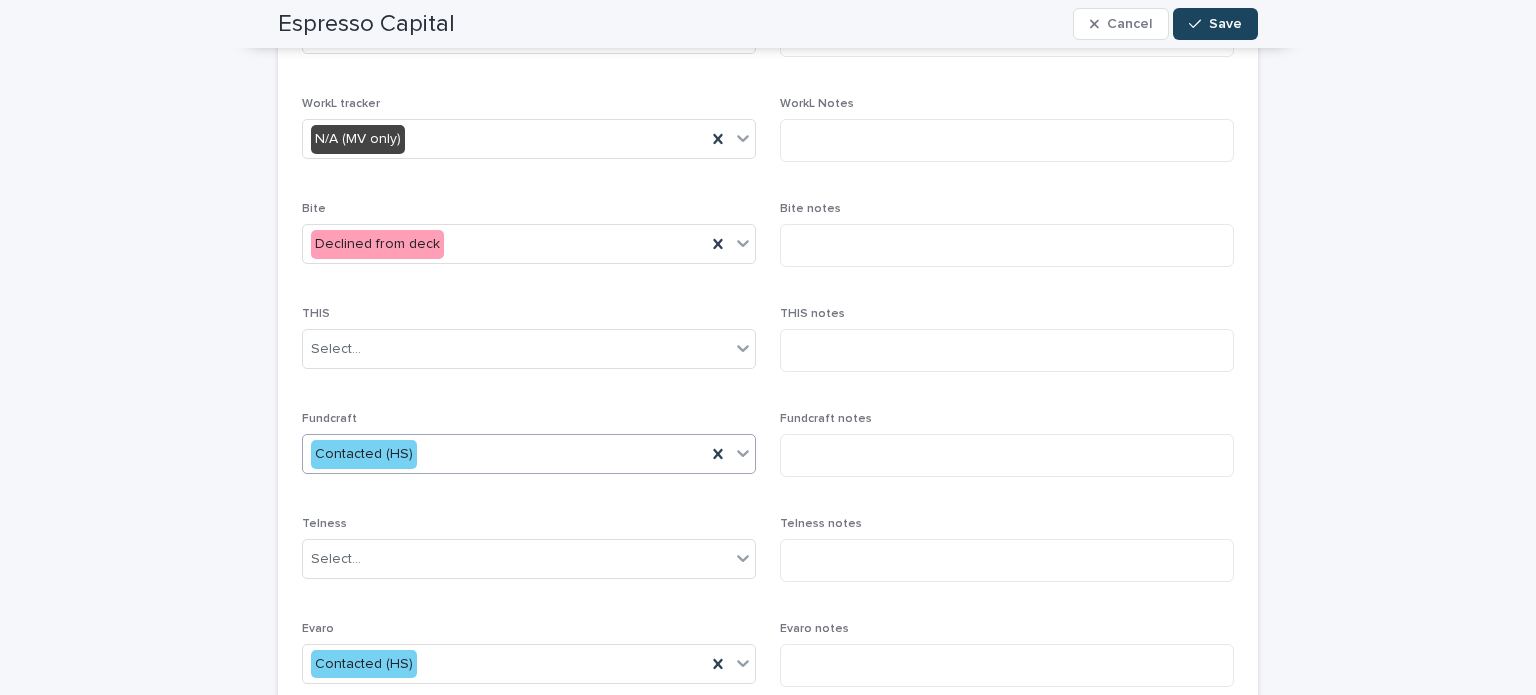 click 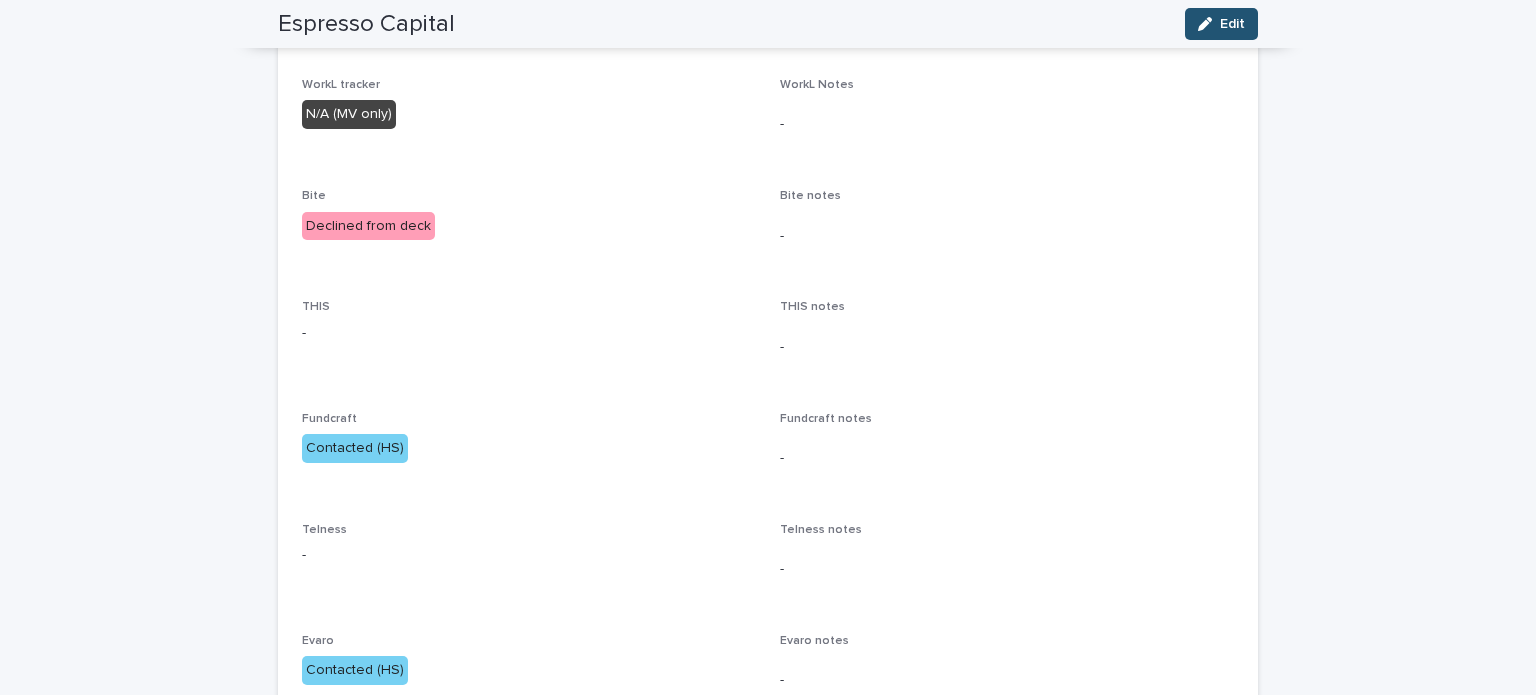 scroll, scrollTop: 0, scrollLeft: 0, axis: both 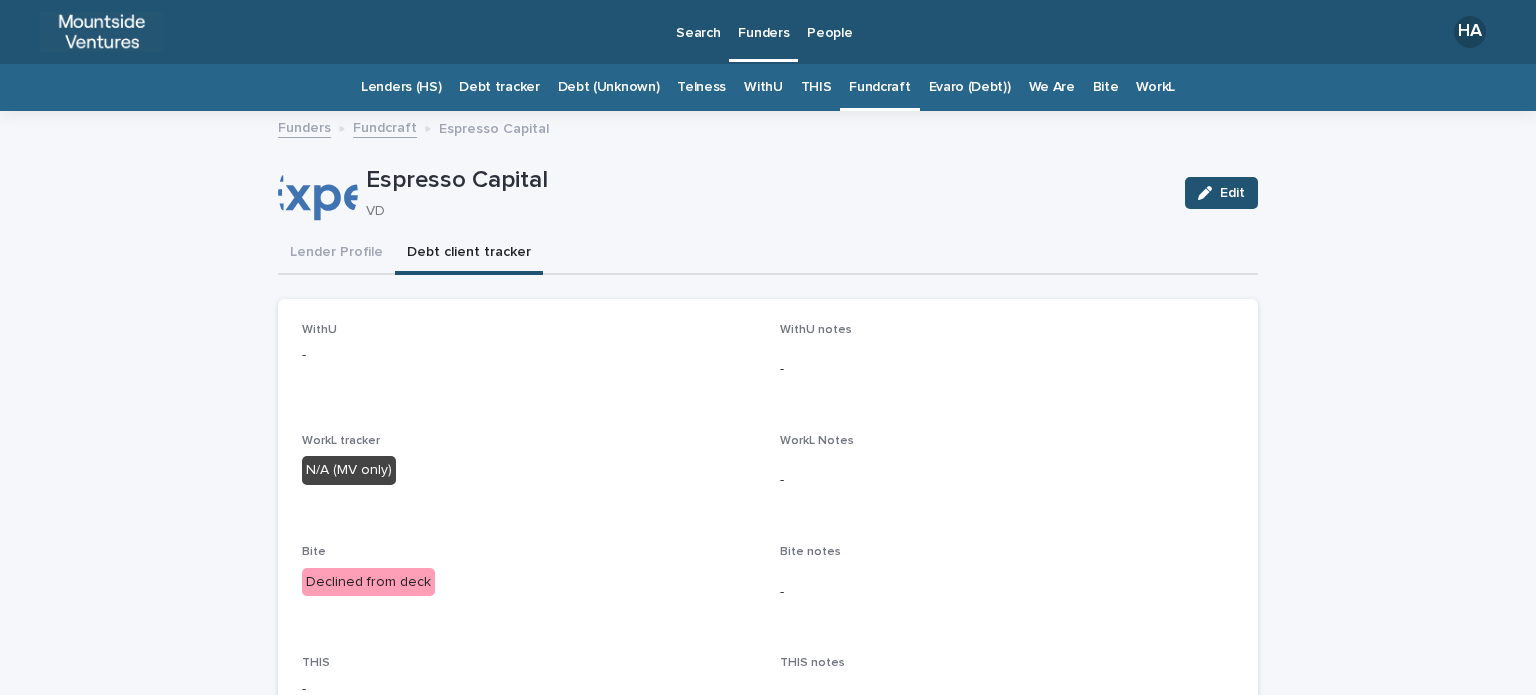 click on "Fundcraft" at bounding box center [879, 87] 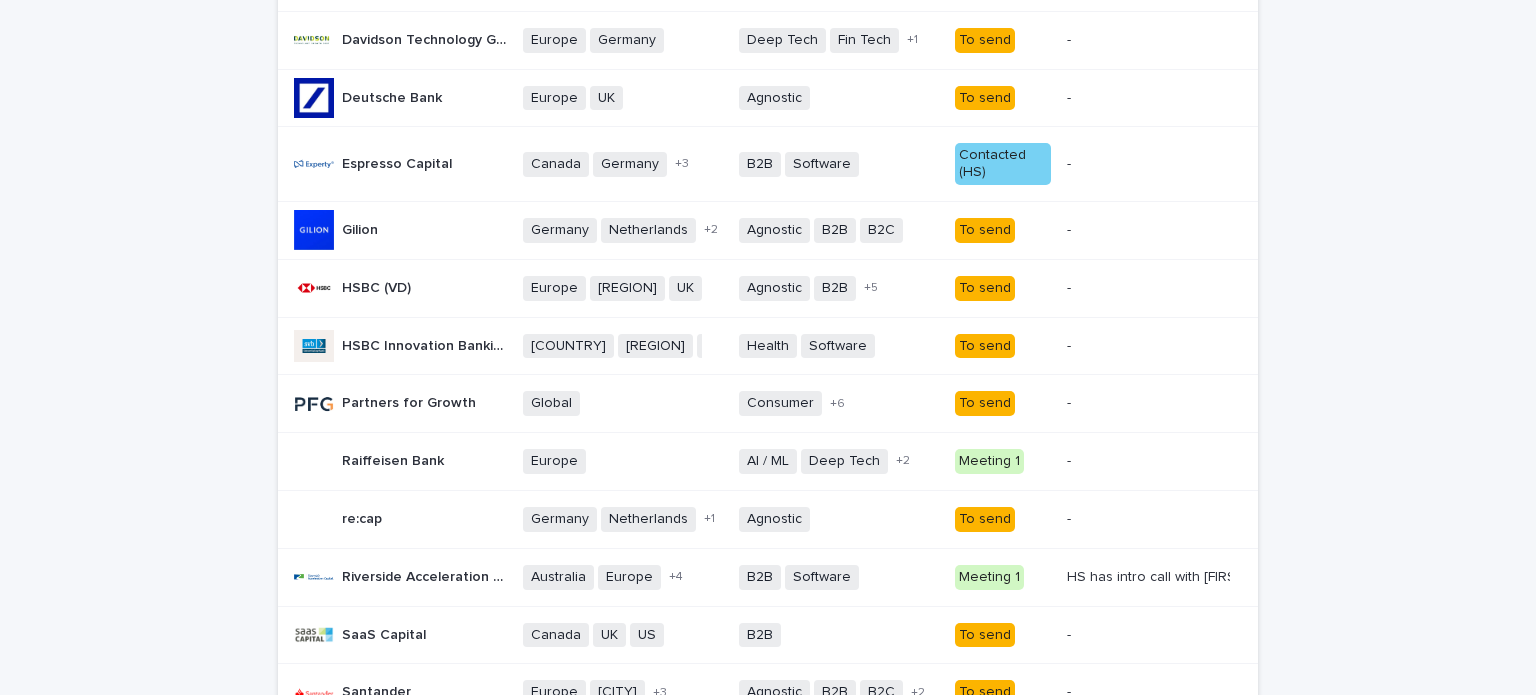 scroll, scrollTop: 808, scrollLeft: 0, axis: vertical 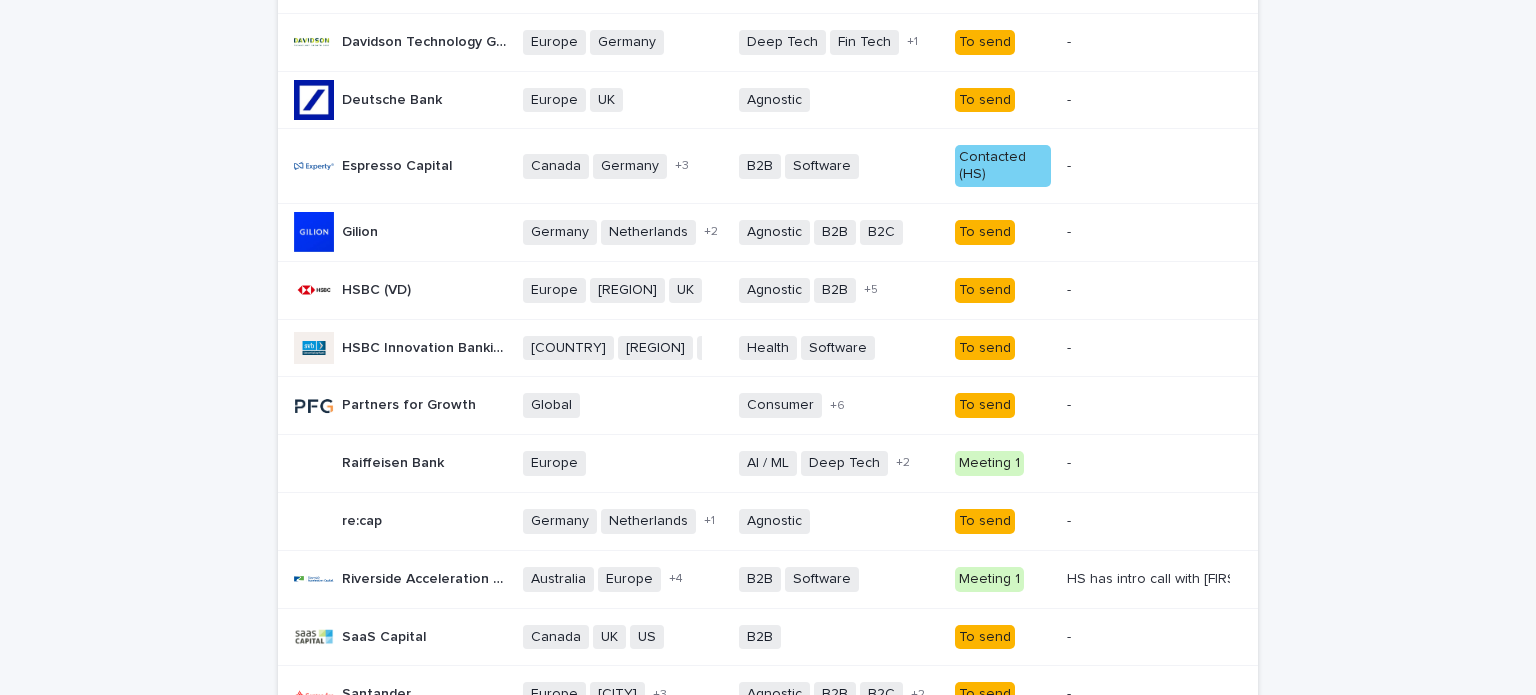 click on "To send" at bounding box center [985, 348] 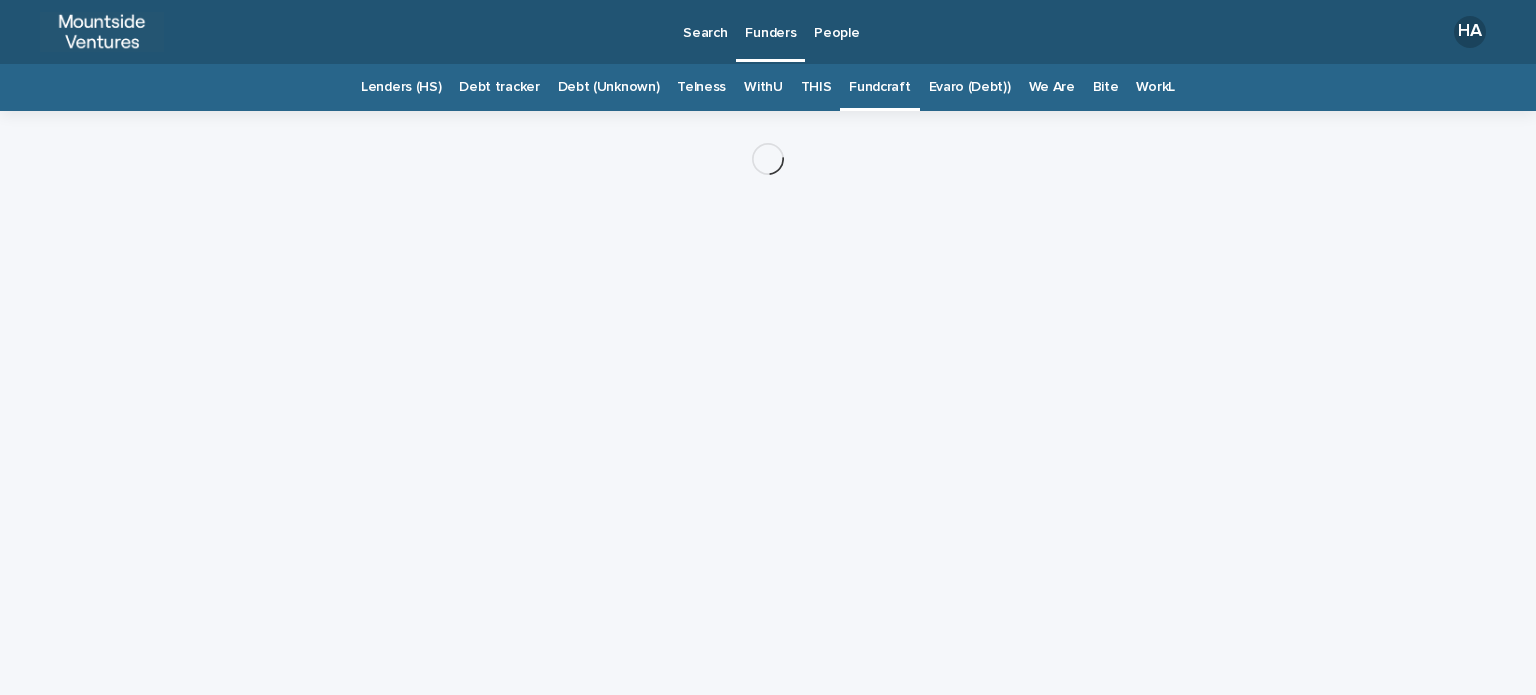 scroll, scrollTop: 0, scrollLeft: 0, axis: both 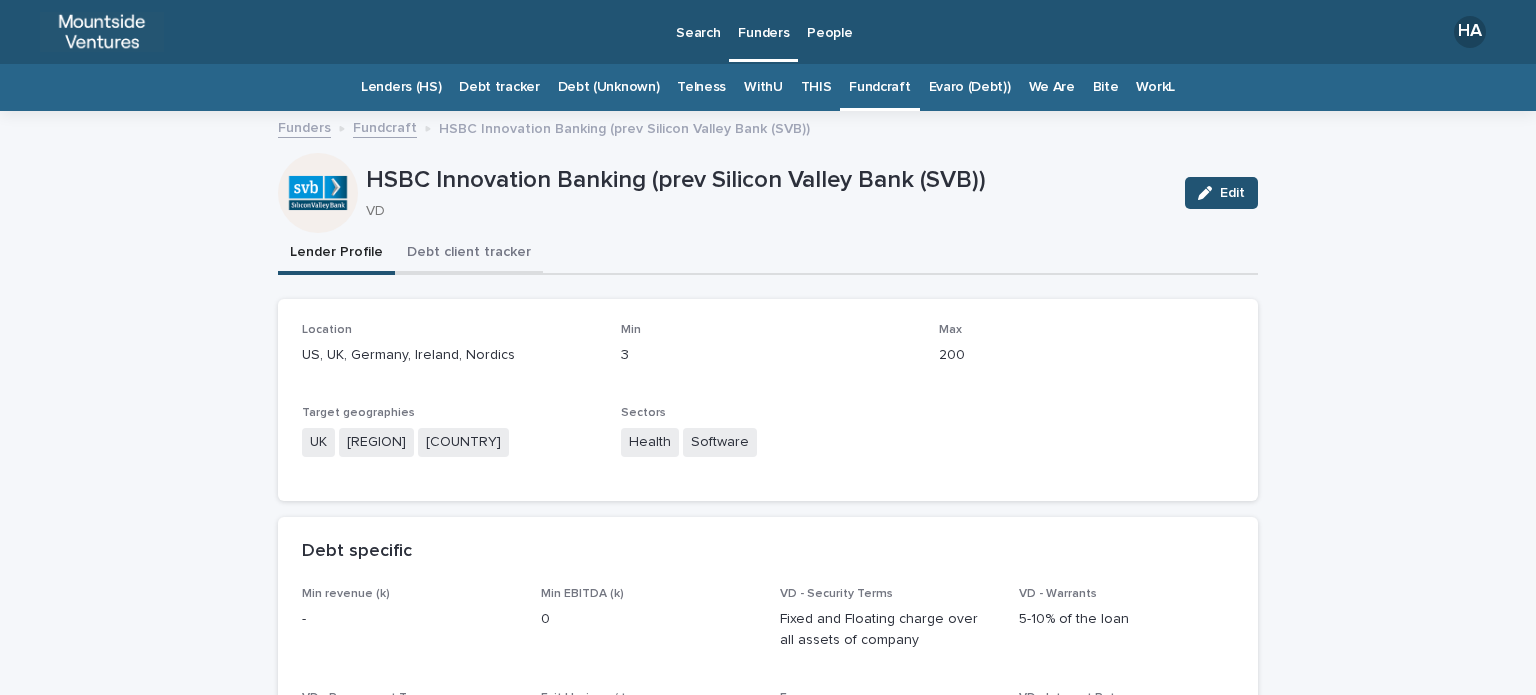 click on "Debt client tracker" at bounding box center (469, 254) 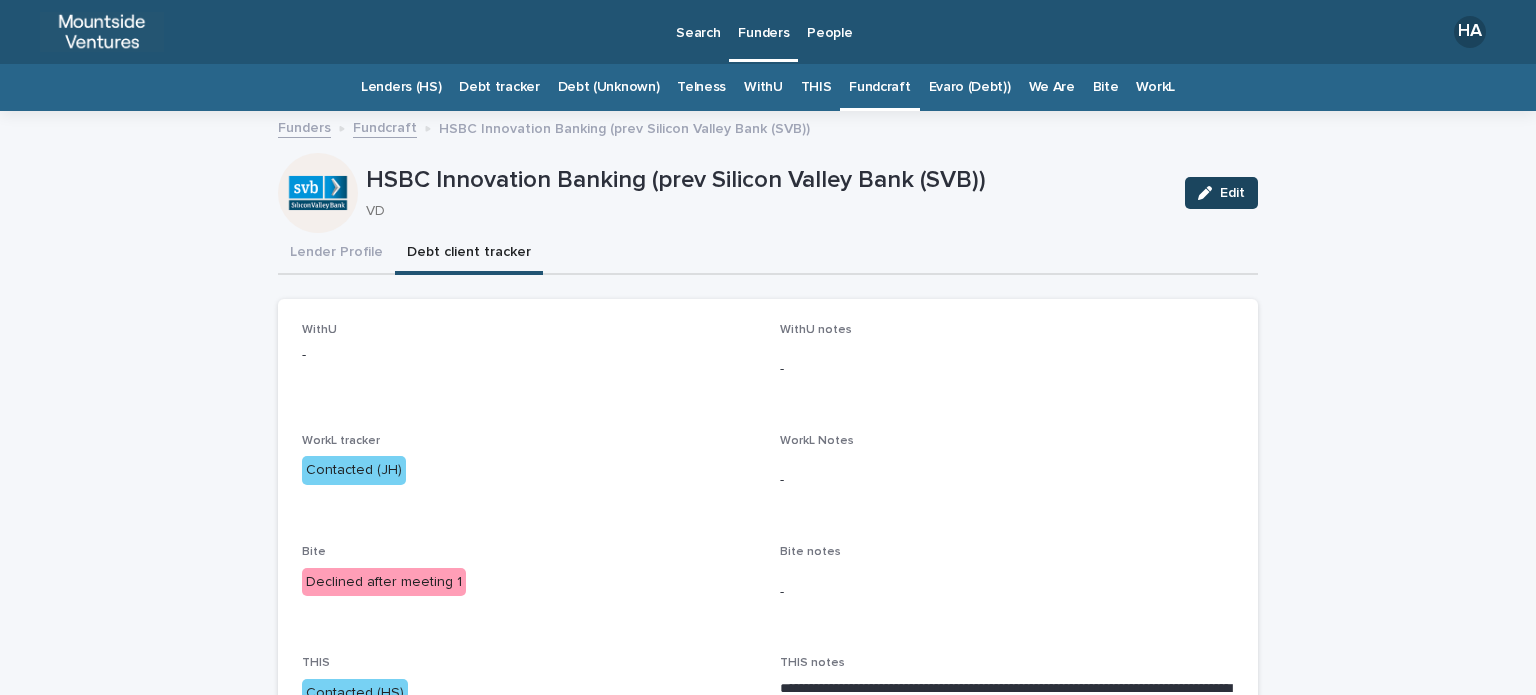 click on "Edit" at bounding box center (1232, 193) 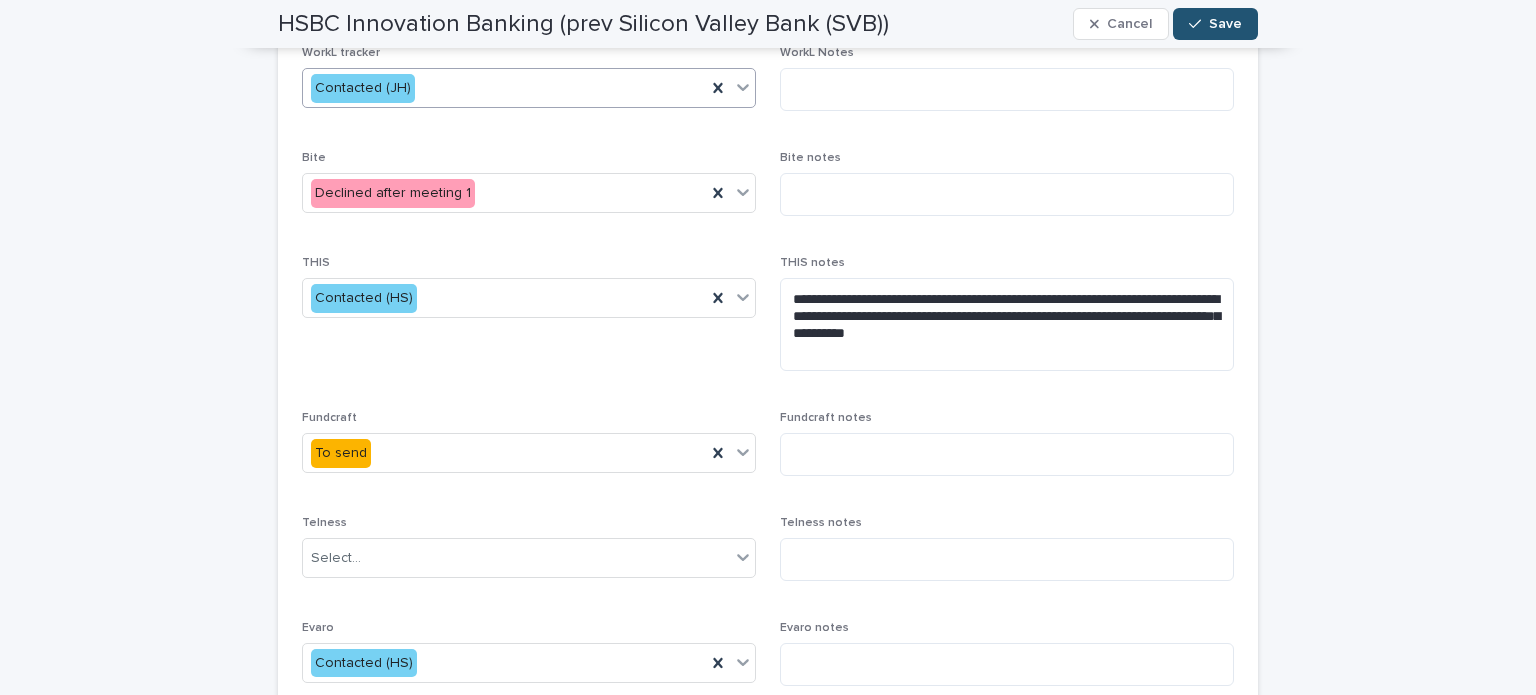 scroll, scrollTop: 387, scrollLeft: 0, axis: vertical 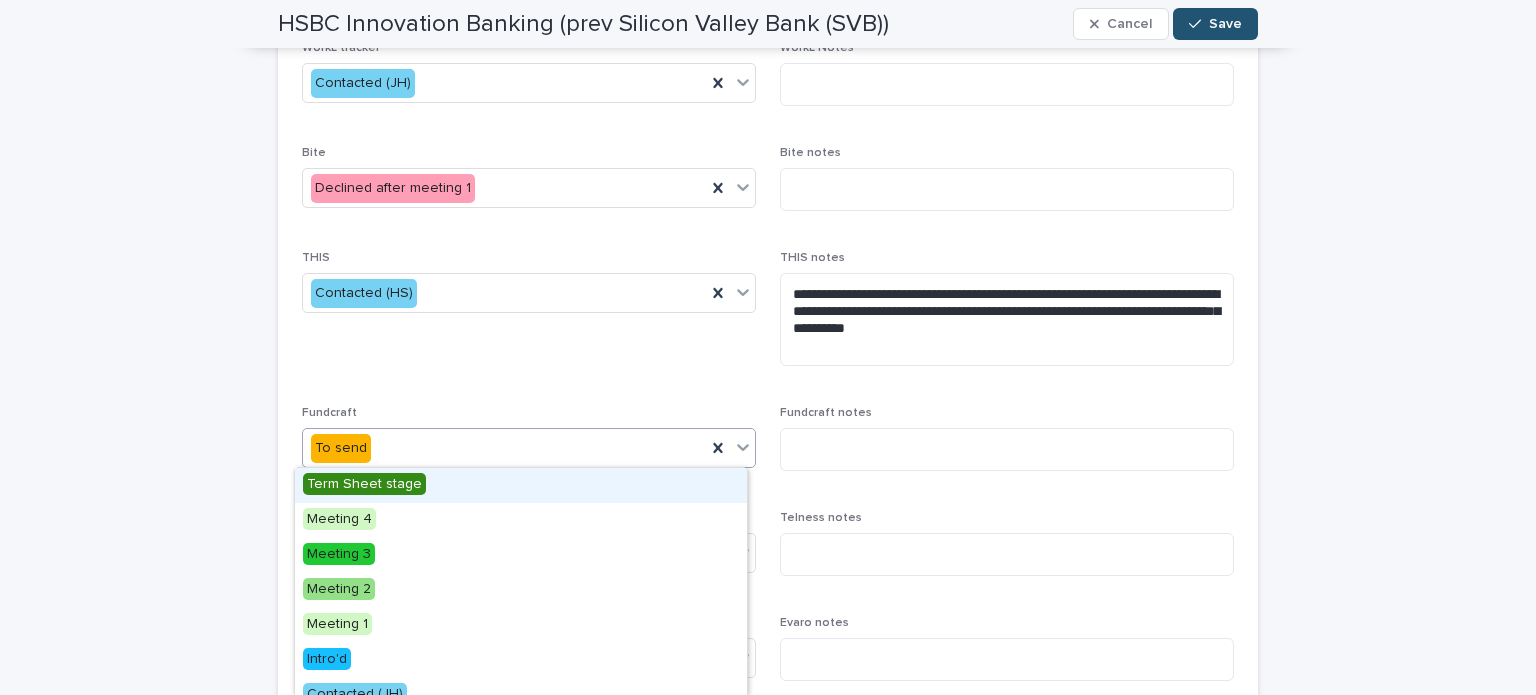 click on "To send" at bounding box center (504, 448) 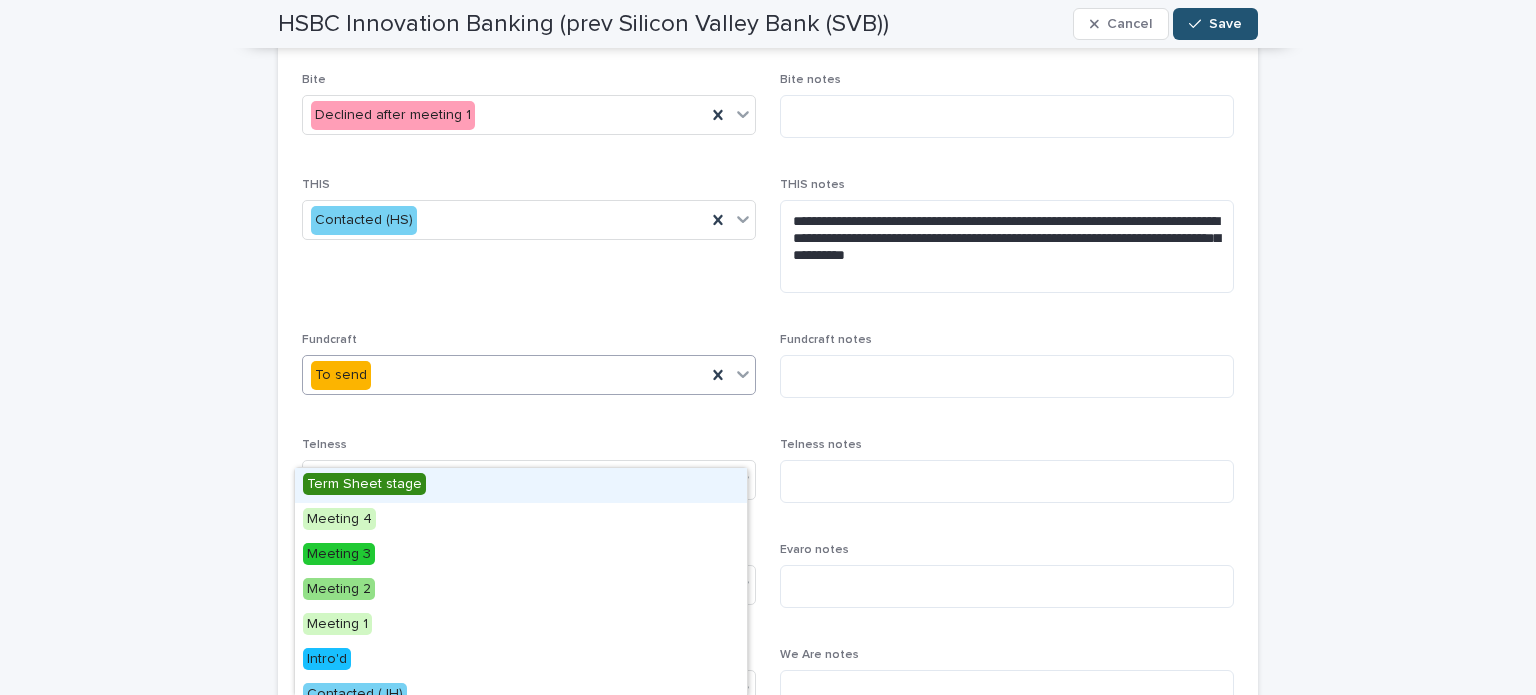 scroll, scrollTop: 468, scrollLeft: 0, axis: vertical 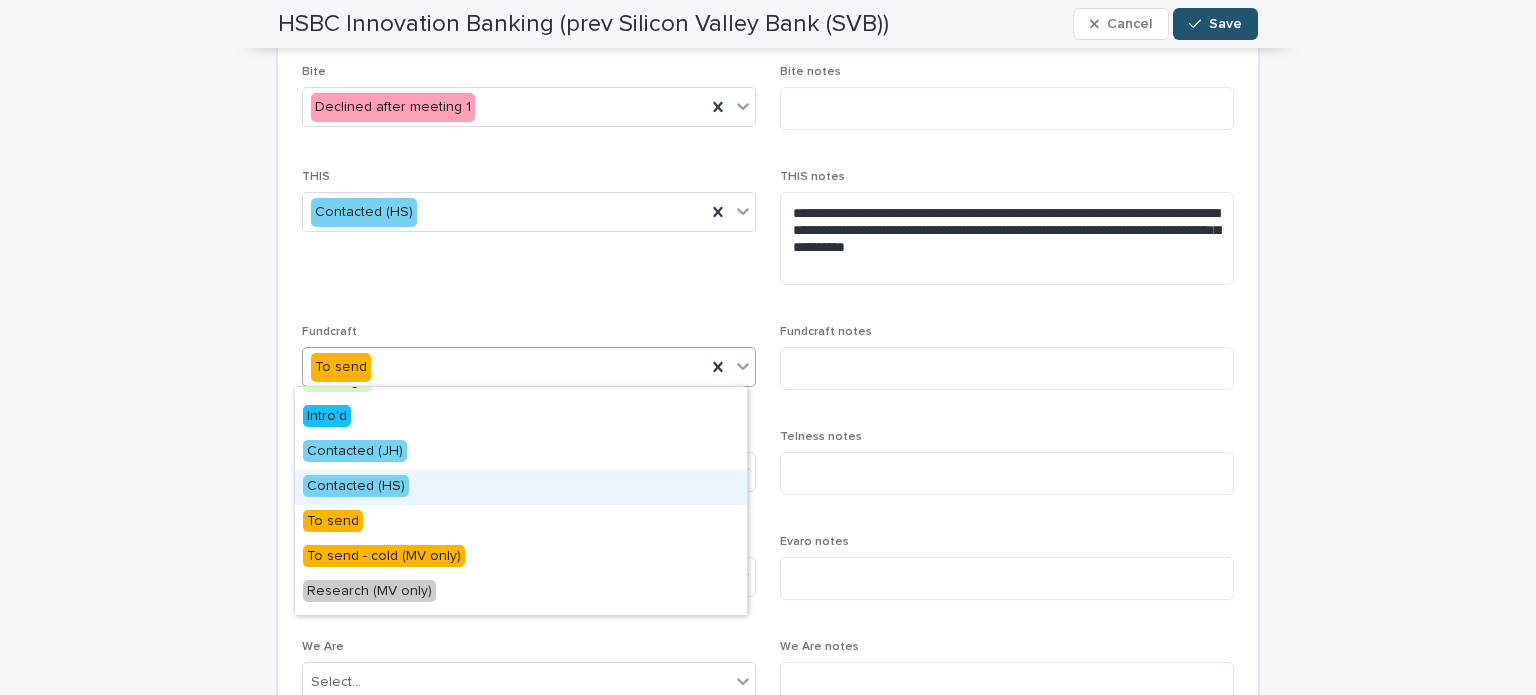 click on "Contacted (HS)" at bounding box center [521, 487] 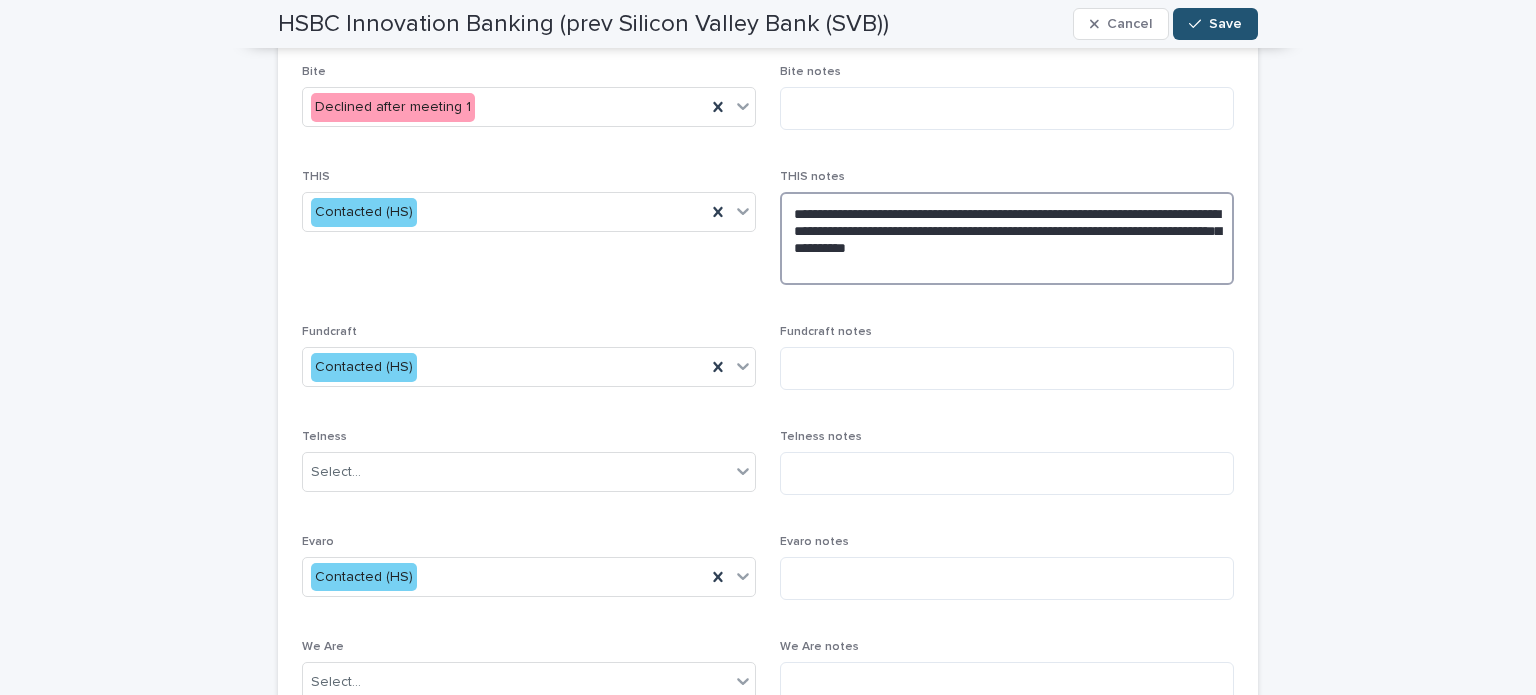 click on "**********" at bounding box center (1007, 238) 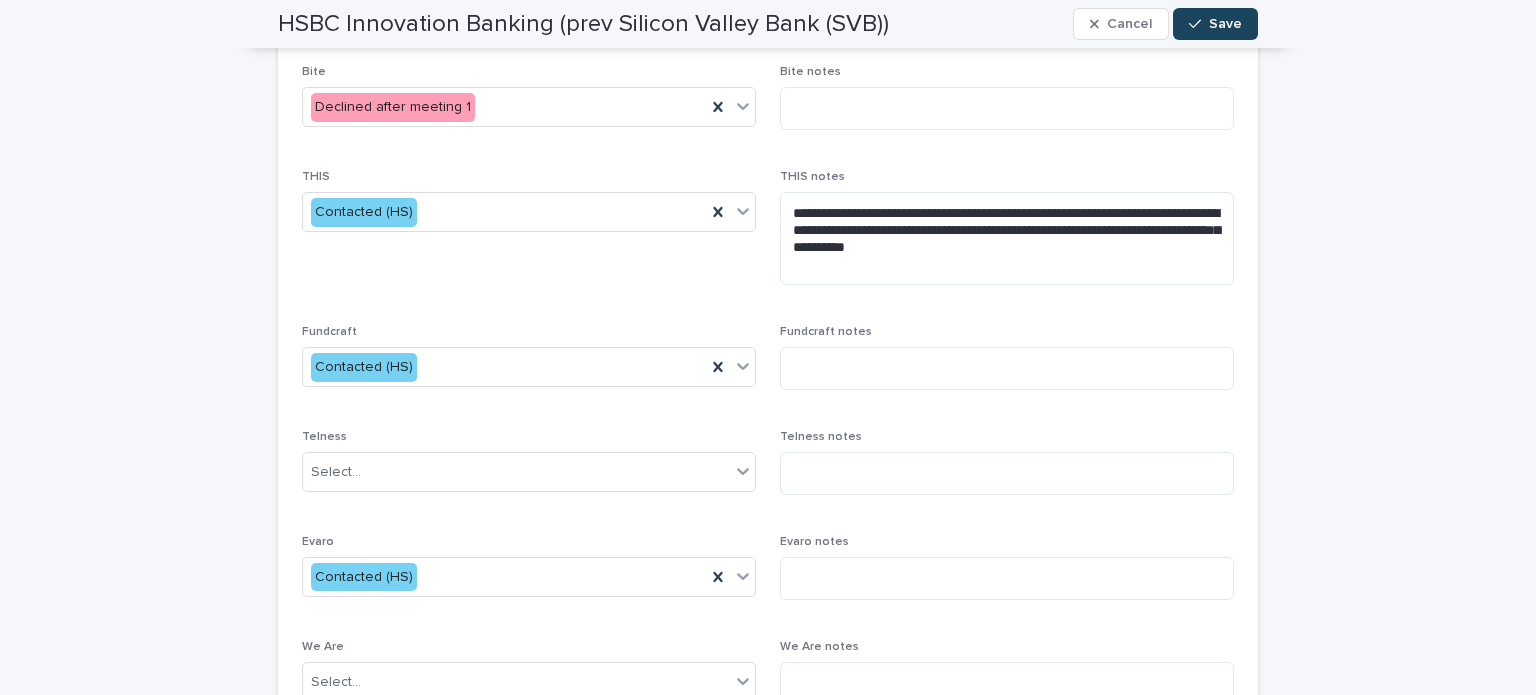 click 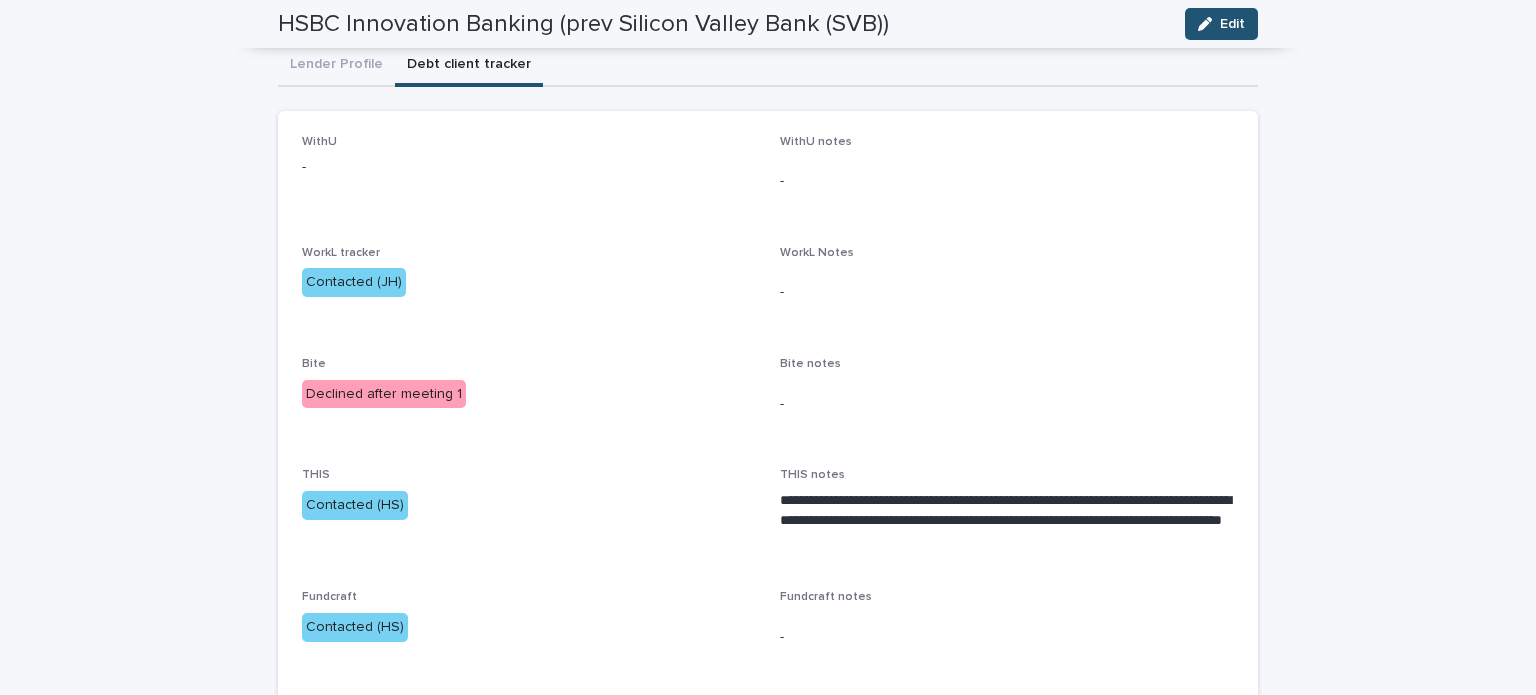 scroll, scrollTop: 0, scrollLeft: 0, axis: both 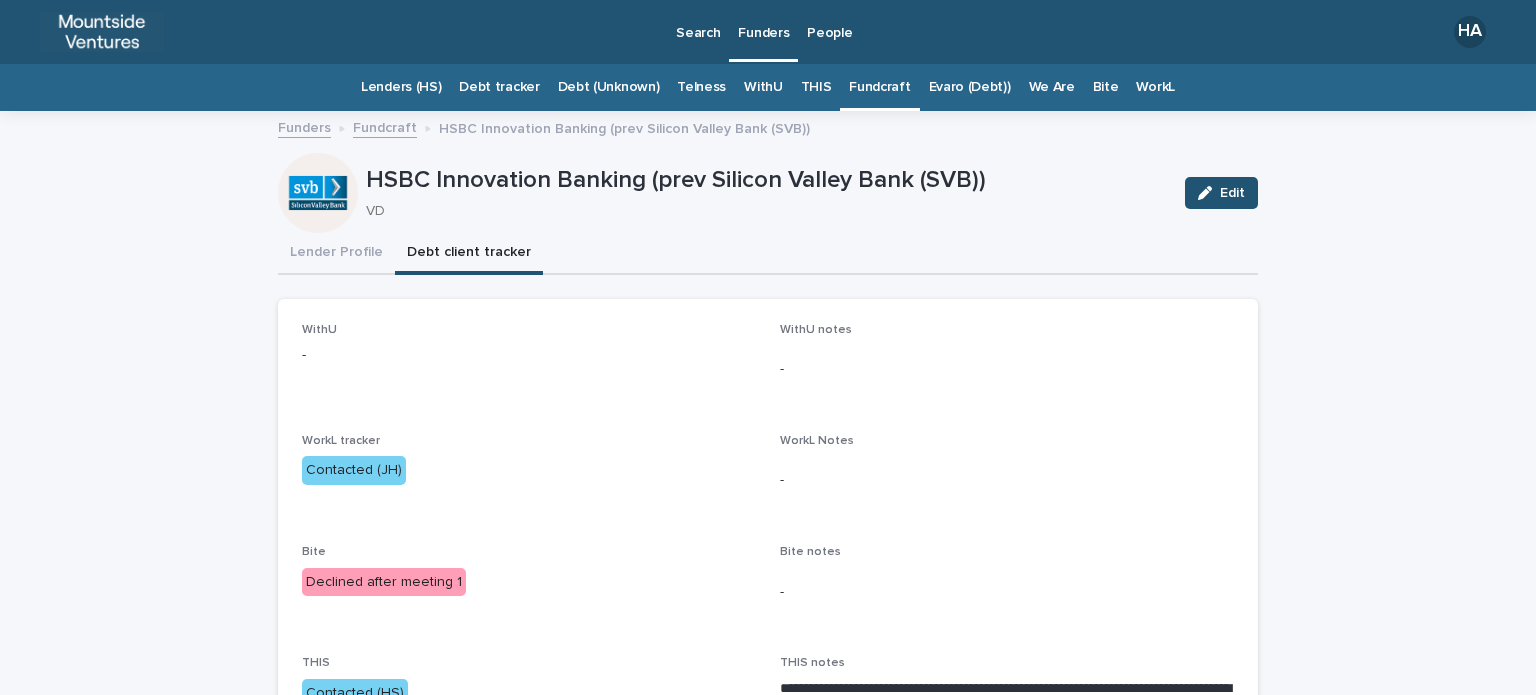click on "Fundcraft" at bounding box center [879, 87] 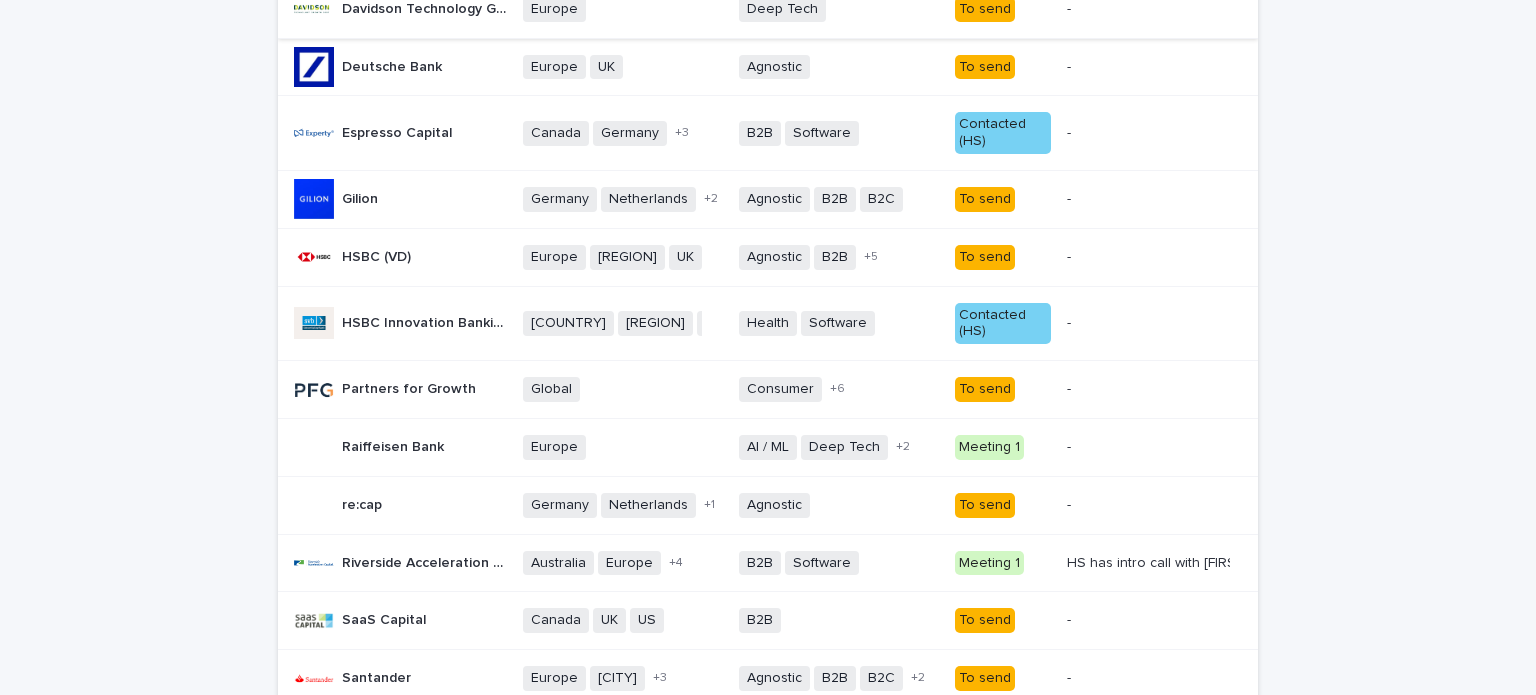scroll, scrollTop: 792, scrollLeft: 0, axis: vertical 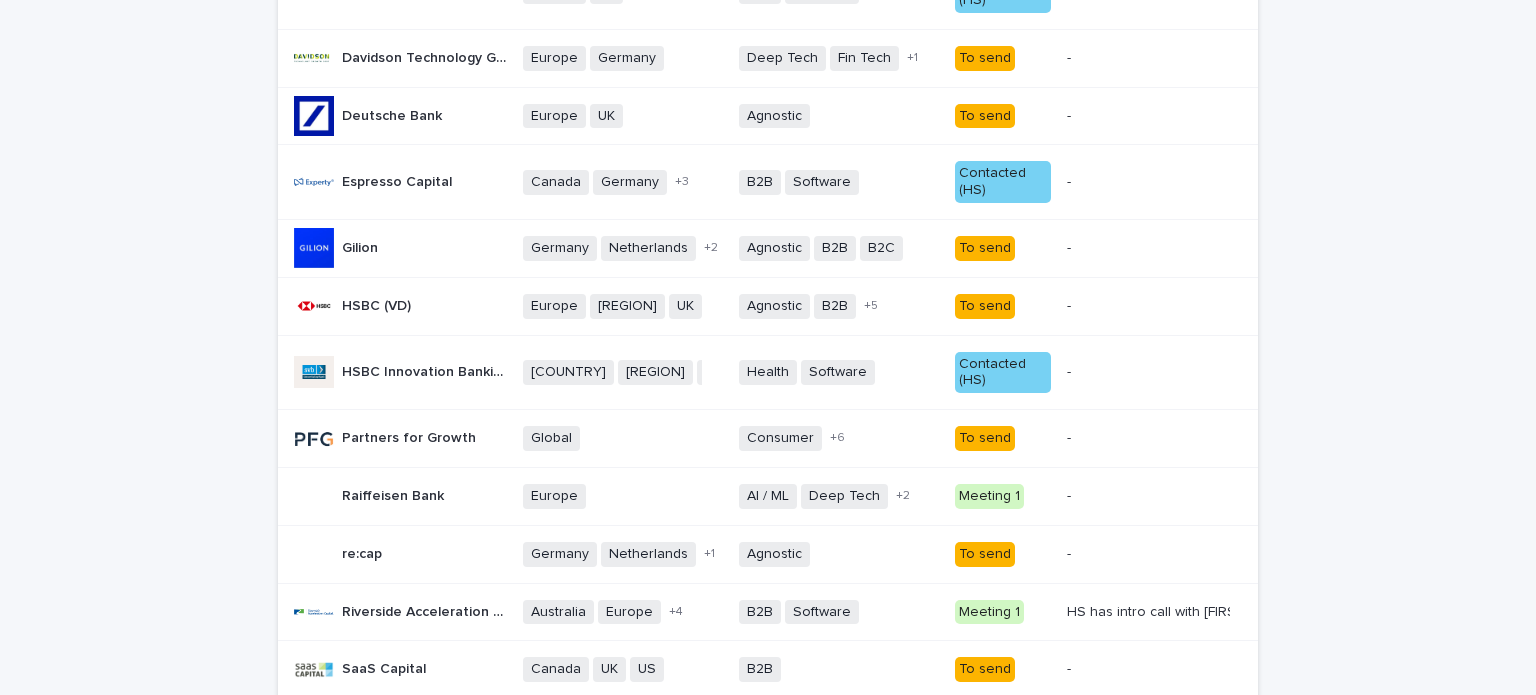 click on "UK + [NUMBER] B2B Marketplaces + [NUMBER] To send - - CEE DACH region France Germany Germany - [CITY] Italy Spain UK + [NUMBER] B2B B2C Software + [NUMBER] Contacted (HS) - - BCI Finance BCI Finance UK + [NUMBER] Software + [NUMBER] To send - - Blackrock debt (prev Kreos Capital) Blackrock debt (prev Kreos Capital) Asia-Pacific Europe Israel UK + [NUMBER] B2B Consumer Energy Fin Tech Food / Drink Health Software Telco + [NUMBER] Contacted (HS) - - Bootstrap Europe Bootstrap Europe DACH Europe France UK + [NUMBER] B2B Bio Tech Clean Tech Fin Tech Impact Life Sciences Software + [NUMBER] Contacted (HS) - - Canadian Imperial Bank of Commerce (CIBC) Canadian Imperial Bank of Commerce (CIBC) Canada Germany Ireland Nordics Switzerland UK US + [NUMBER] B2B B2B2C + [NUMBER] To send - - Claret Capital Claret Capital Asia Europe Singapore UK + [NUMBER] Software + [NUMBER] Meeting 1 HS has already spoken" at bounding box center (768, 211) 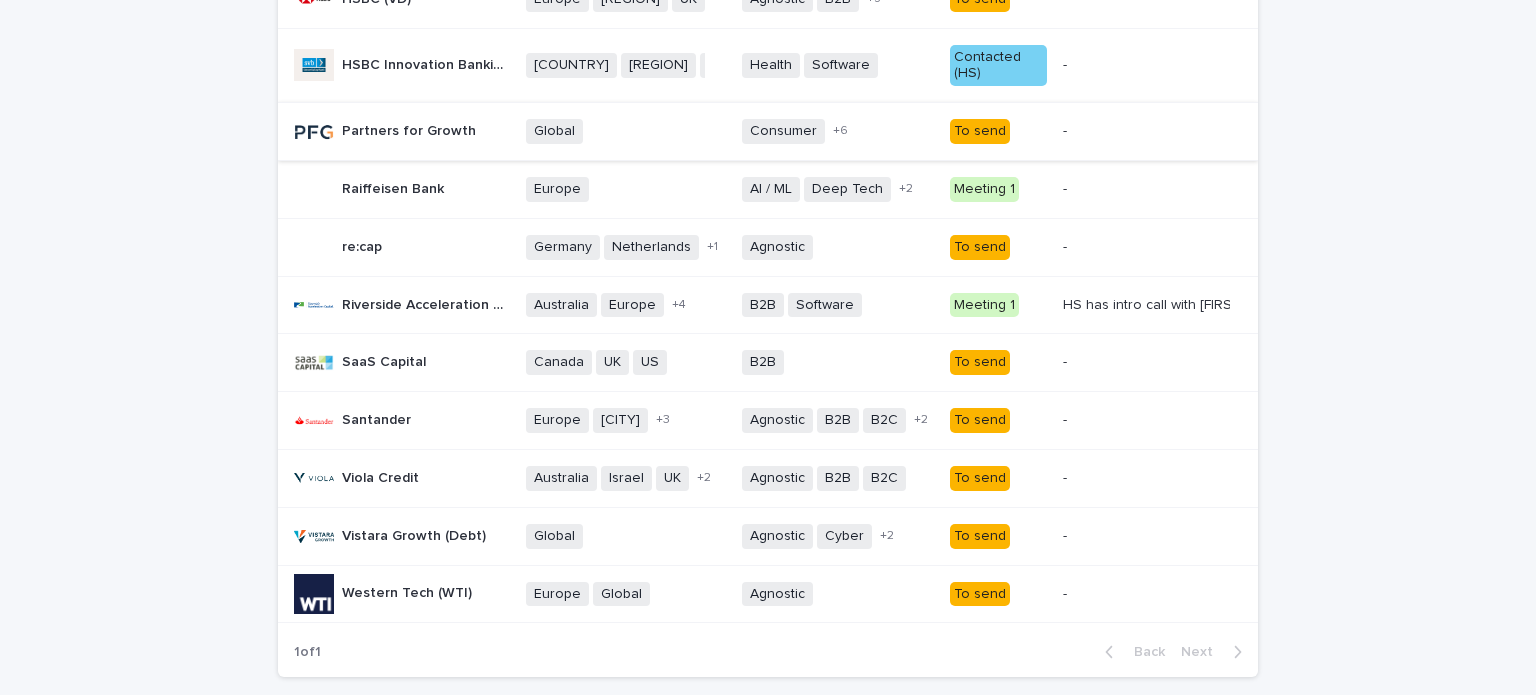 scroll, scrollTop: 1100, scrollLeft: 0, axis: vertical 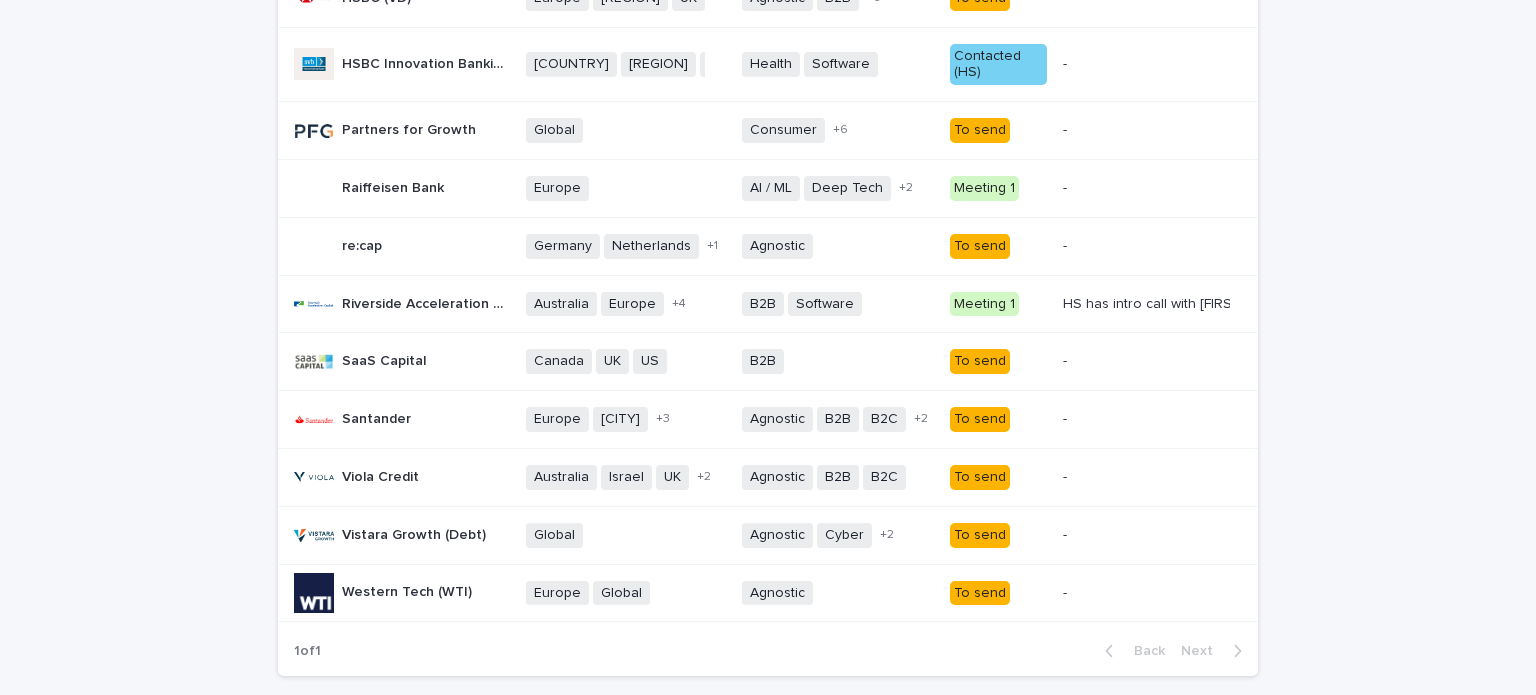 click on "To send" at bounding box center (980, 477) 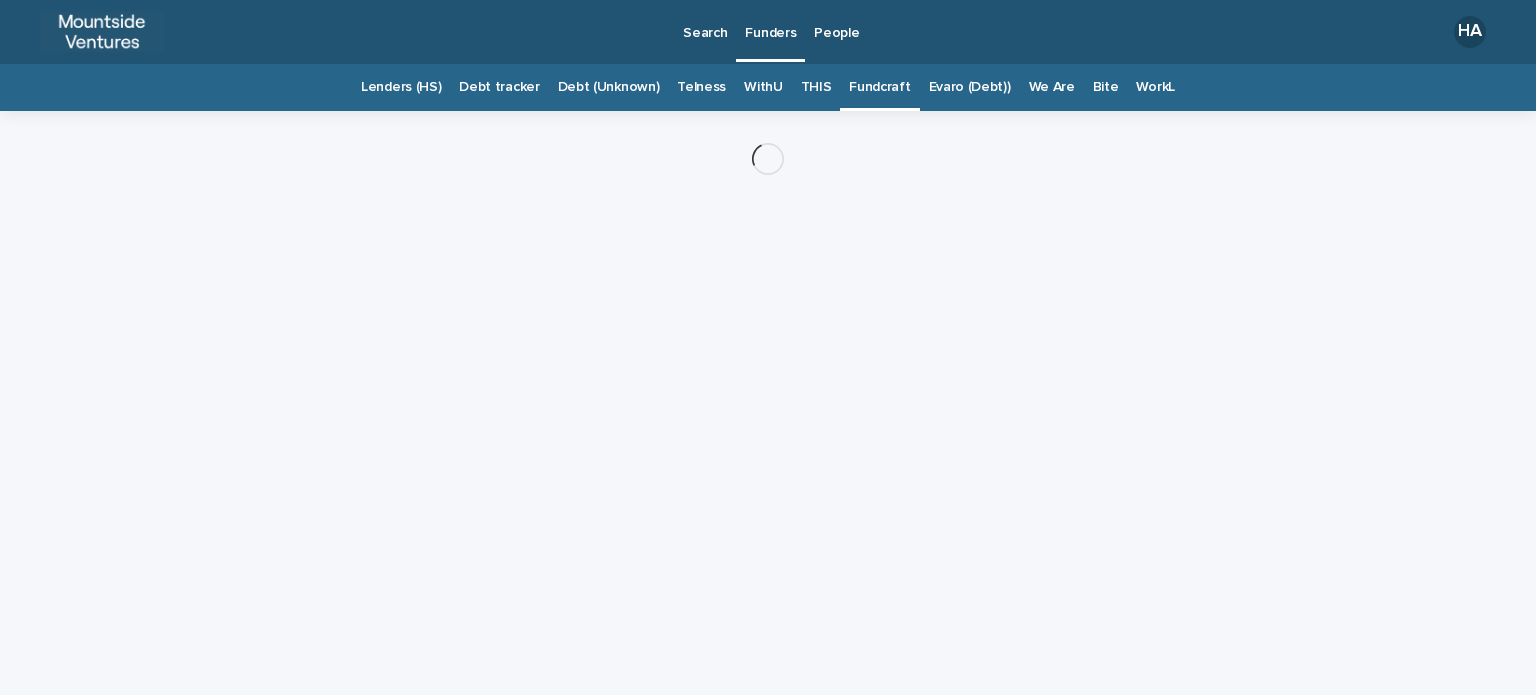 scroll, scrollTop: 0, scrollLeft: 0, axis: both 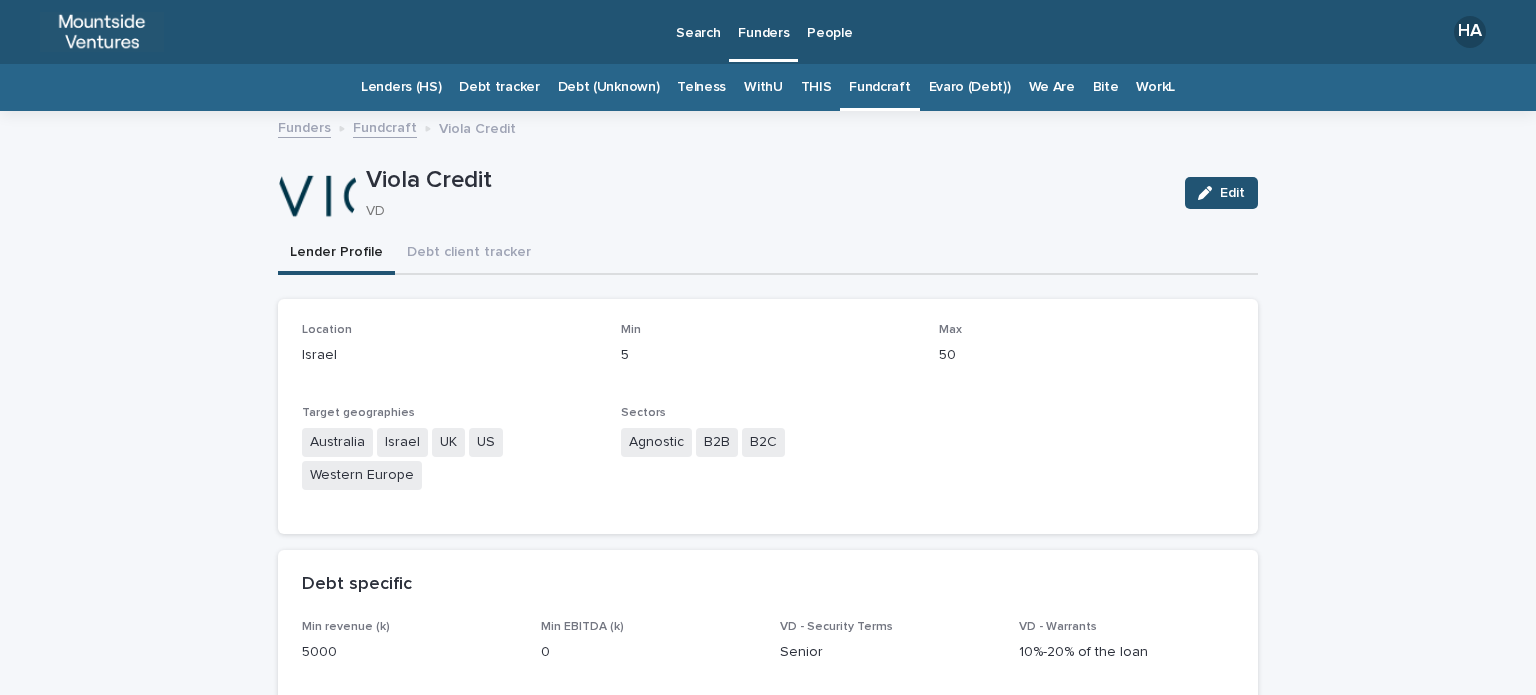 click on "THIS" at bounding box center (816, 87) 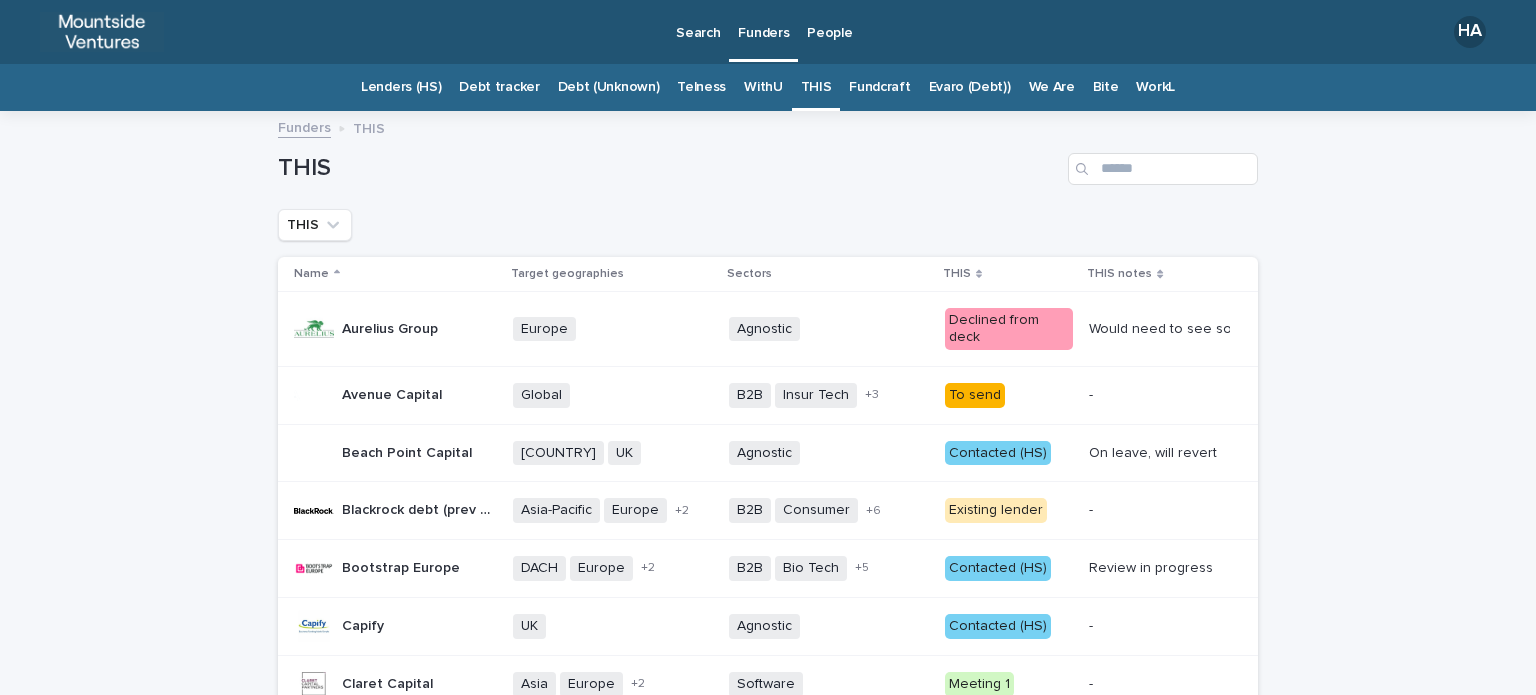 click on "Fundcraft" at bounding box center (879, 87) 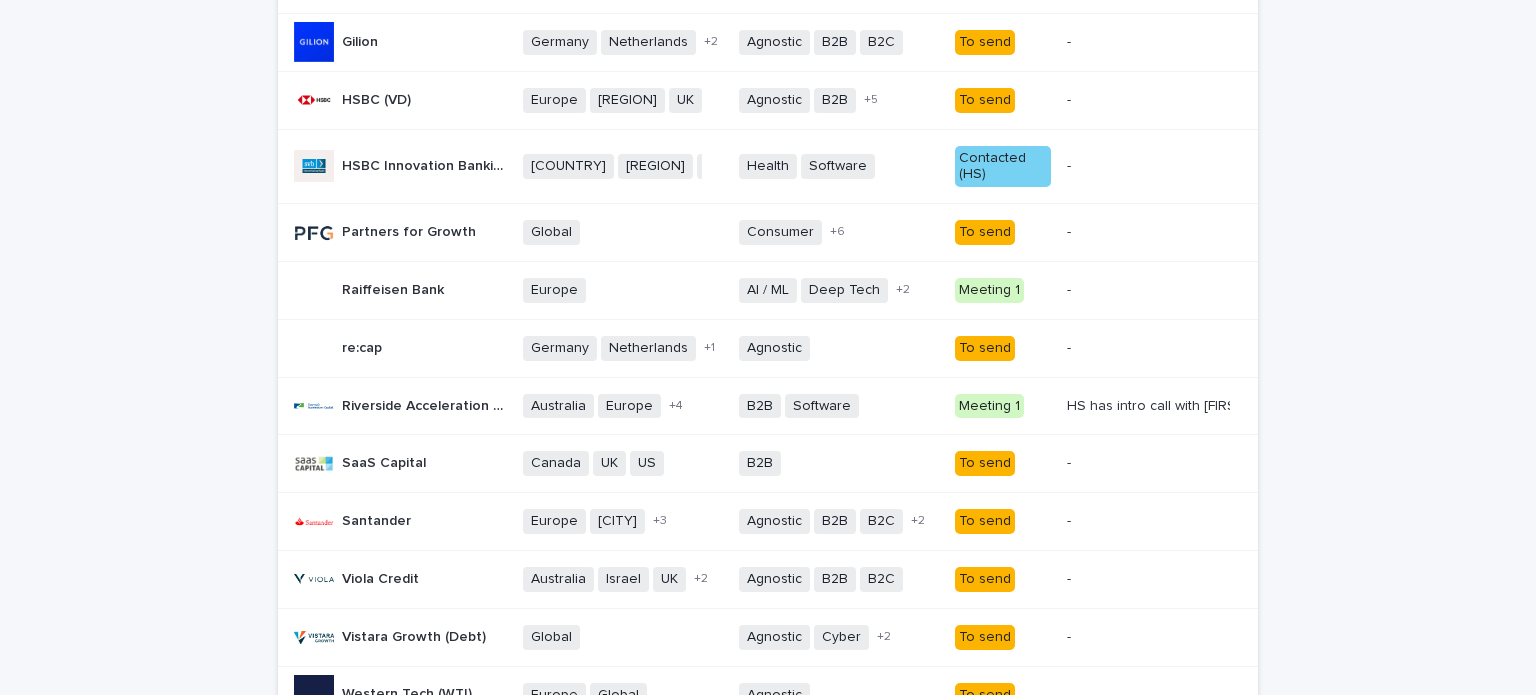 scroll, scrollTop: 1192, scrollLeft: 0, axis: vertical 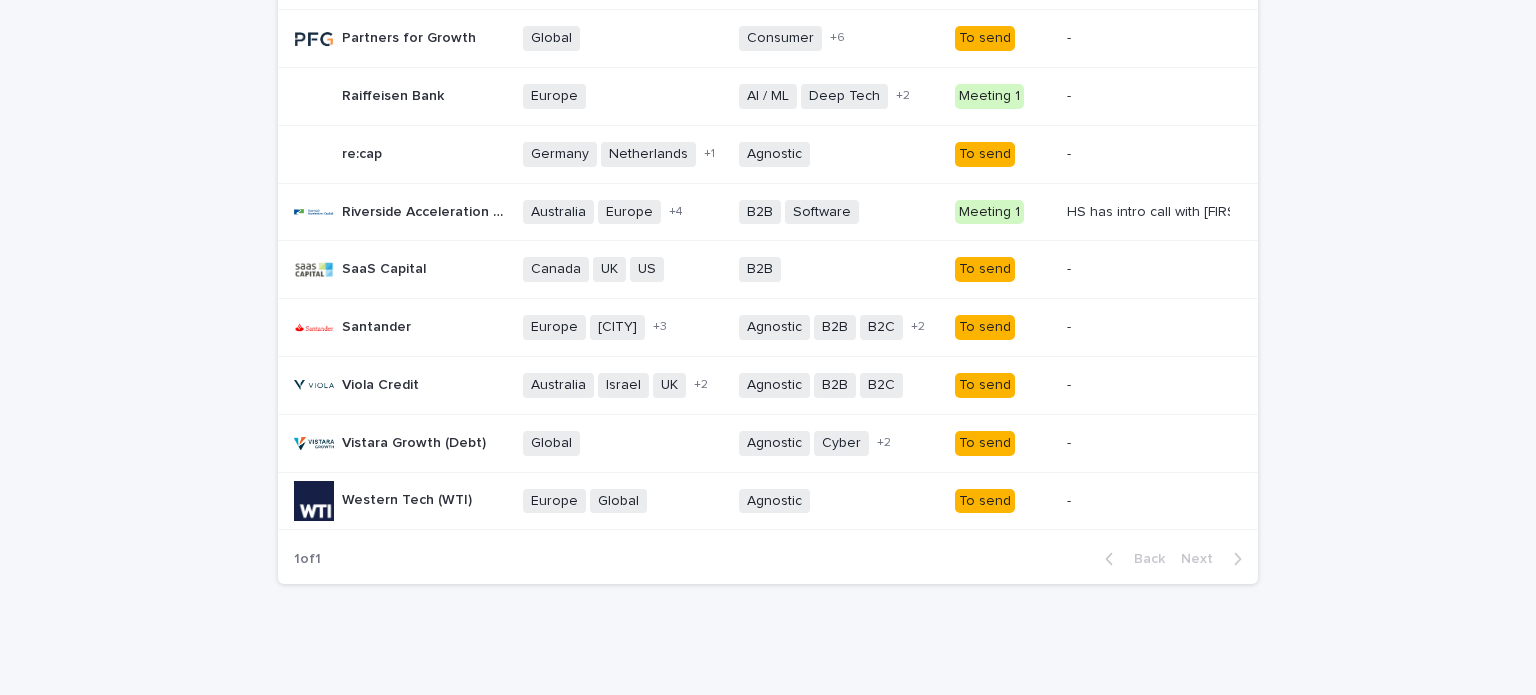 click on "To send" at bounding box center [985, 385] 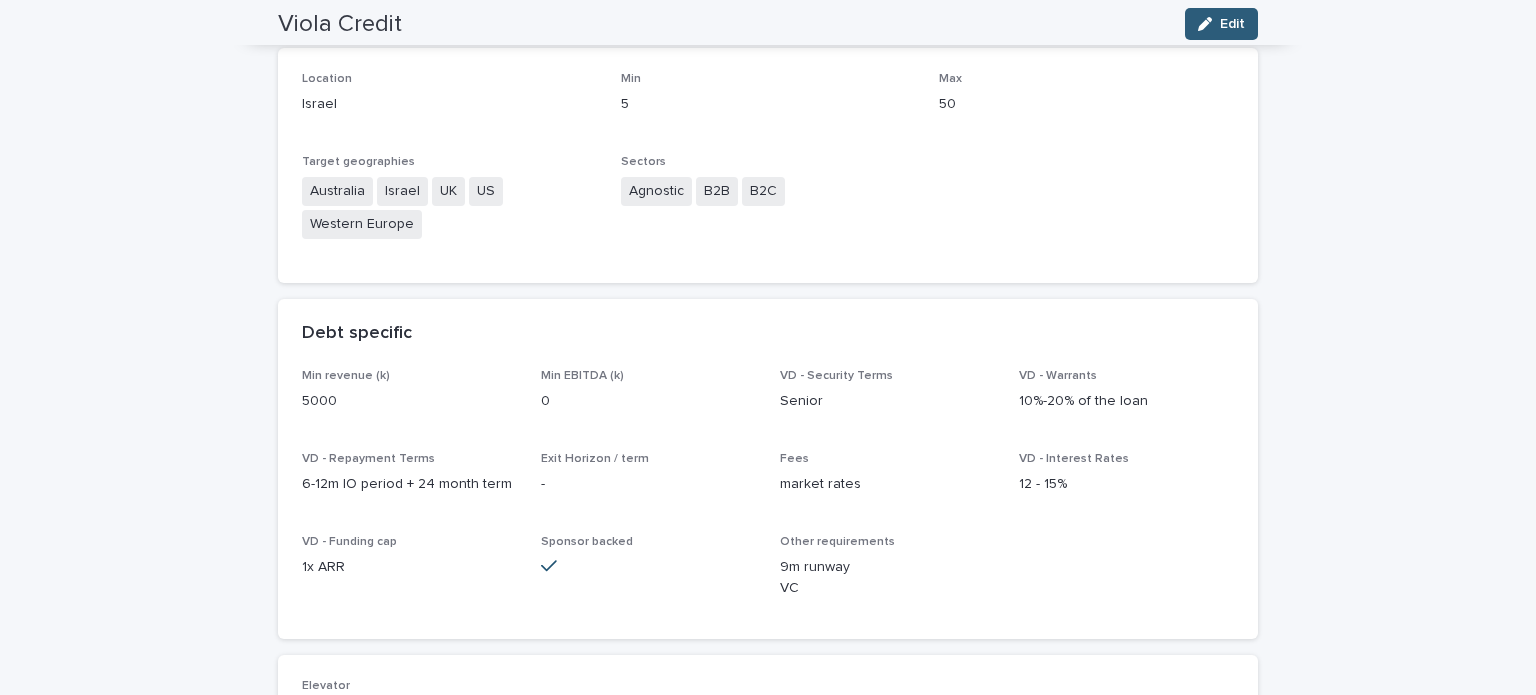 scroll, scrollTop: 64, scrollLeft: 0, axis: vertical 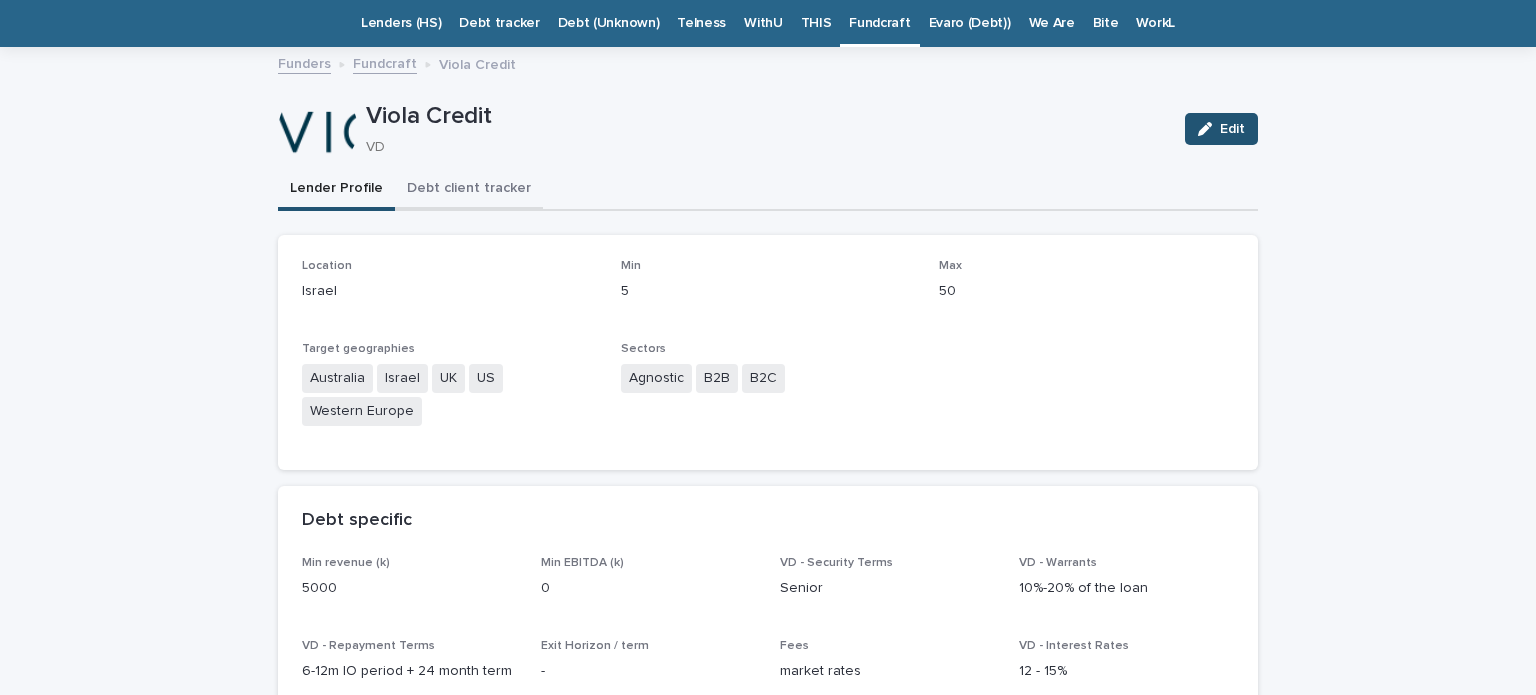 click on "Debt client tracker" at bounding box center (469, 190) 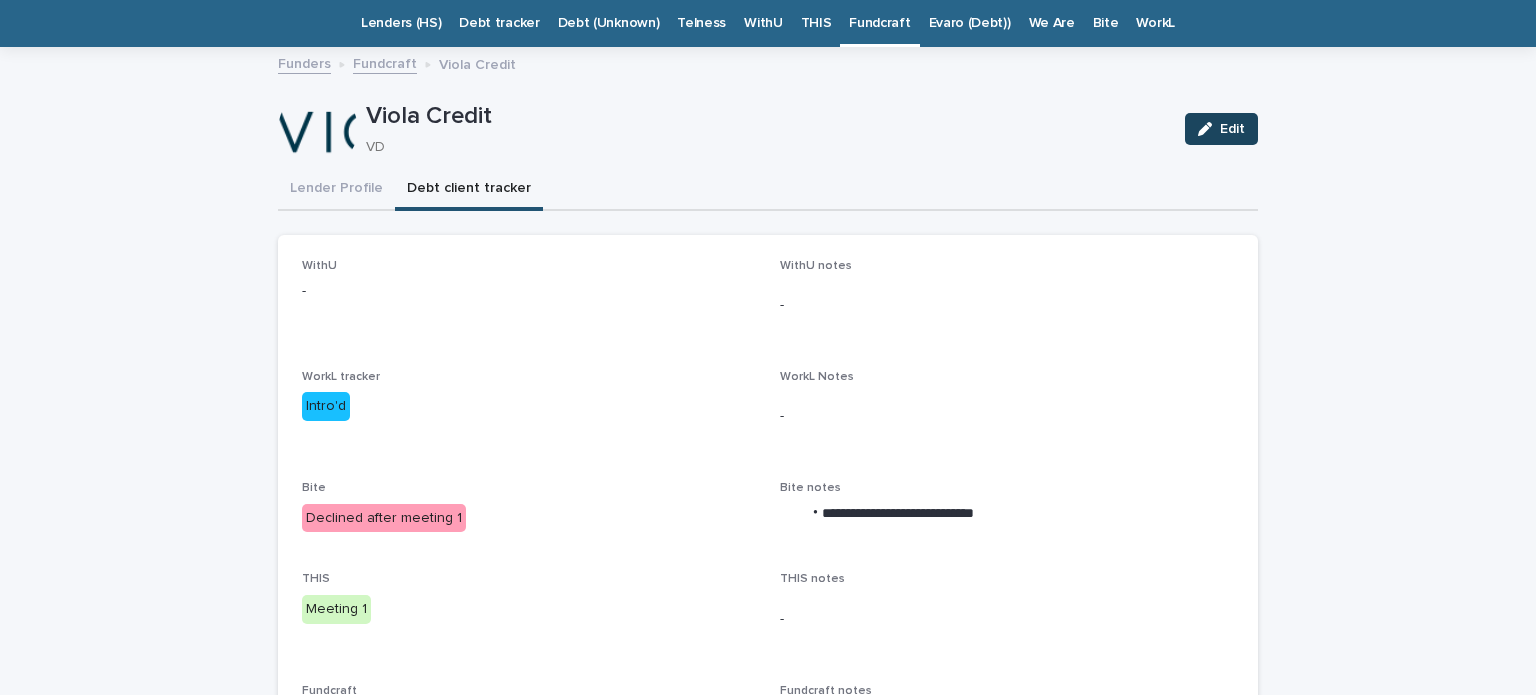 click on "Edit" at bounding box center (1232, 129) 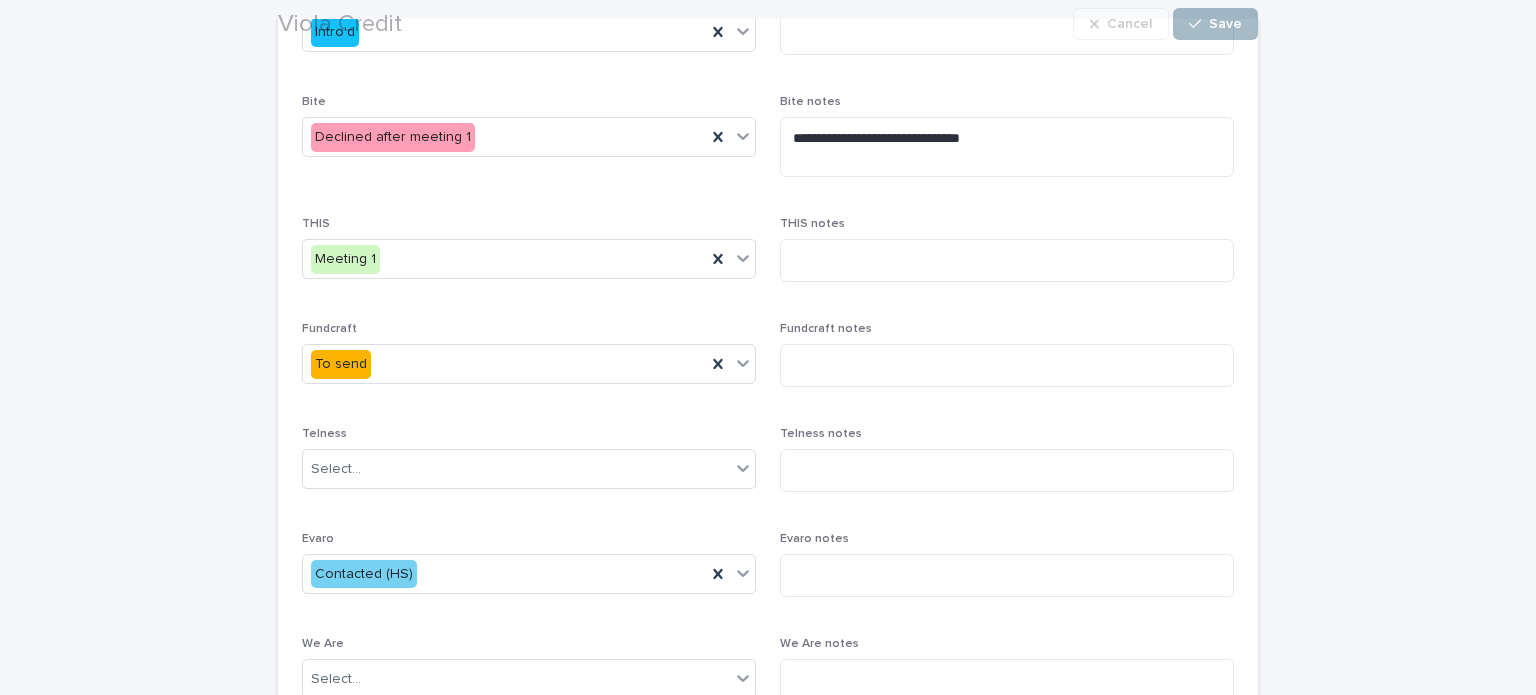 scroll, scrollTop: 600, scrollLeft: 0, axis: vertical 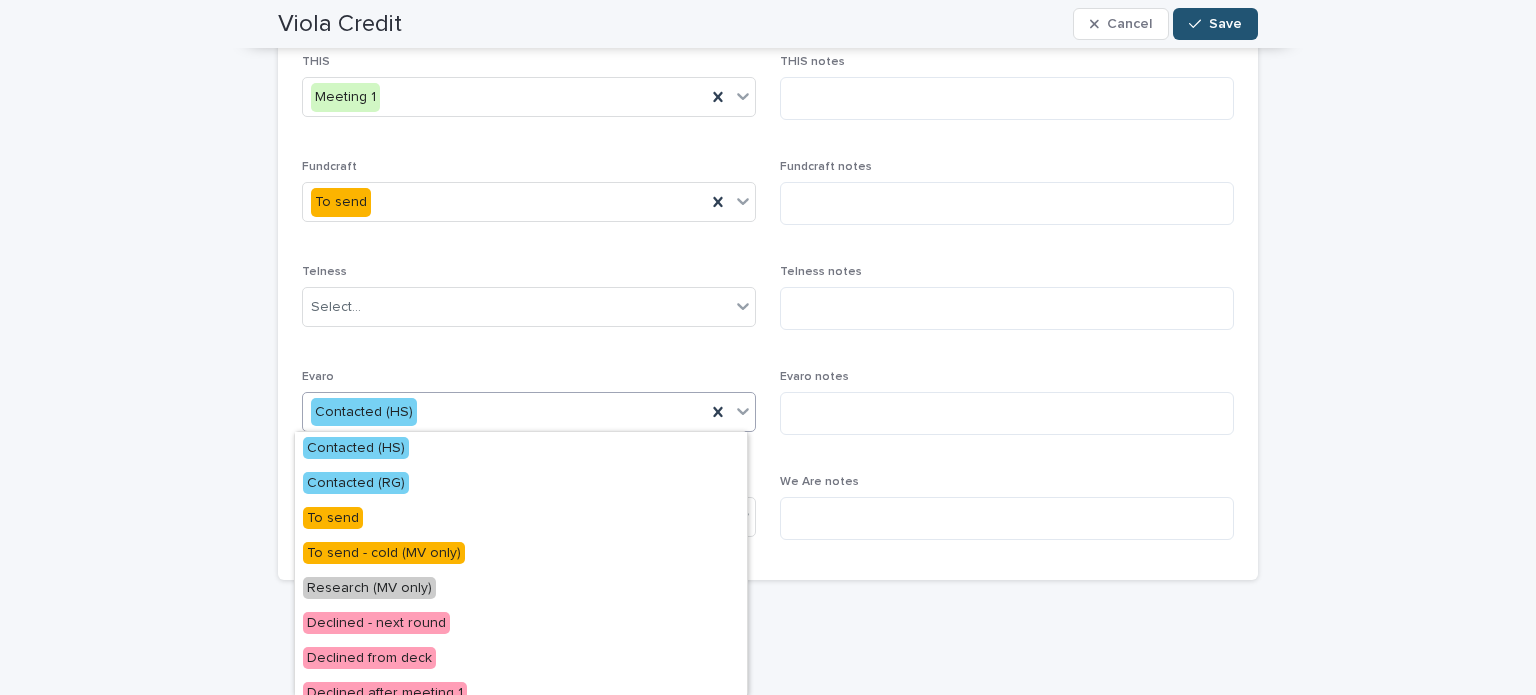 click on "Contacted (HS)" at bounding box center (504, 412) 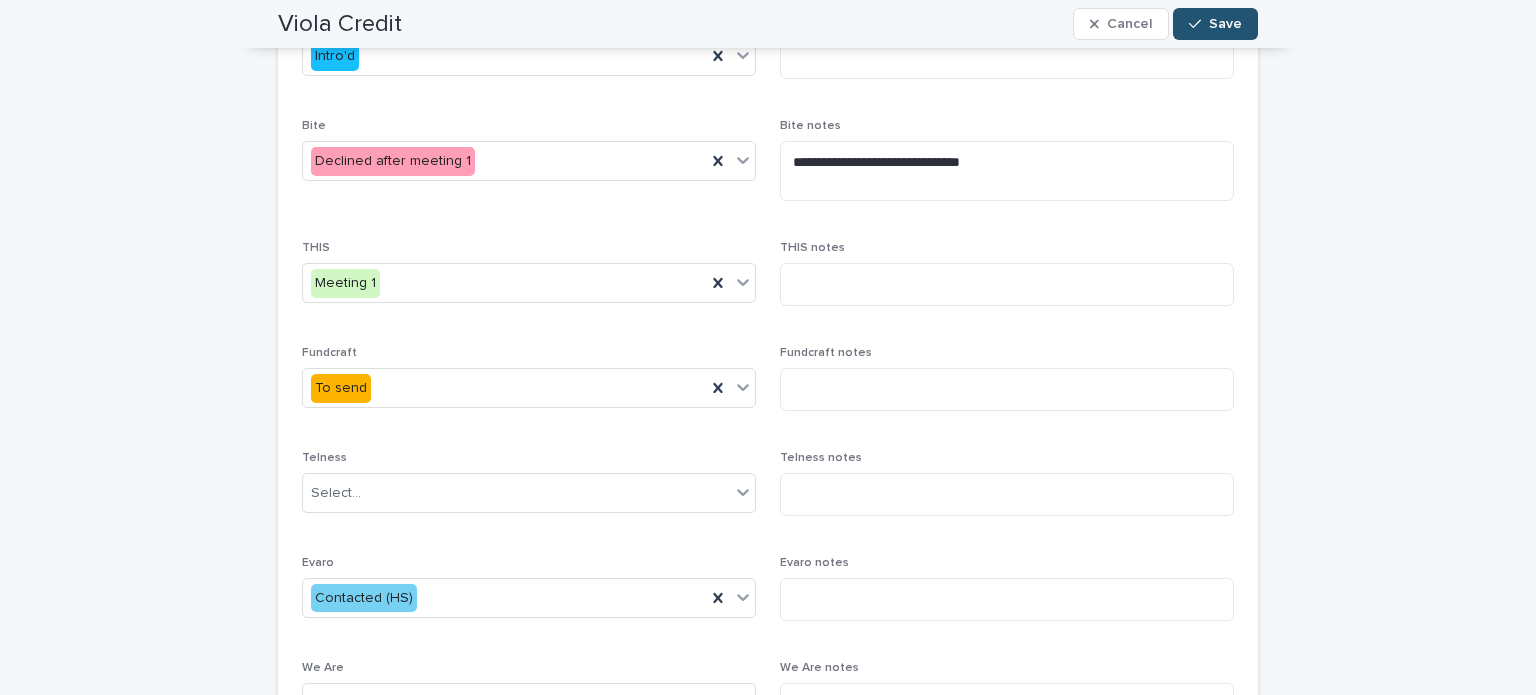 scroll, scrollTop: 428, scrollLeft: 0, axis: vertical 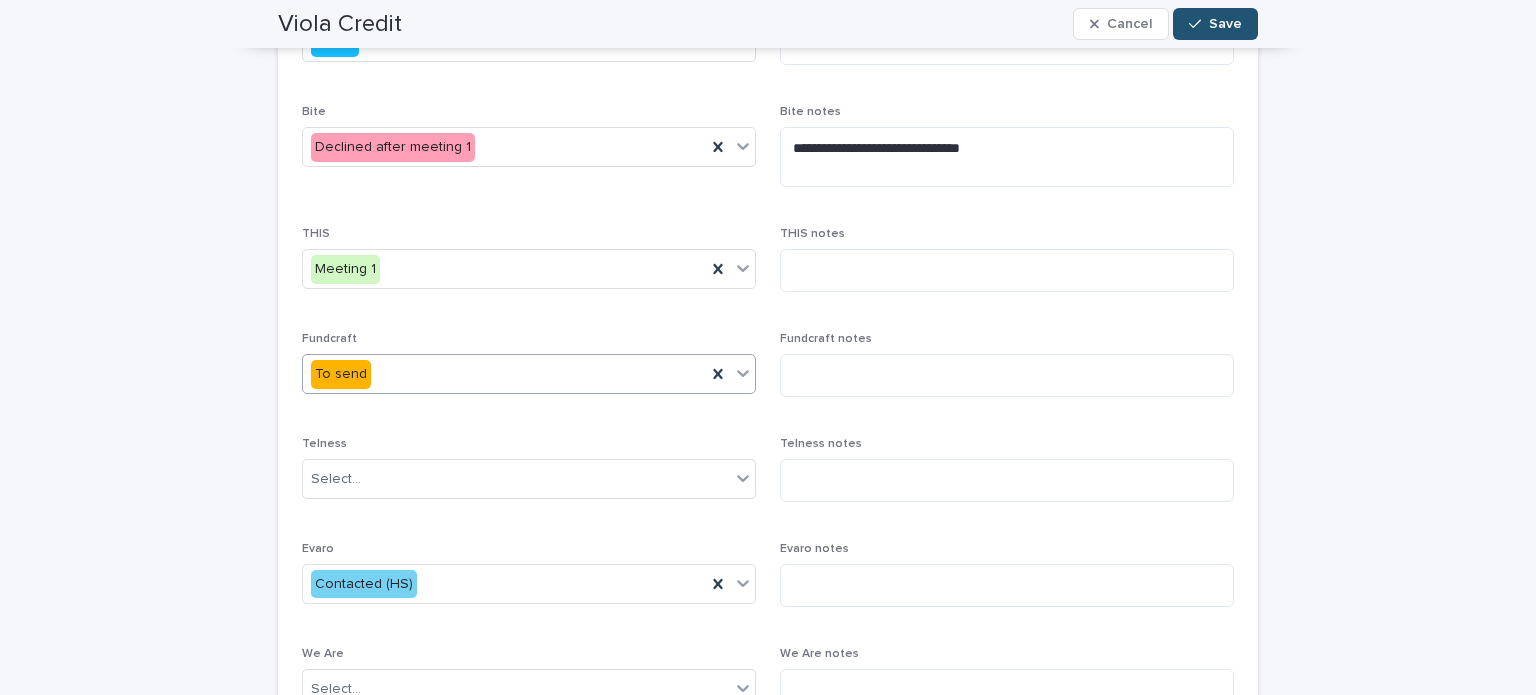 click on "To send" at bounding box center (504, 374) 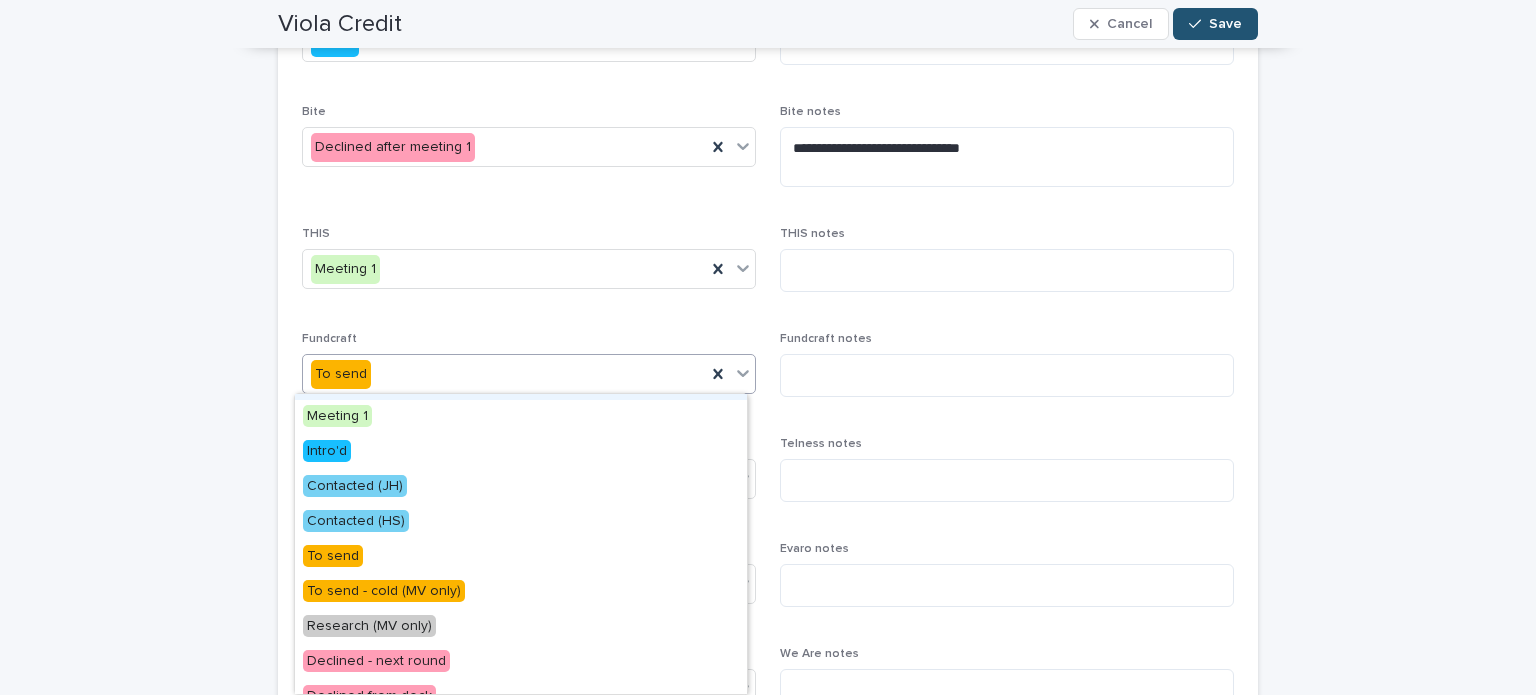 scroll, scrollTop: 128, scrollLeft: 0, axis: vertical 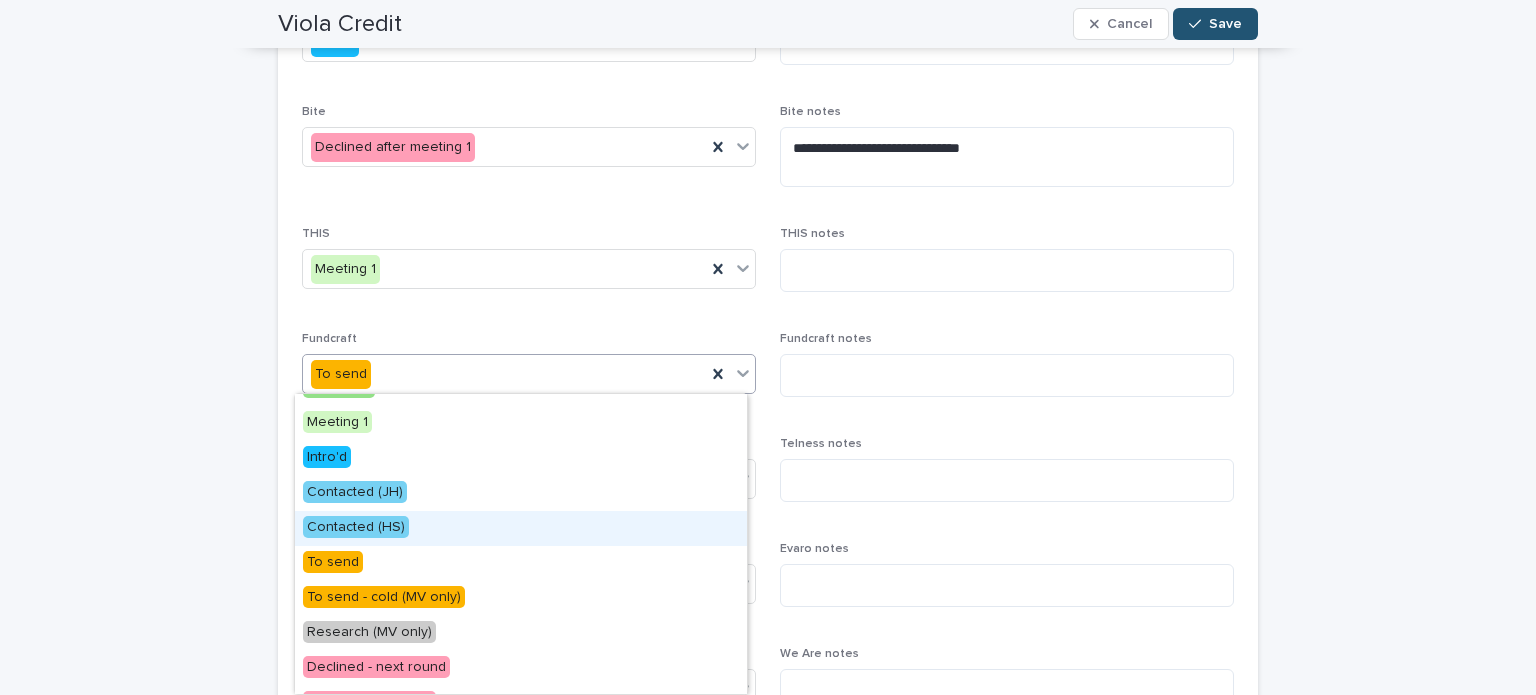 click on "Contacted (HS)" at bounding box center [521, 528] 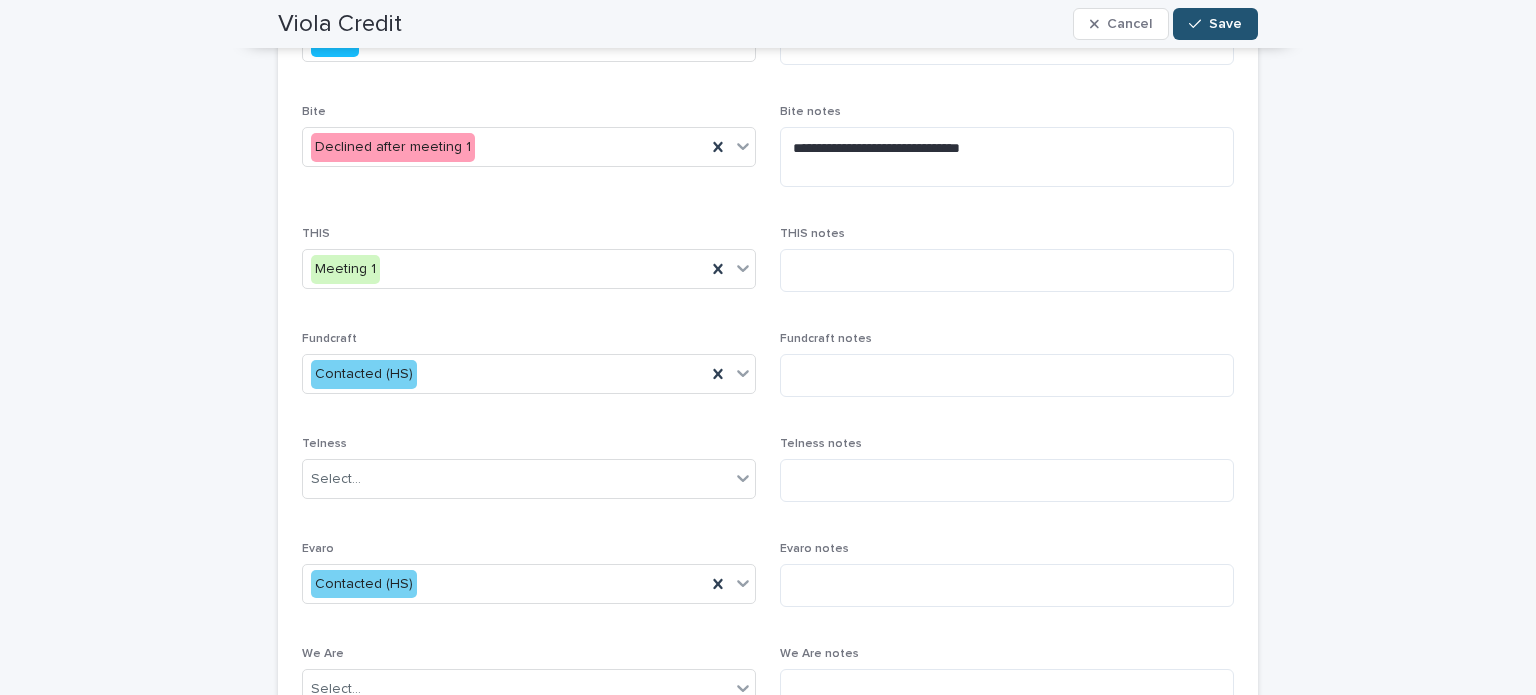 click on "UK + [NUMBER] Agnostic + [NUMBER] To send - -" at bounding box center [768, 251] 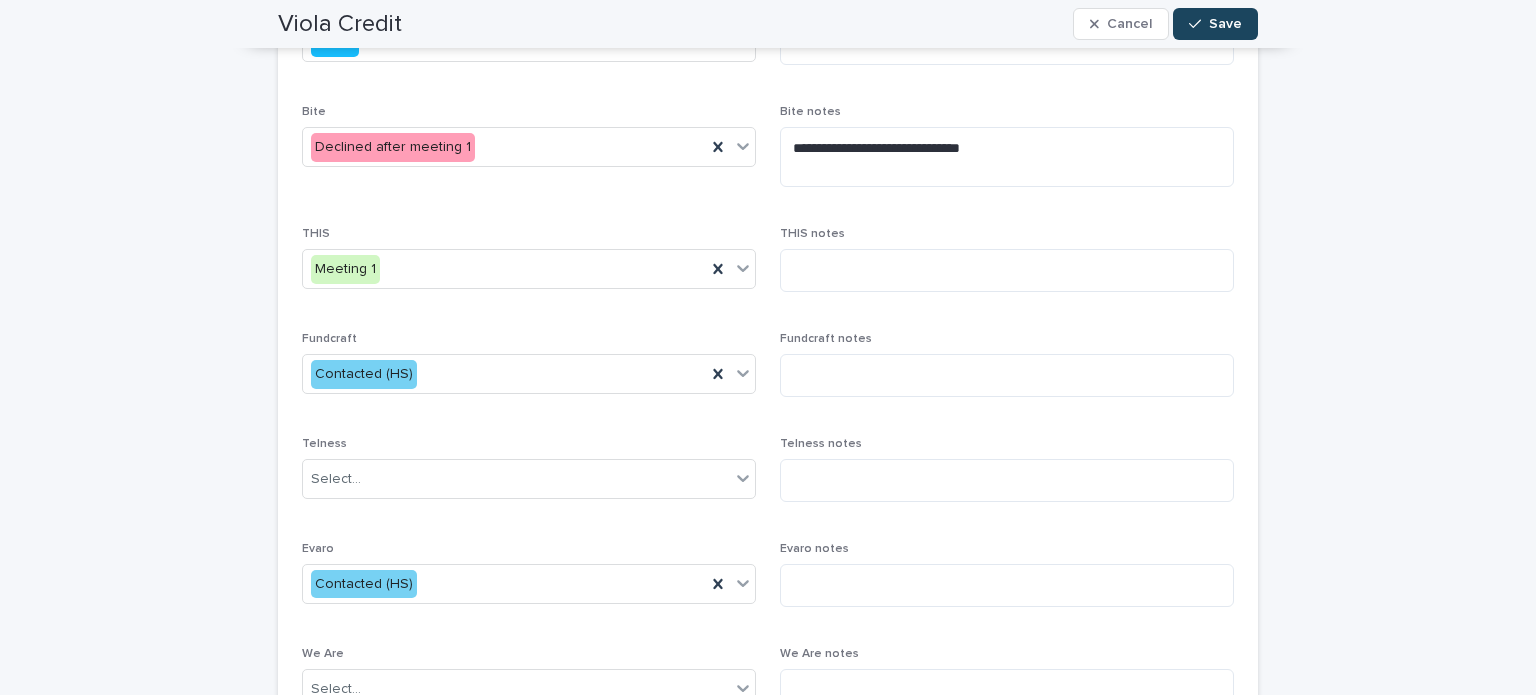 click 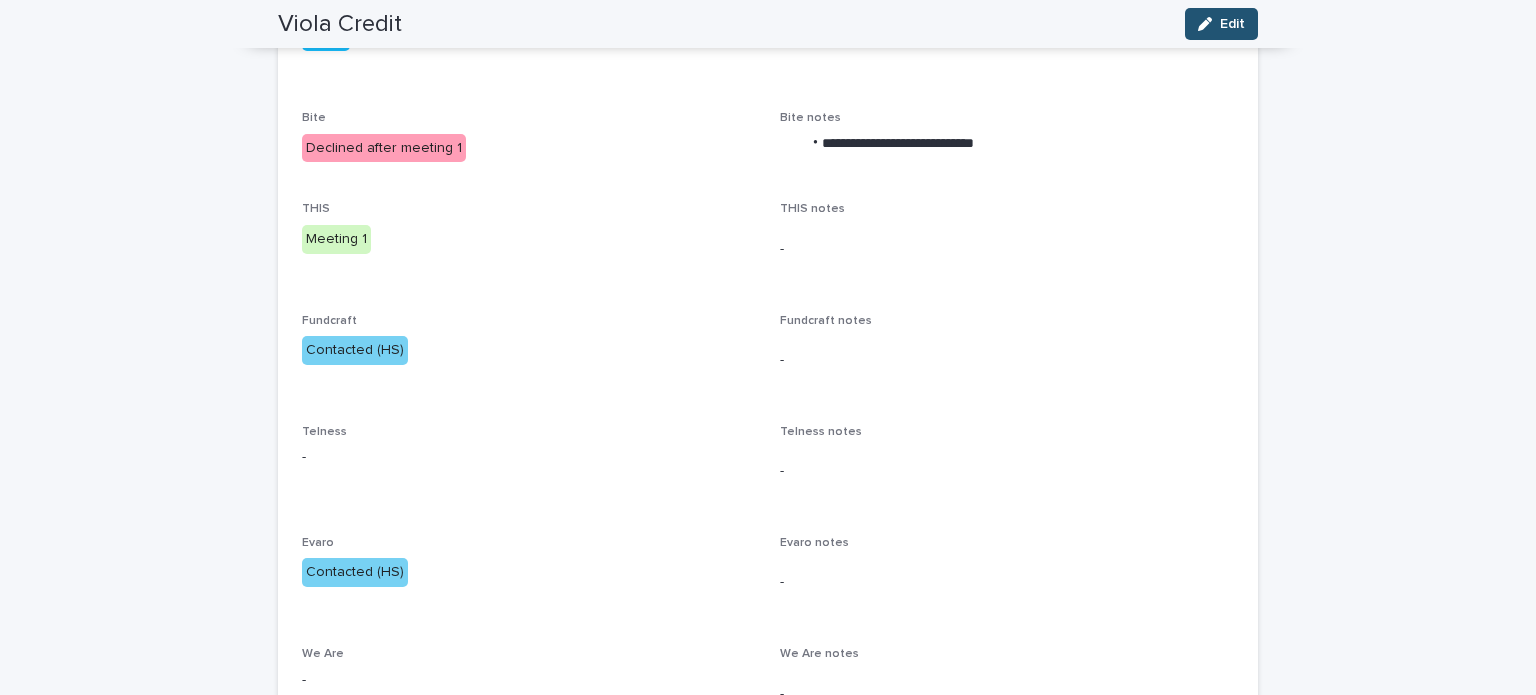 scroll, scrollTop: 0, scrollLeft: 0, axis: both 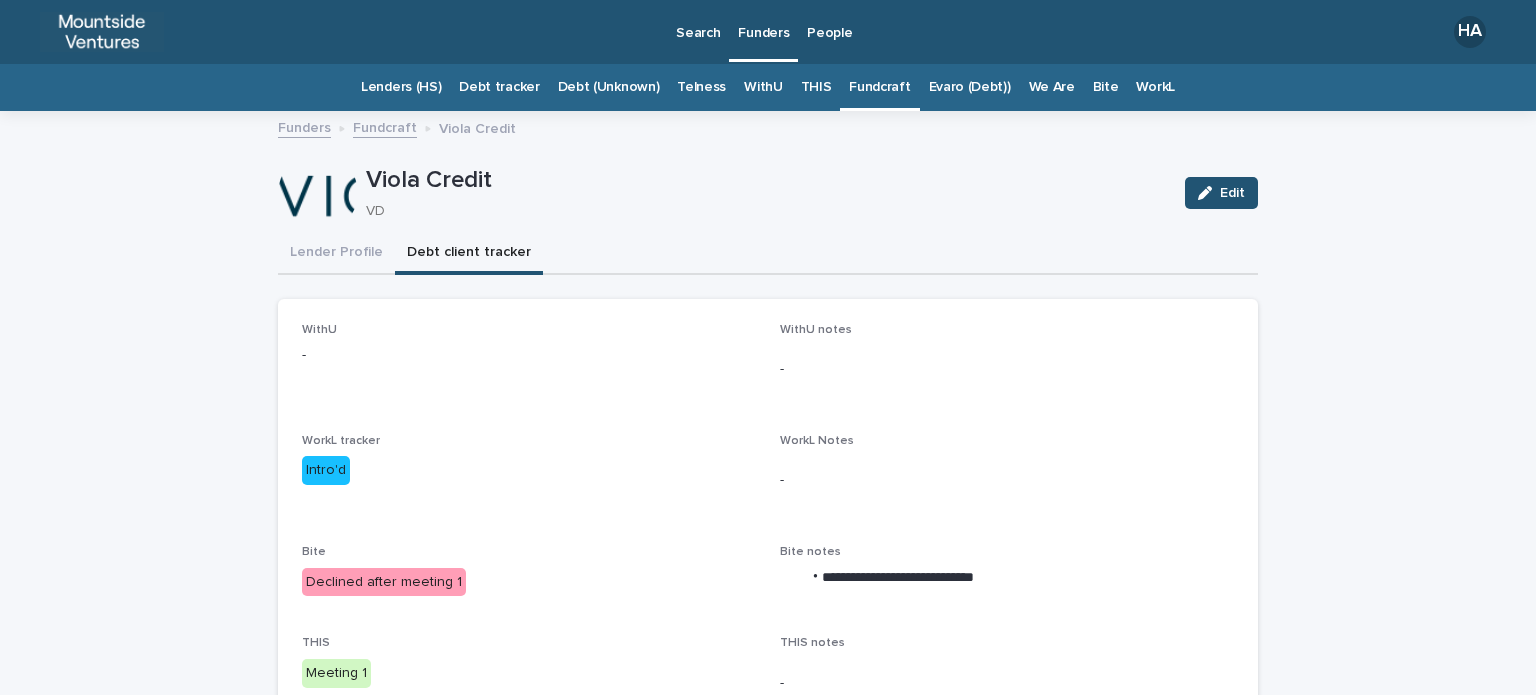 click on "Fundcraft" at bounding box center (879, 87) 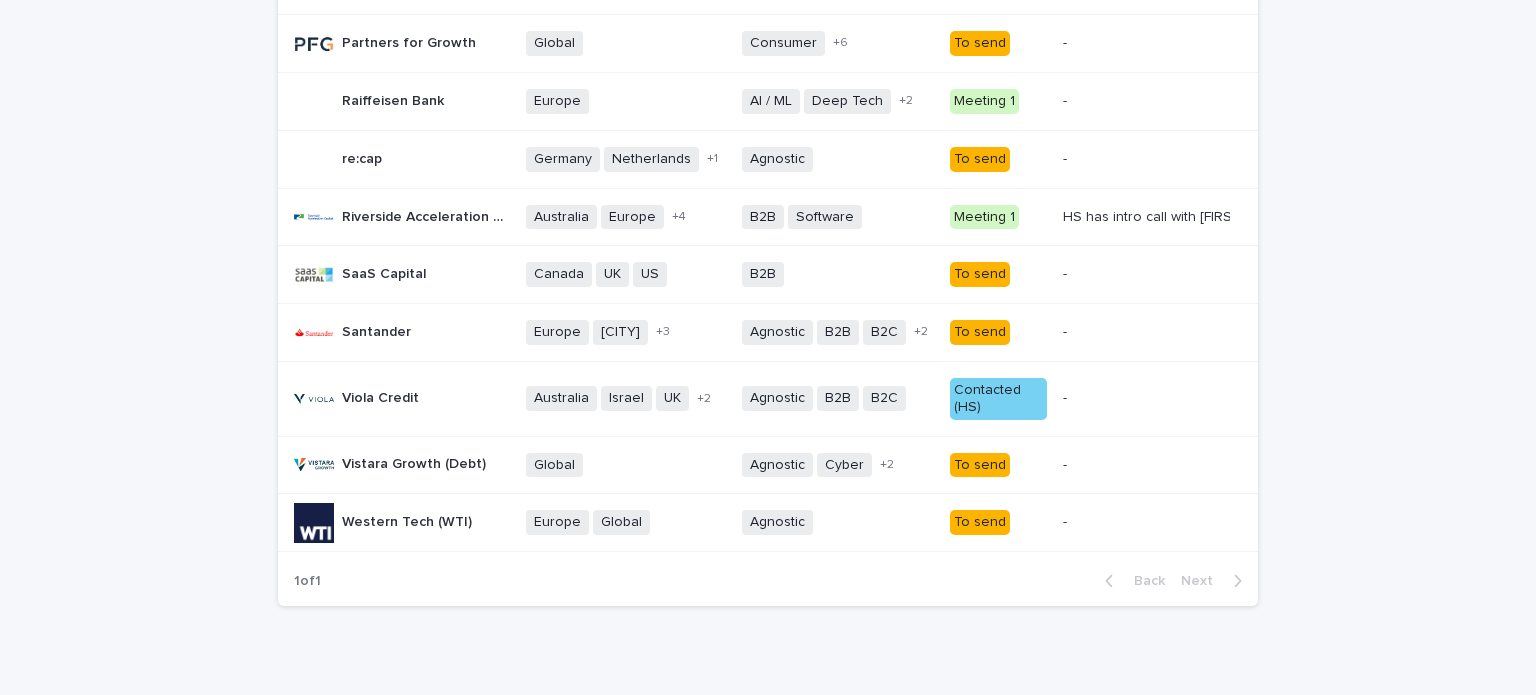 scroll, scrollTop: 1208, scrollLeft: 0, axis: vertical 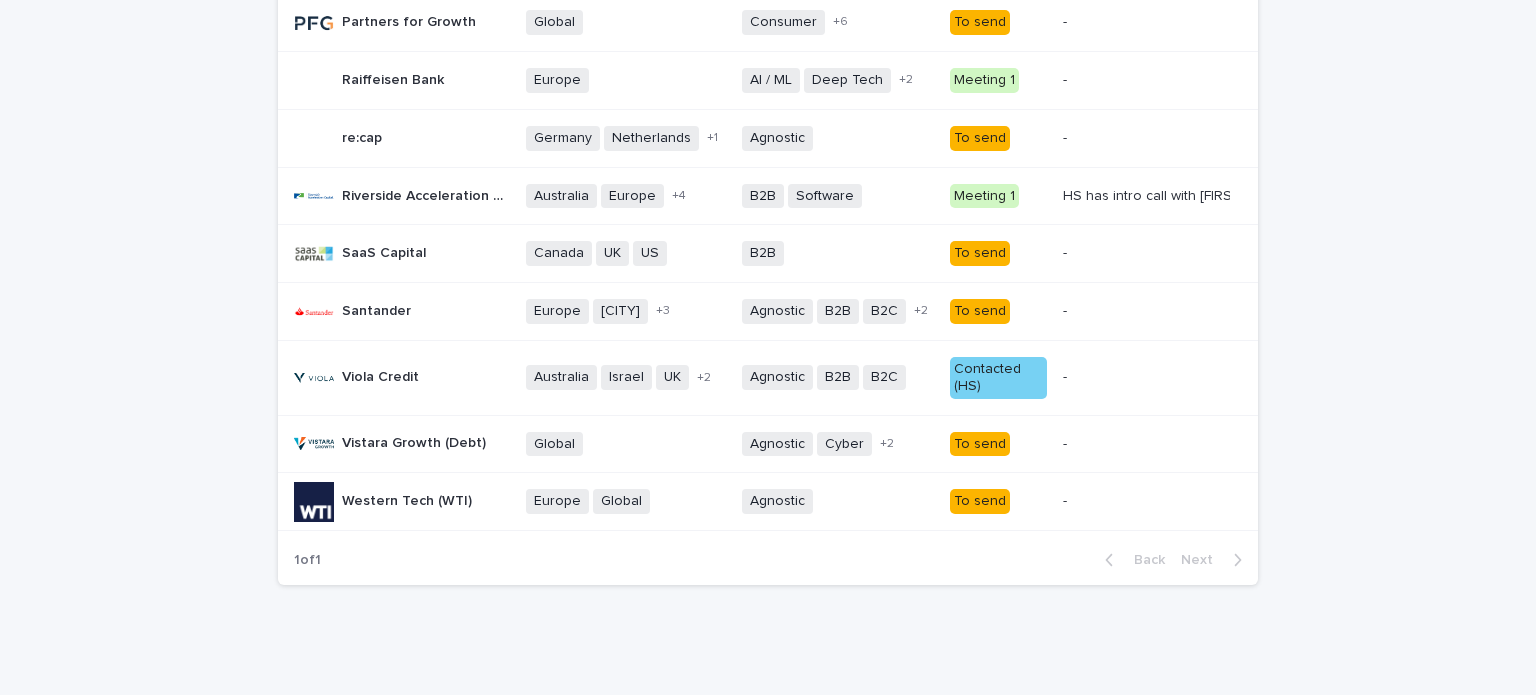 click on "UK + [NUMBER] B2B Marketplaces + [NUMBER] To send - - CEE DACH region France Germany Germany - [CITY] Italy Spain UK + [NUMBER] B2B B2C Software + [NUMBER] Contacted (HS) - - BCI Finance BCI Finance UK + [NUMBER] Software + [NUMBER] To send - - Blackrock debt (prev Kreos Capital) Blackrock debt (prev Kreos Capital) Asia-Pacific Europe Israel UK + [NUMBER] B2B Consumer Energy Fin Tech Food / Drink Health Software Telco + [NUMBER] Contacted (HS) - - Bootstrap Europe Bootstrap Europe DACH Europe France UK + [NUMBER] B2B Bio Tech Clean Tech Fin Tech Impact Life Sciences Software + [NUMBER] Contacted (HS) - - Canadian Imperial Bank of Commerce (CIBC) Canadian Imperial Bank of Commerce (CIBC) Canada Germany Ireland Nordics Switzerland UK US + [NUMBER] B2B B2B2C + [NUMBER] To send - - Claret Capital Claret Capital Asia Europe Singapore UK + [NUMBER] Software + [NUMBER] Meeting 1 HS has already spoken" at bounding box center [768, -197] 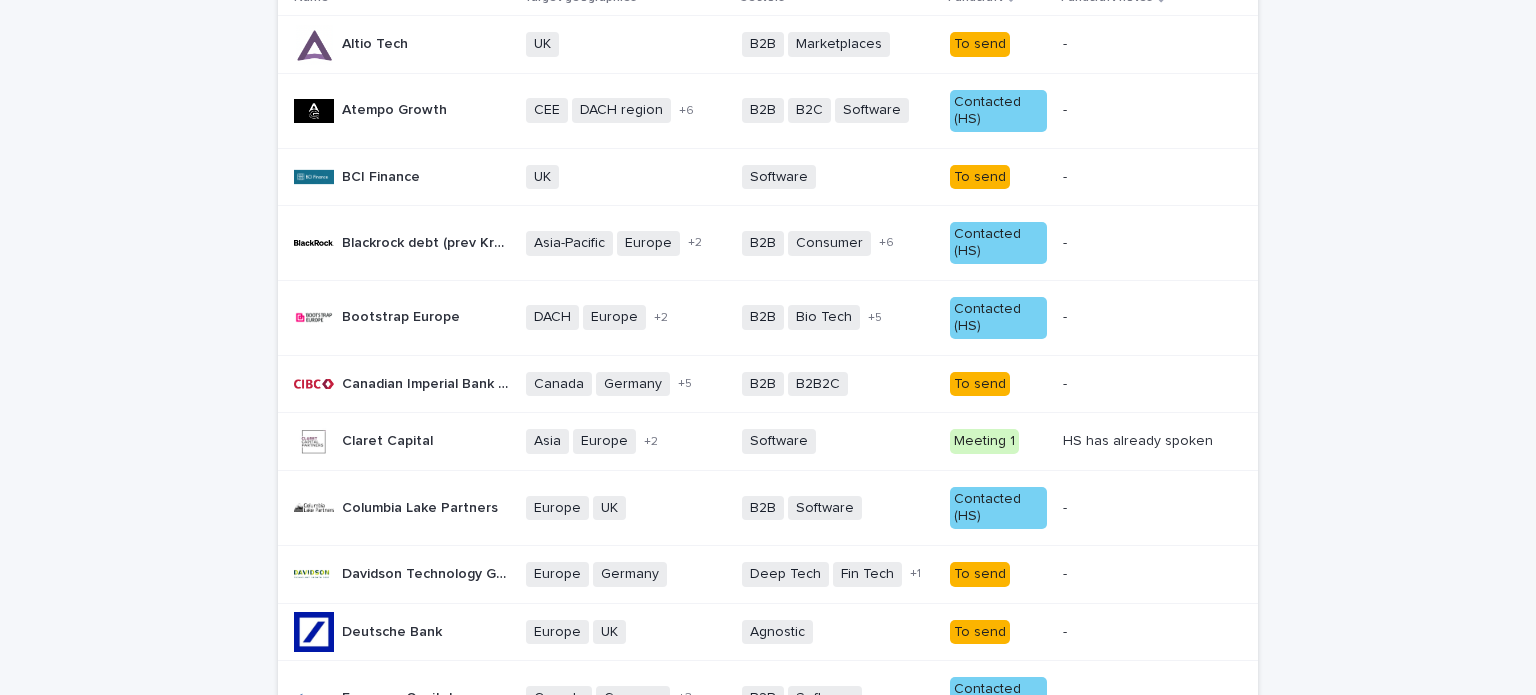 scroll, scrollTop: 0, scrollLeft: 0, axis: both 